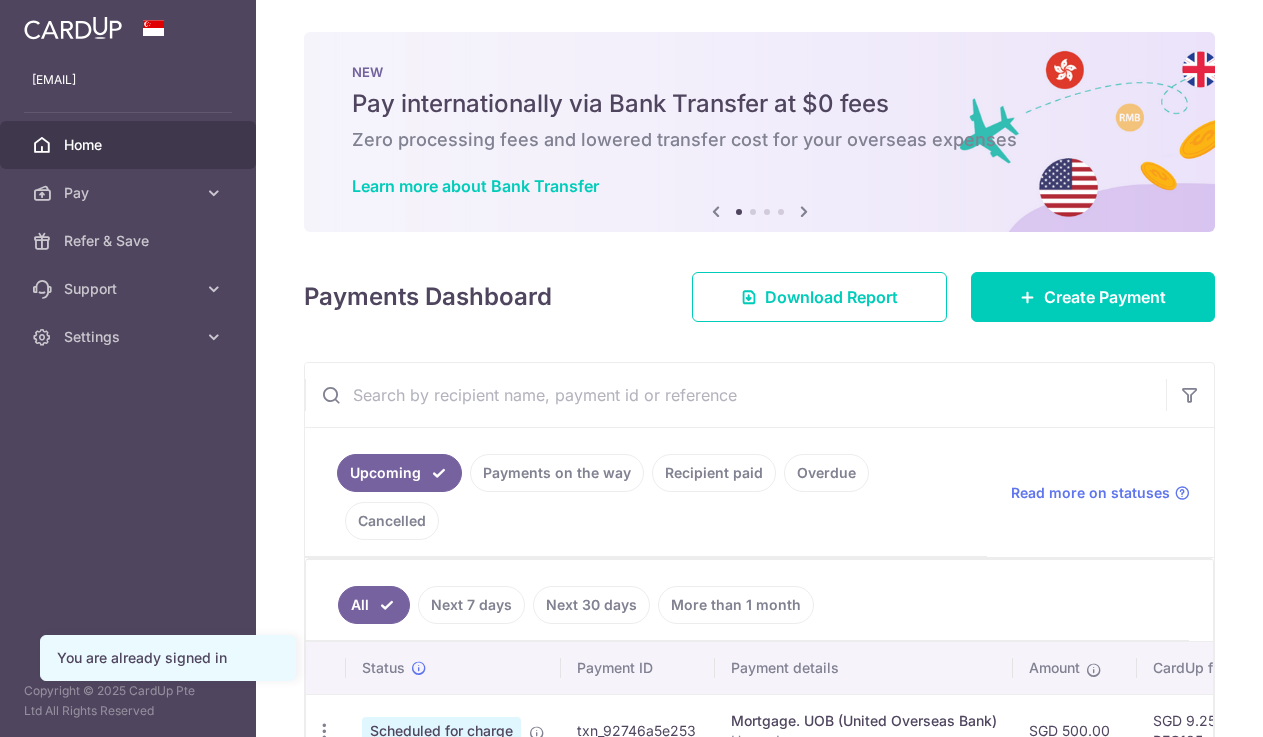scroll, scrollTop: 0, scrollLeft: 0, axis: both 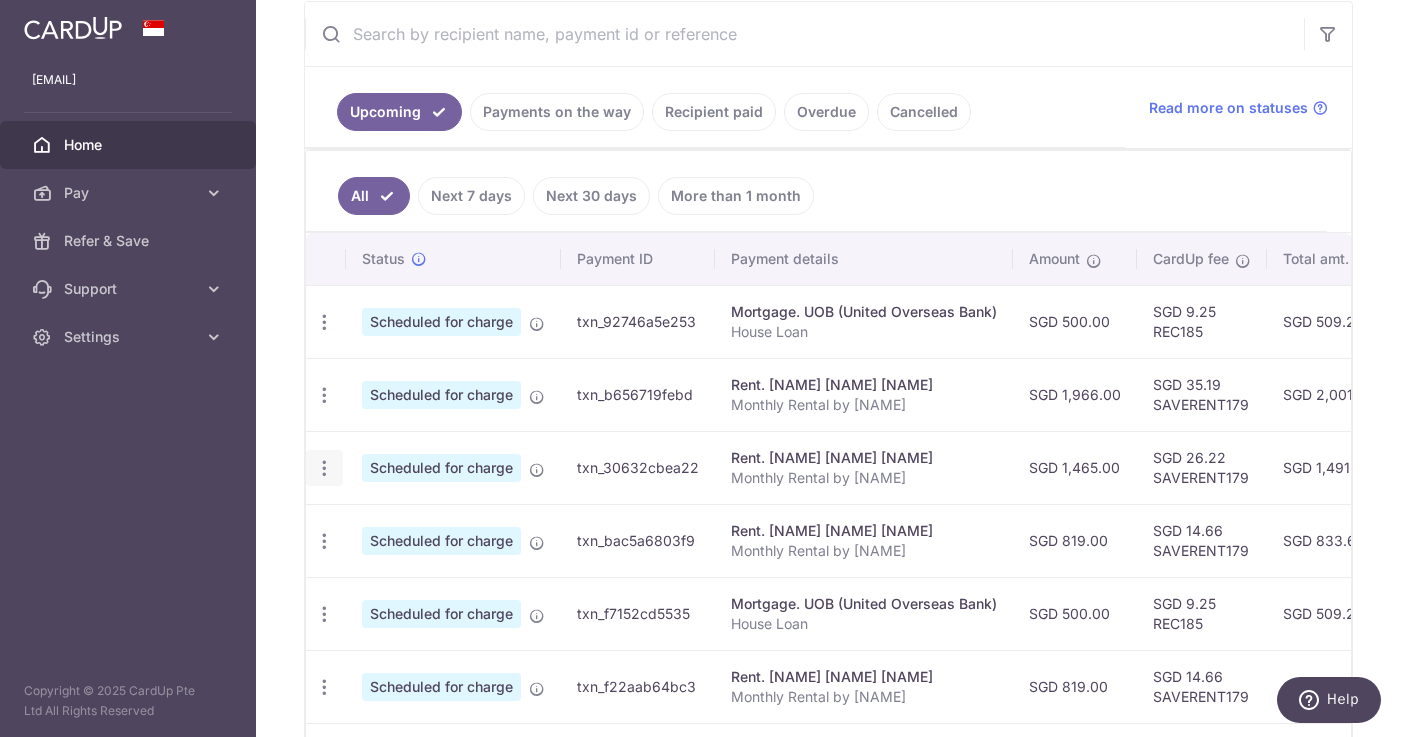 click at bounding box center [324, 322] 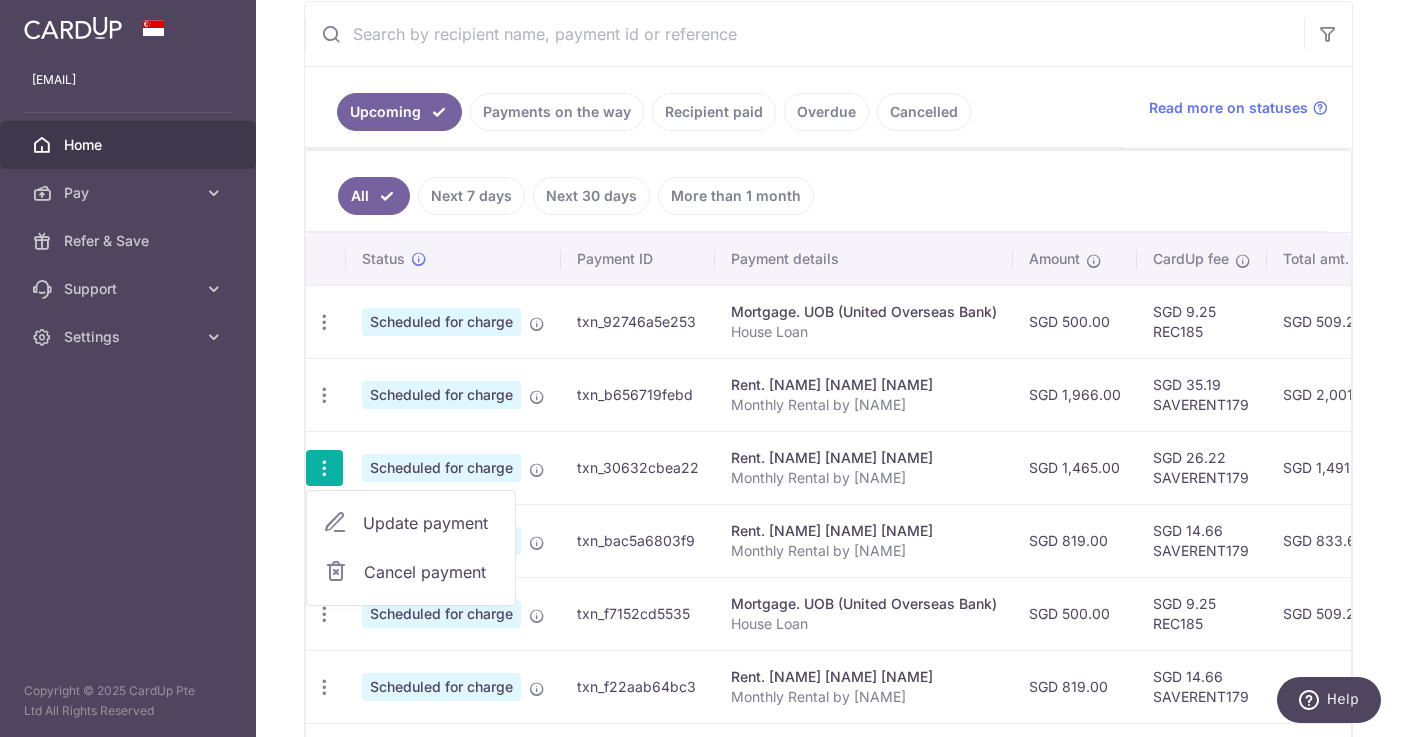 click on "Cancel payment" at bounding box center [431, 572] 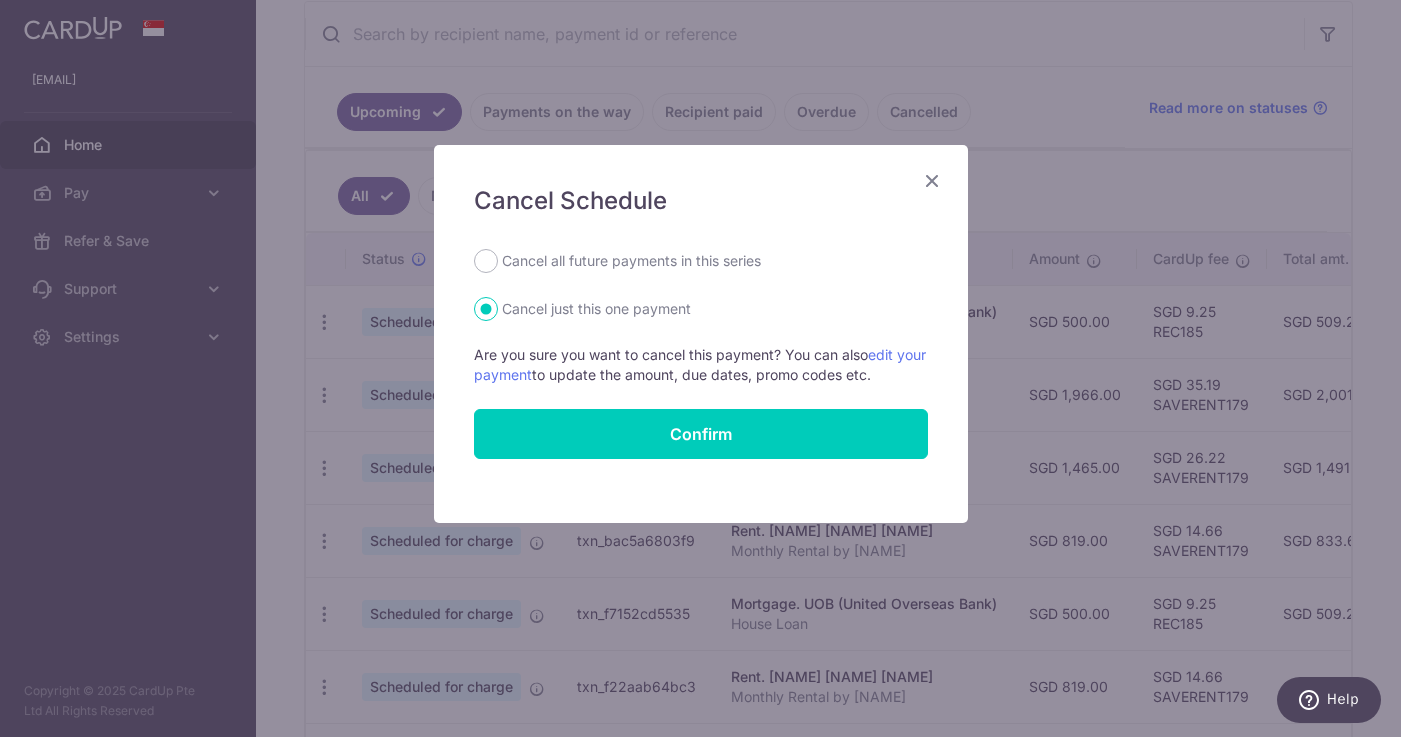 click on "Cancel all future payments in this series" at bounding box center [631, 261] 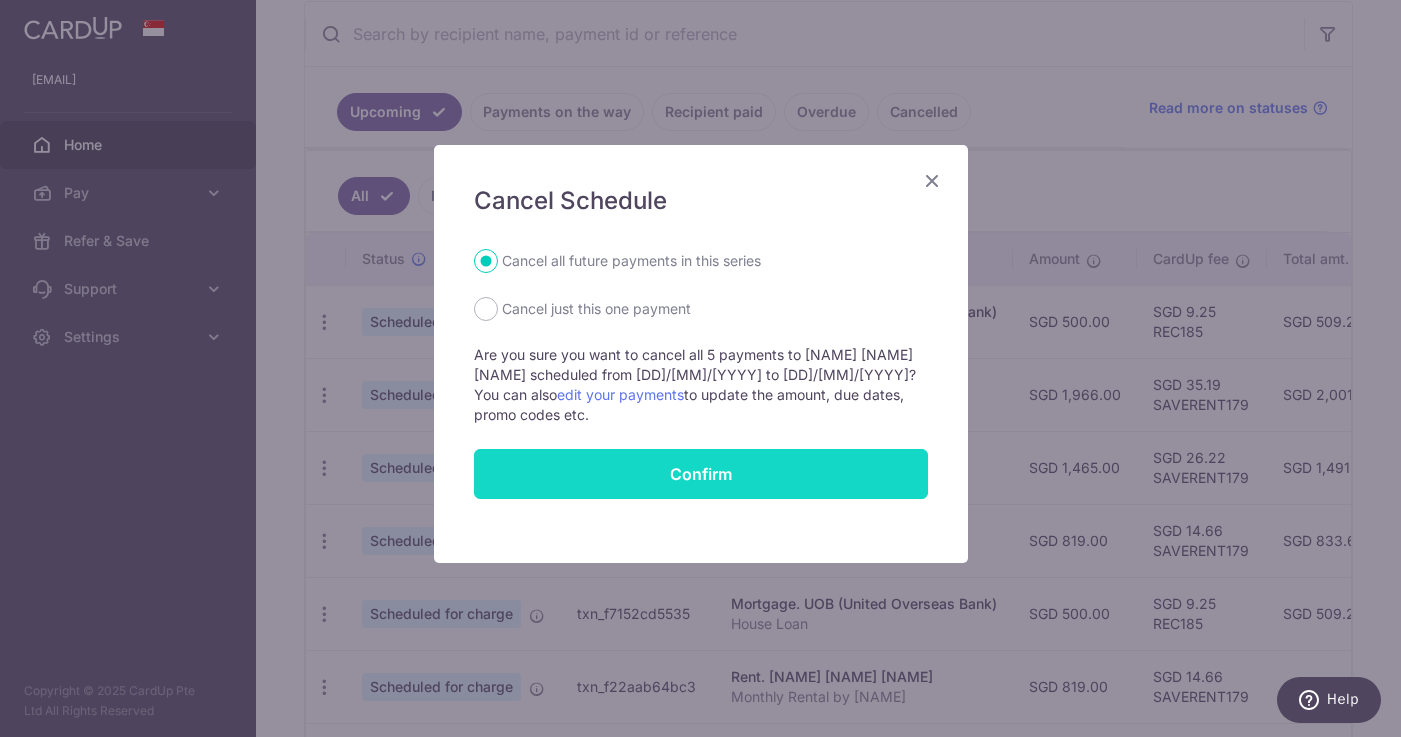 click on "Confirm" at bounding box center (701, 474) 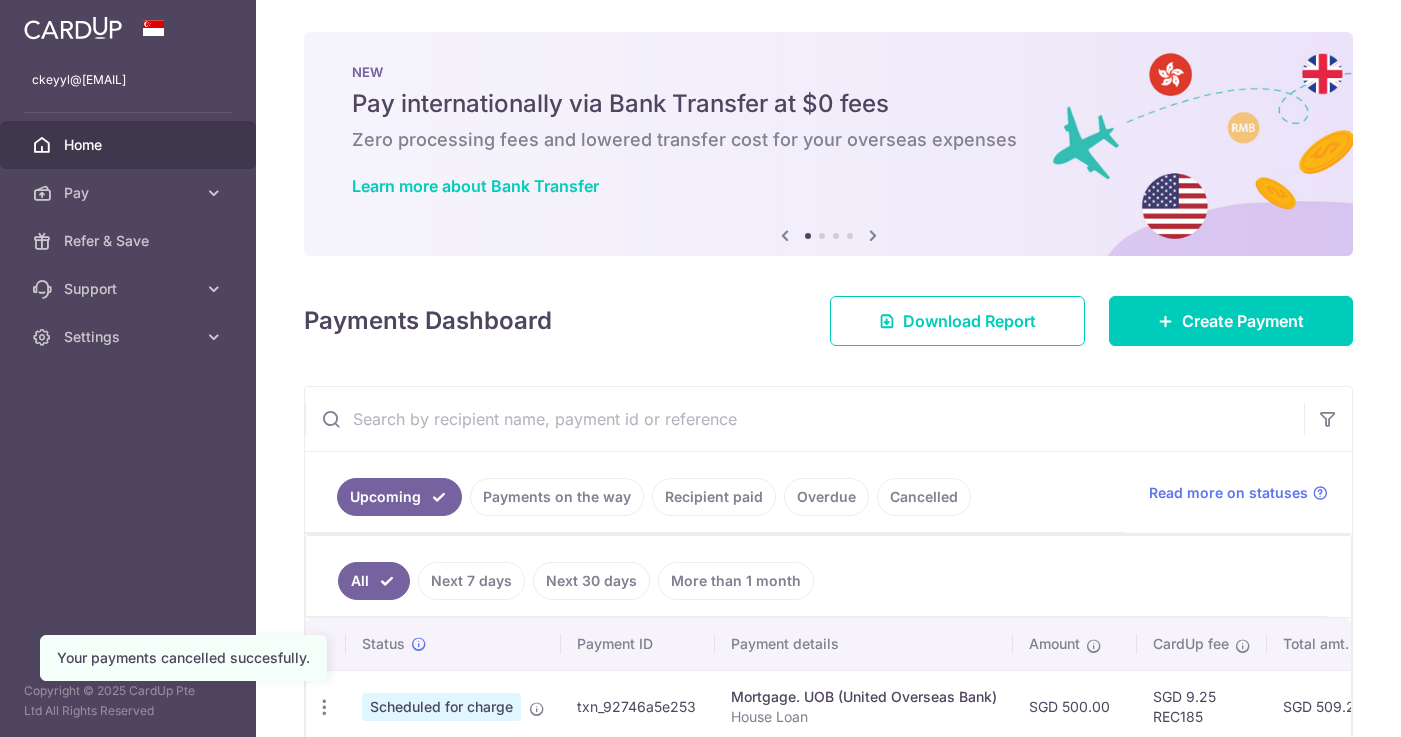 scroll, scrollTop: 0, scrollLeft: 0, axis: both 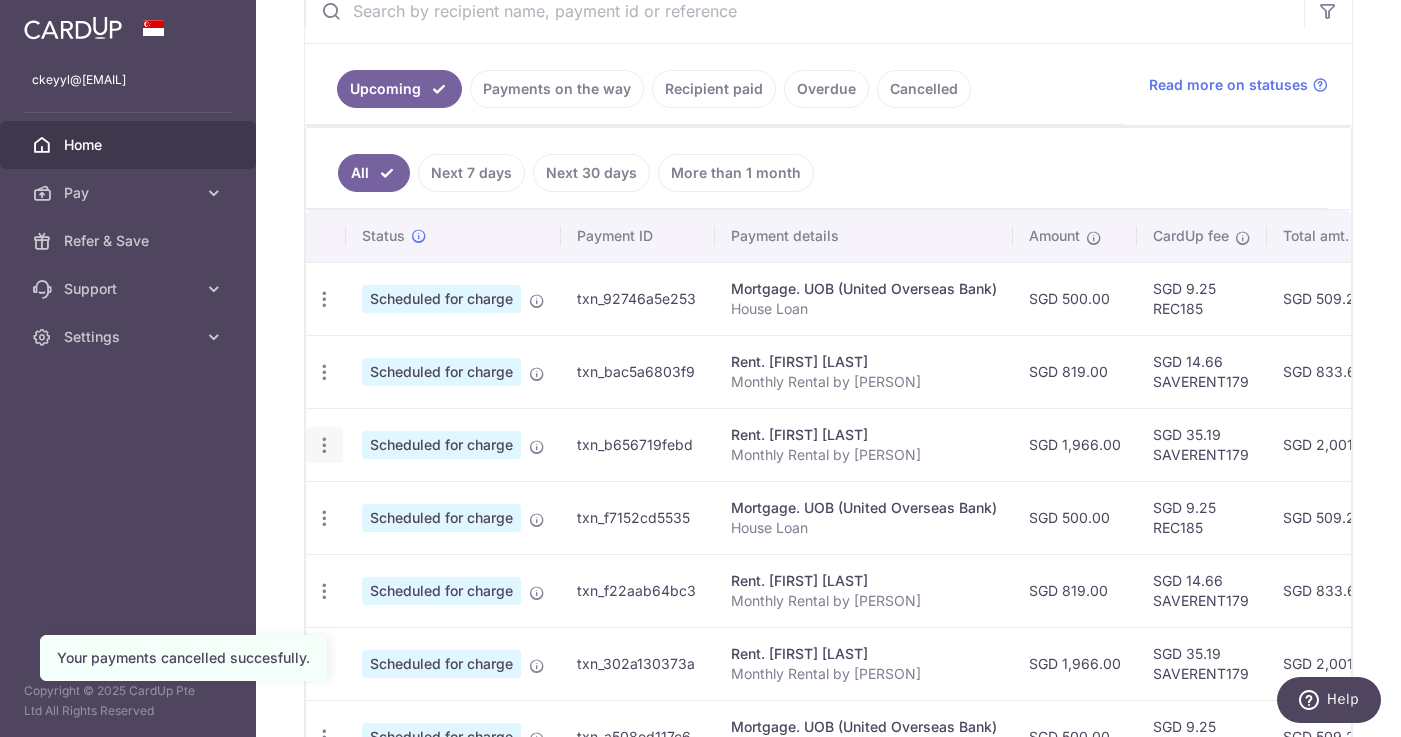 click at bounding box center [324, 299] 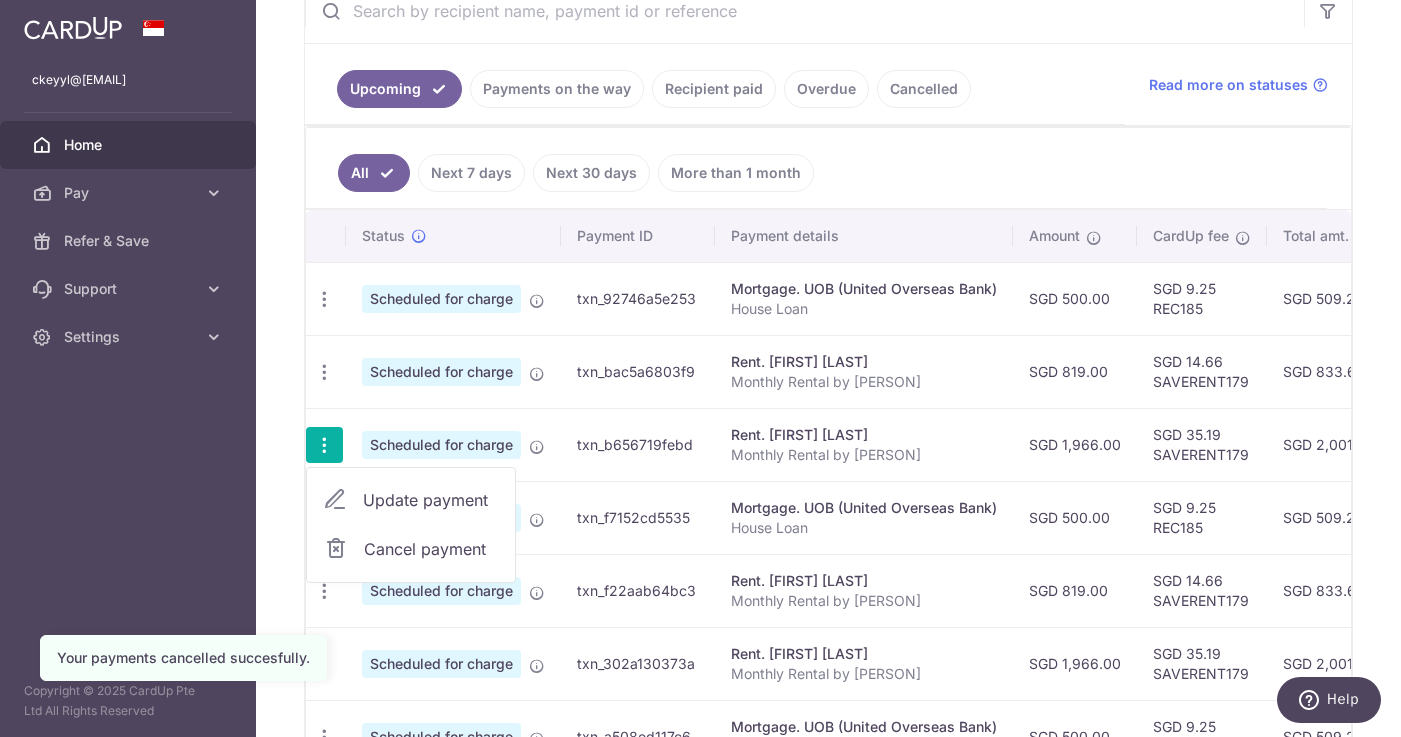 click on "Update payment" at bounding box center [431, 500] 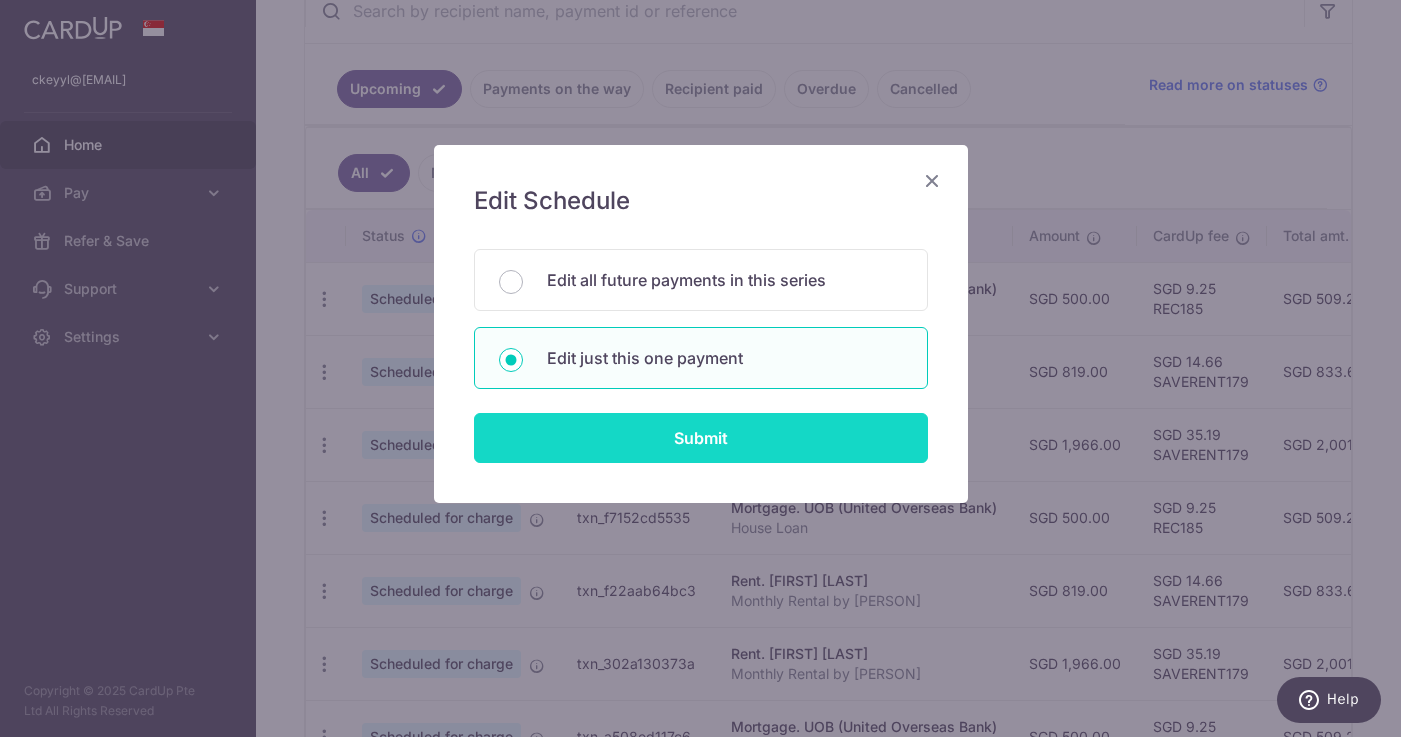 click on "Submit" at bounding box center [701, 438] 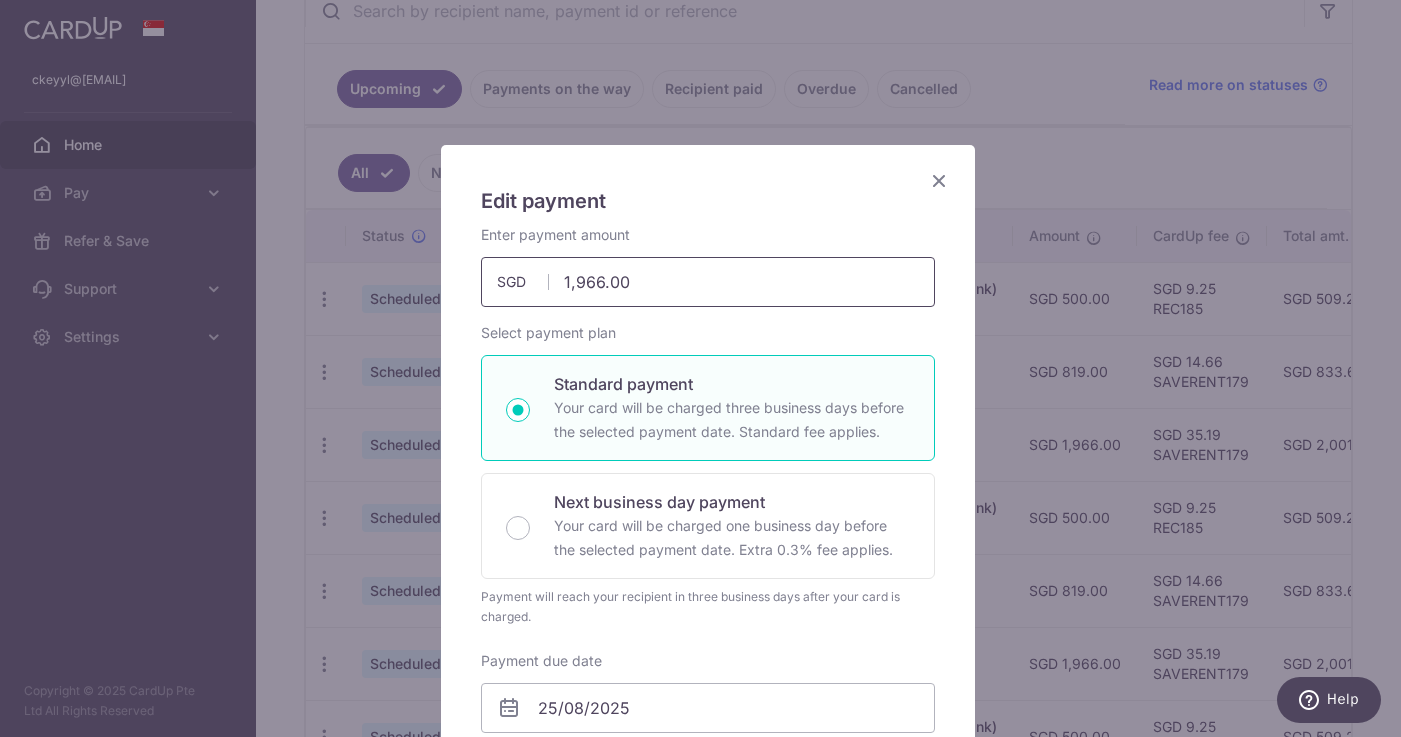 click on "1,966.00" at bounding box center (708, 282) 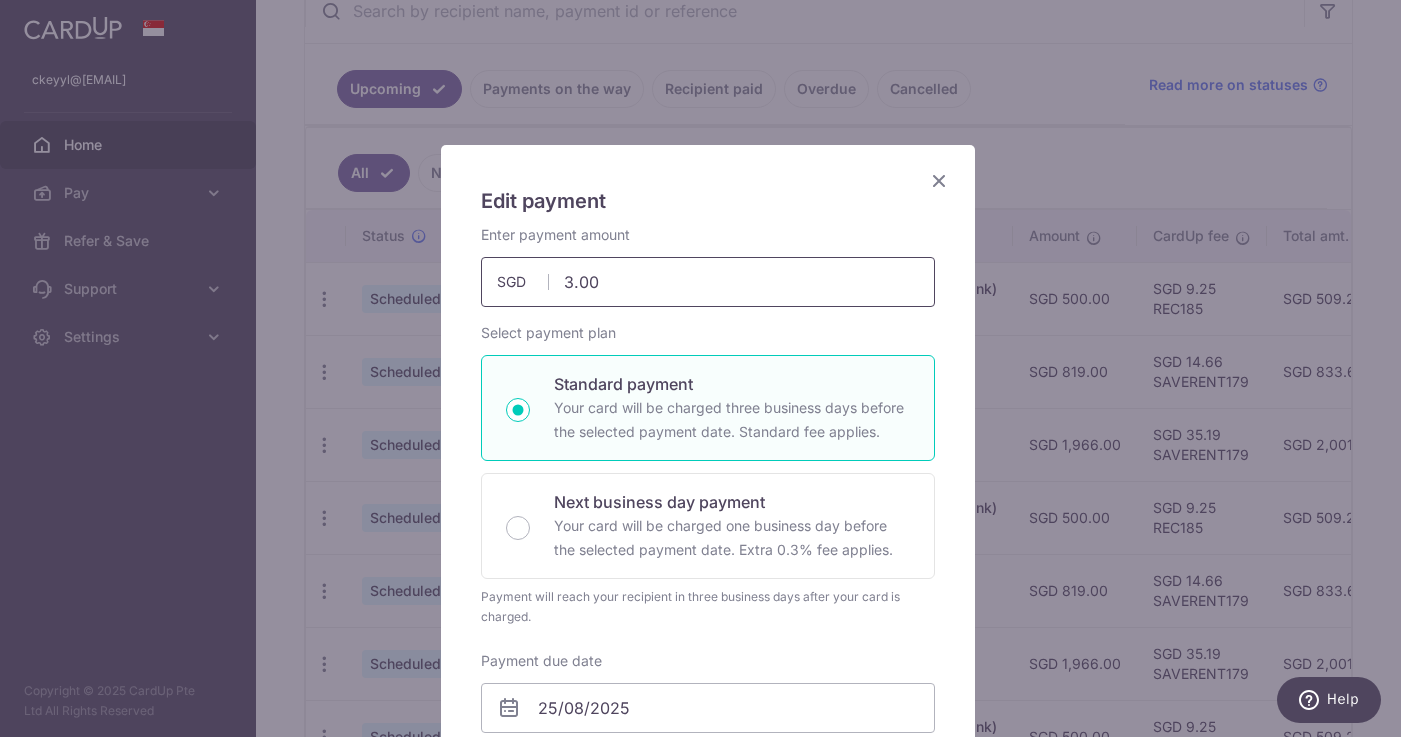 drag, startPoint x: 614, startPoint y: 281, endPoint x: 530, endPoint y: 278, distance: 84.05355 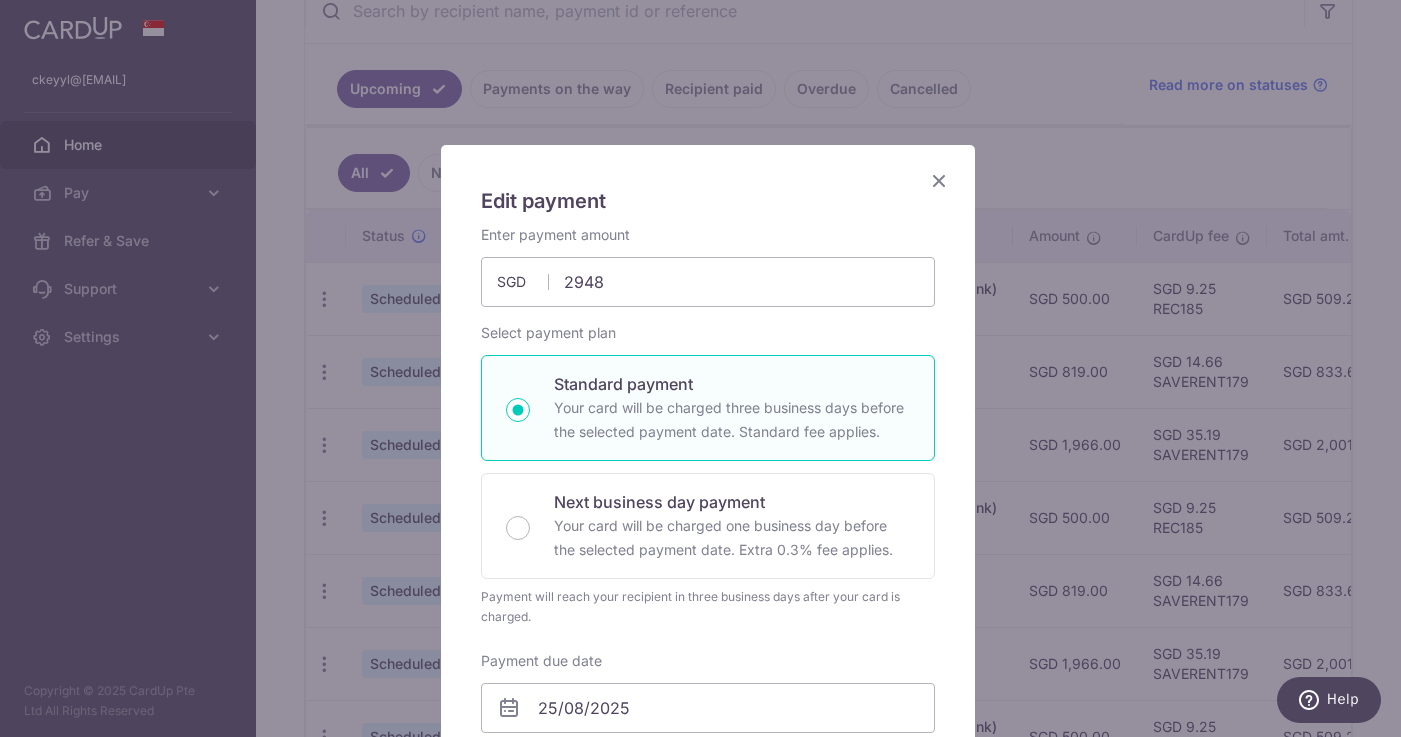 type on "2,948.00" 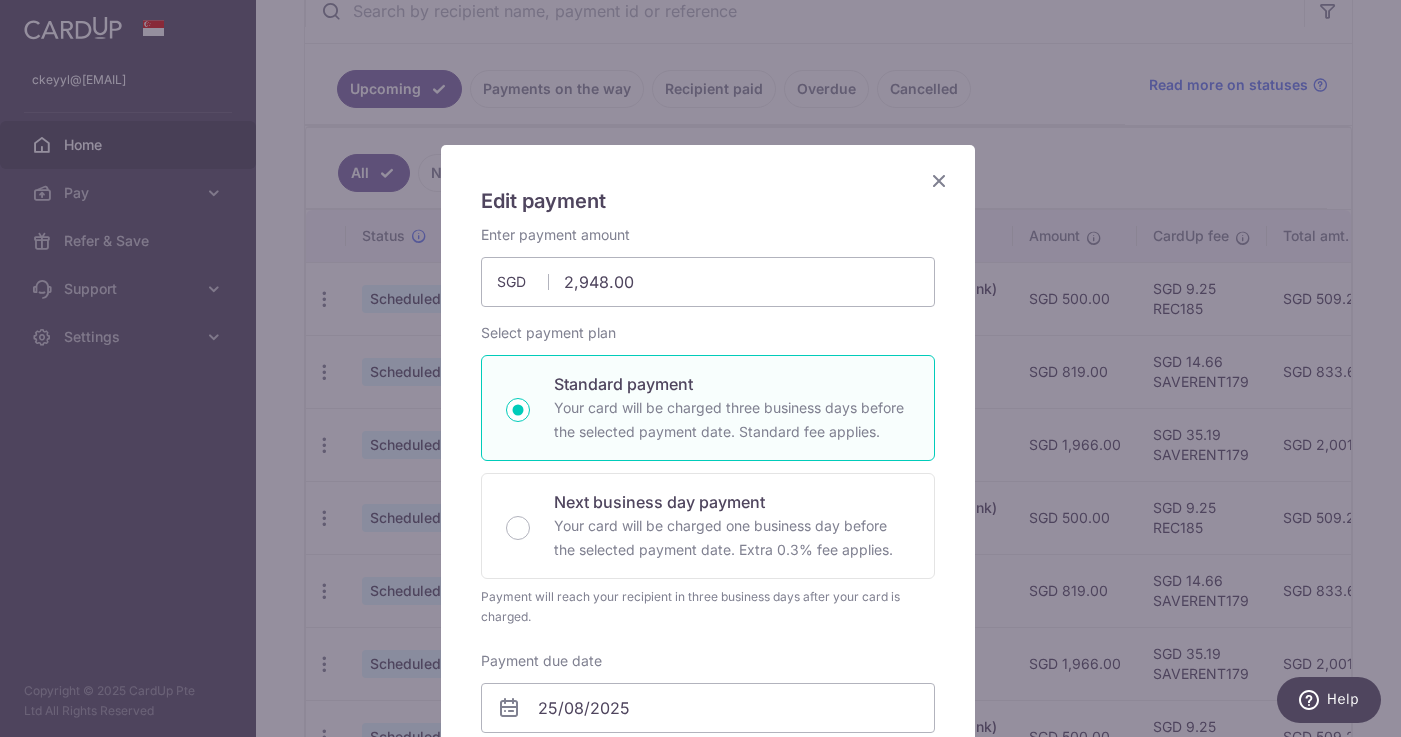 click on "Edit payment
By clicking apply,  you will make changes to all   payments to  Sonny Yeow Keng Wan  scheduled from
.
By clicking below, you confirm you are editing this payment to  Sonny Yeow Keng Wan  on
25/08/2025 ." at bounding box center (708, 810) 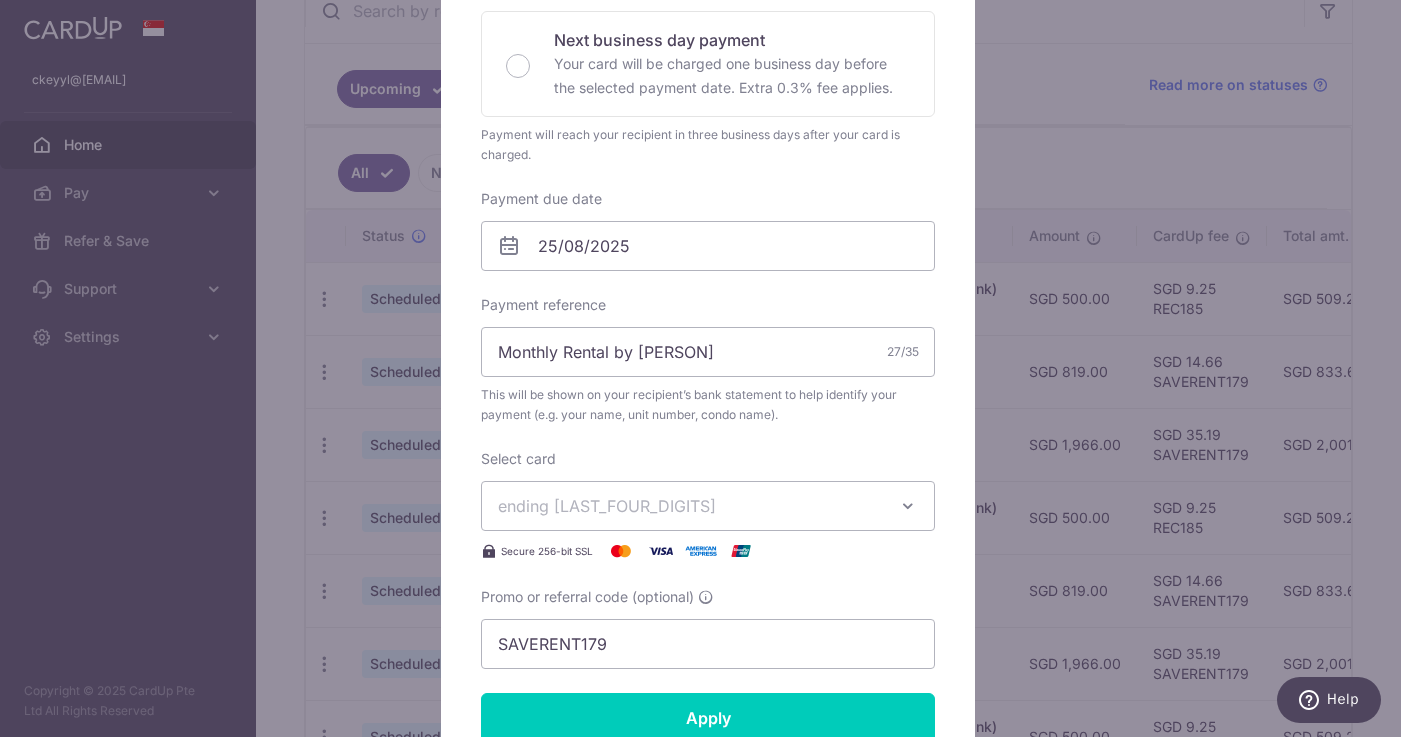 scroll, scrollTop: 577, scrollLeft: 0, axis: vertical 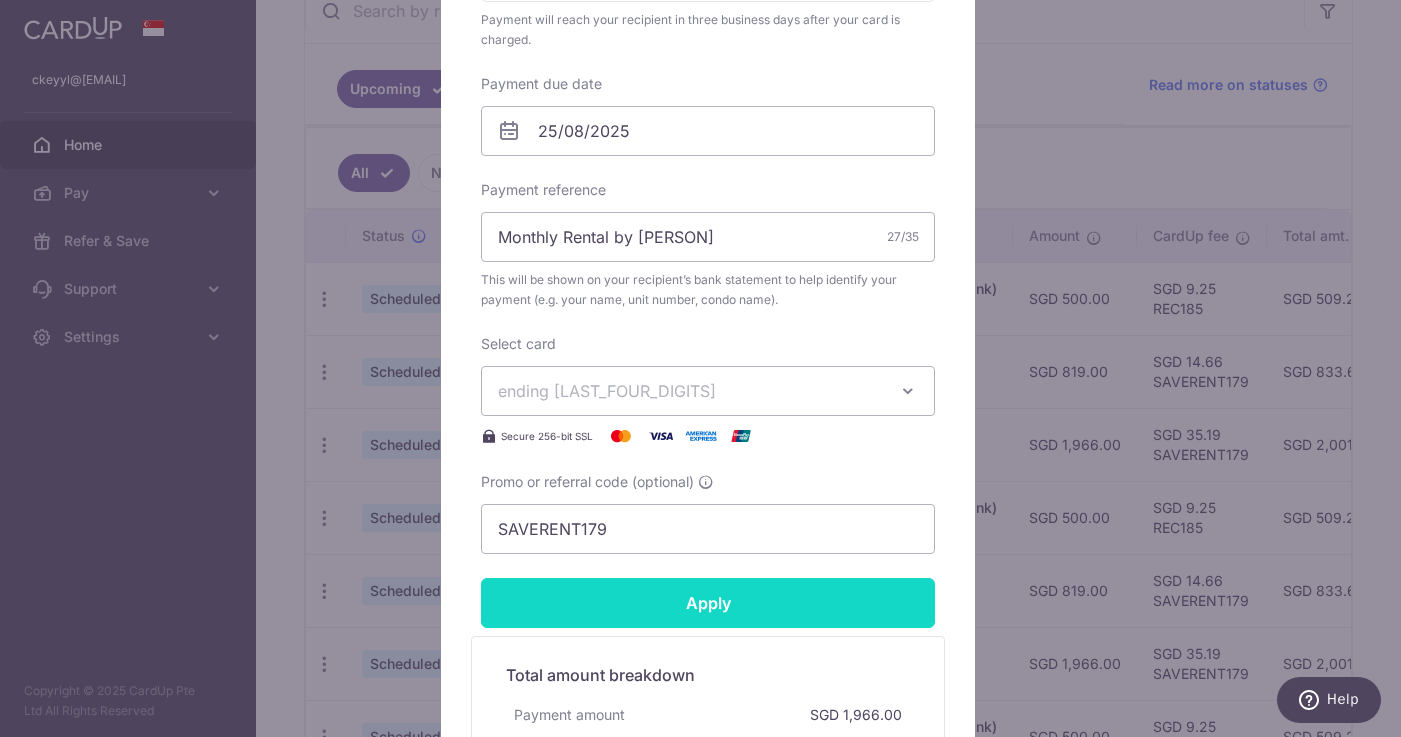 click on "Apply" at bounding box center (708, 603) 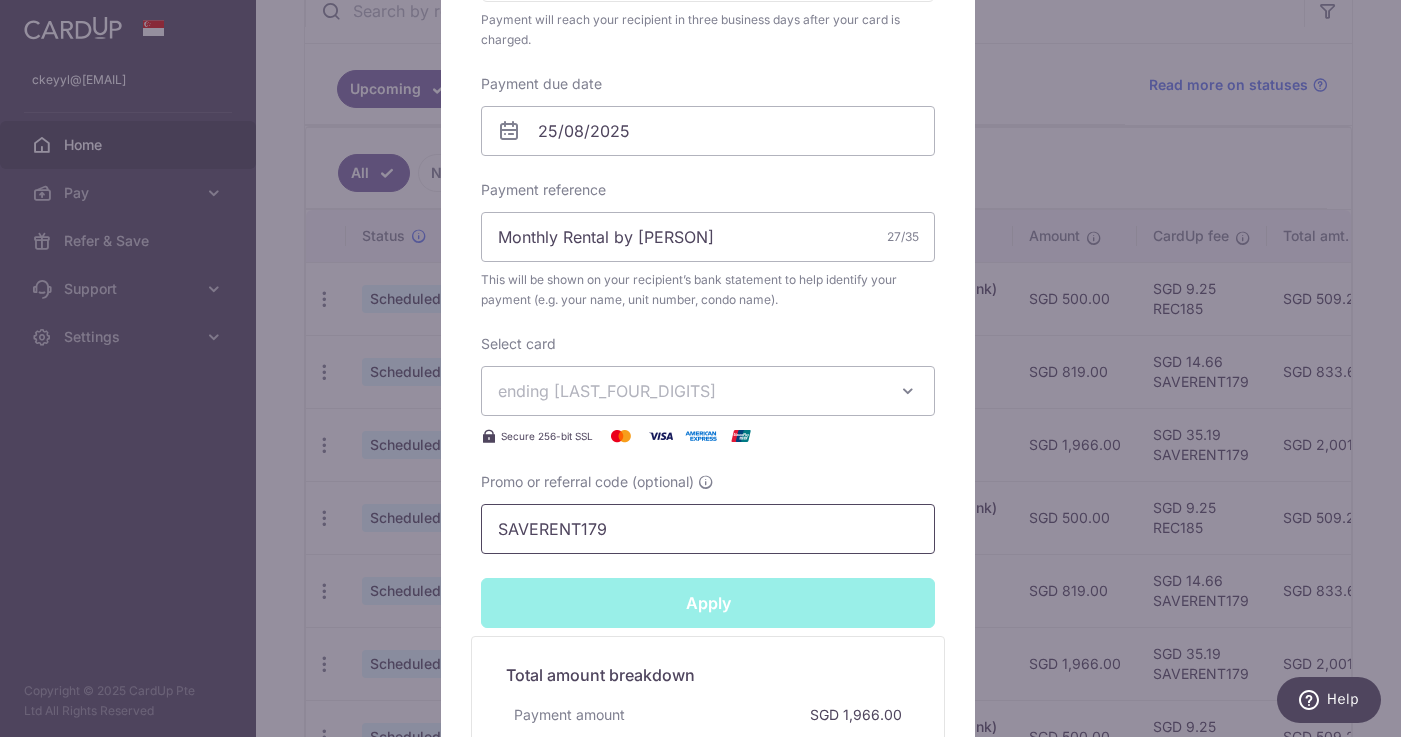 type on "Successfully Applied" 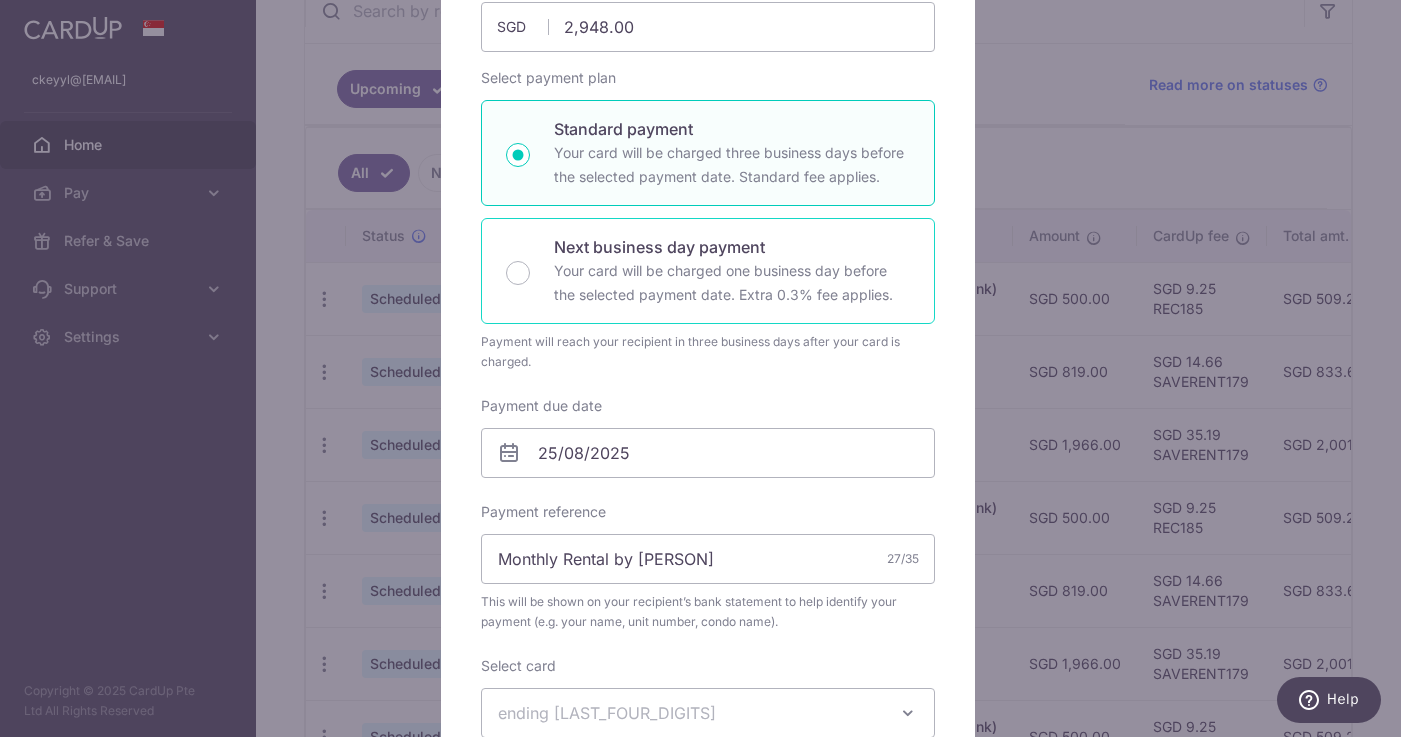 scroll, scrollTop: 0, scrollLeft: 0, axis: both 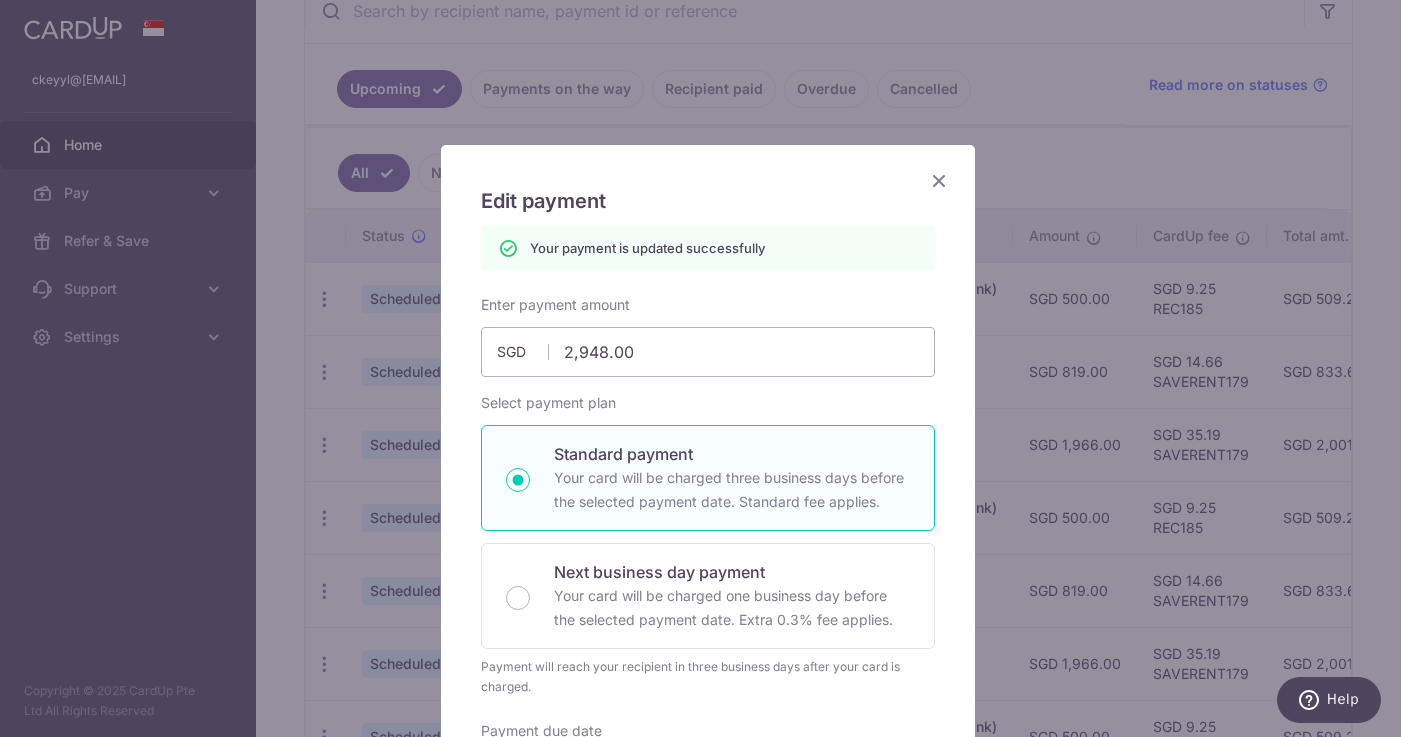 click at bounding box center (939, 180) 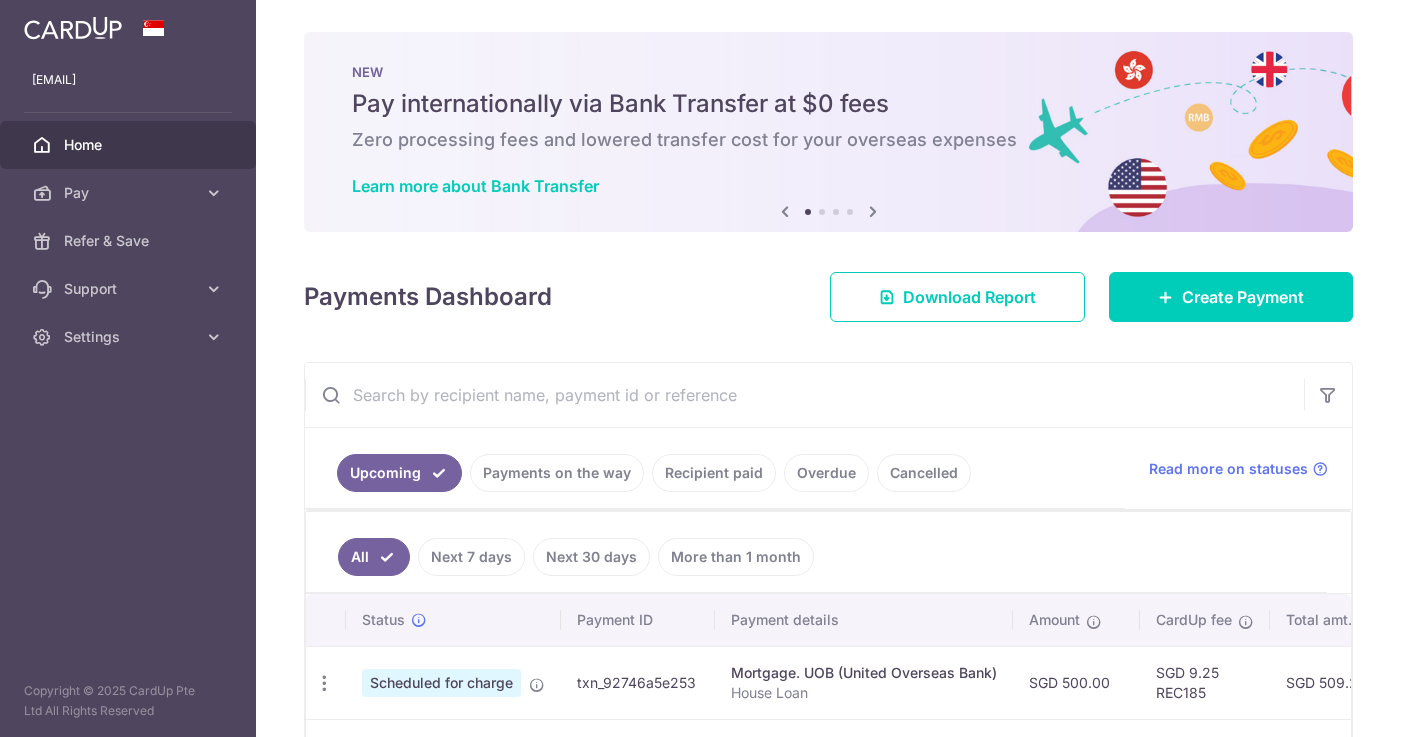 scroll, scrollTop: 0, scrollLeft: 0, axis: both 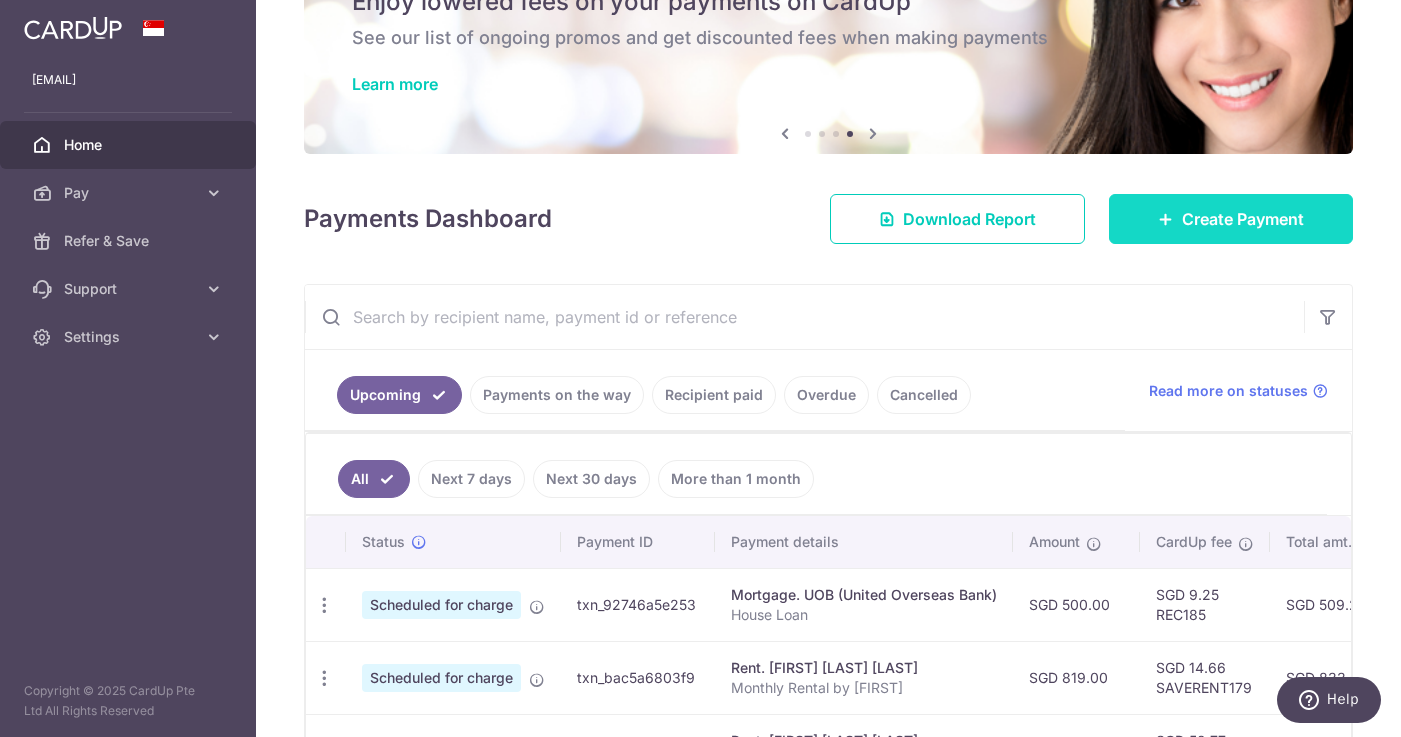 click on "Create Payment" at bounding box center (1231, 219) 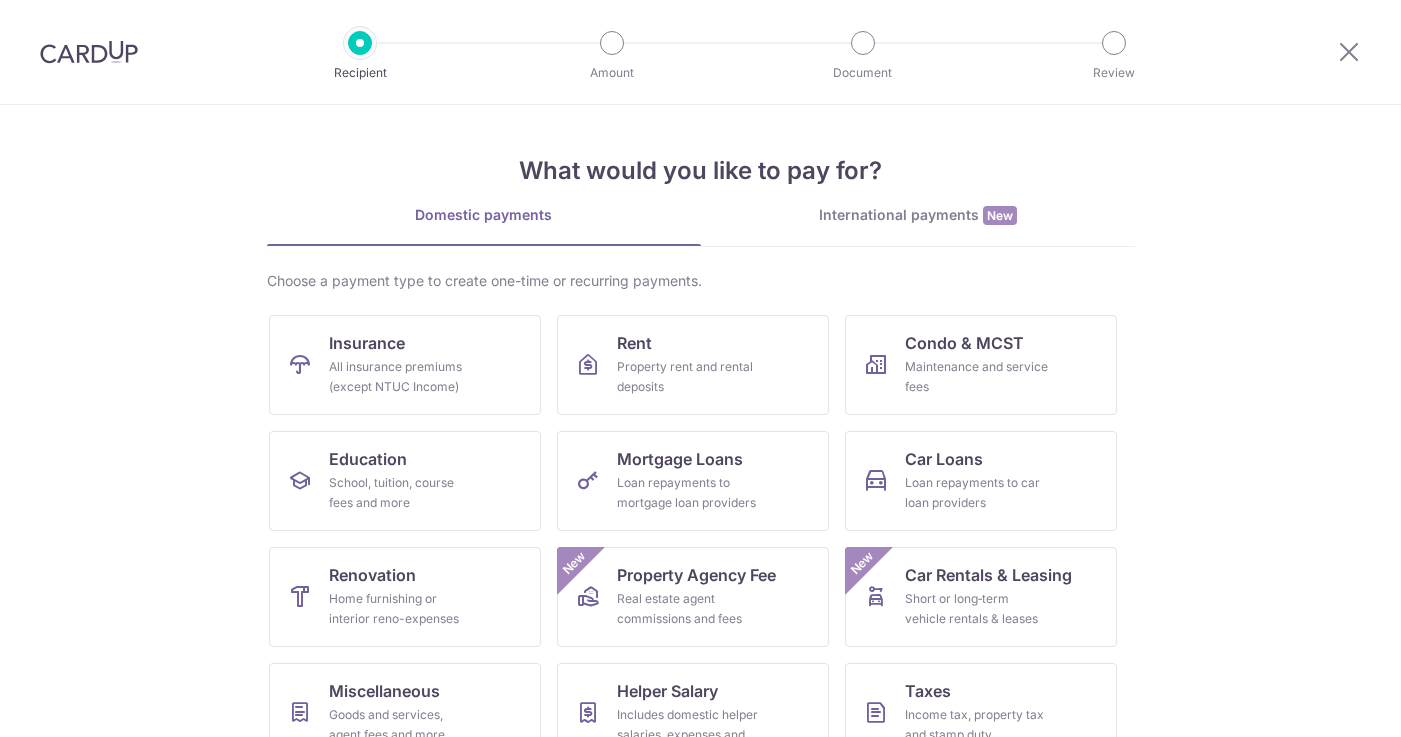 scroll, scrollTop: 0, scrollLeft: 0, axis: both 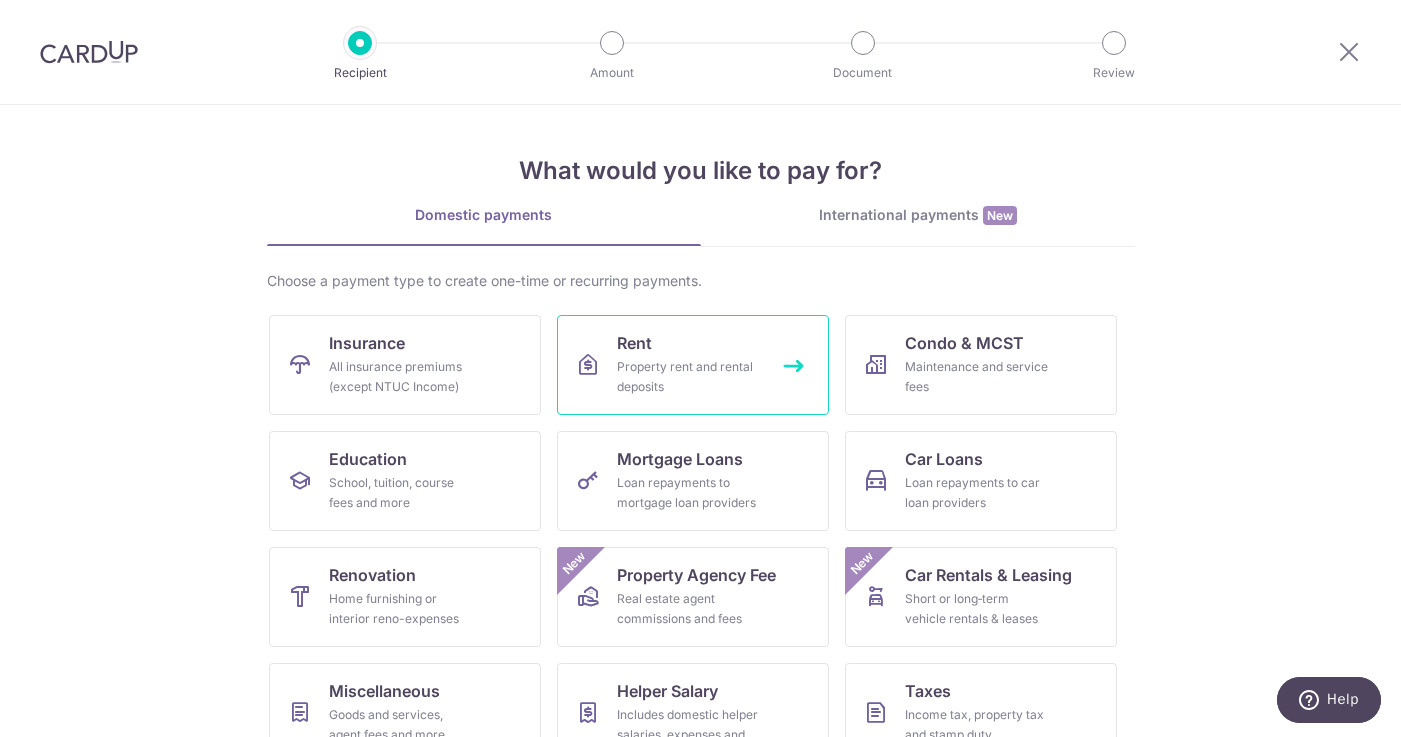 click on "Property rent and rental deposits" at bounding box center (689, 377) 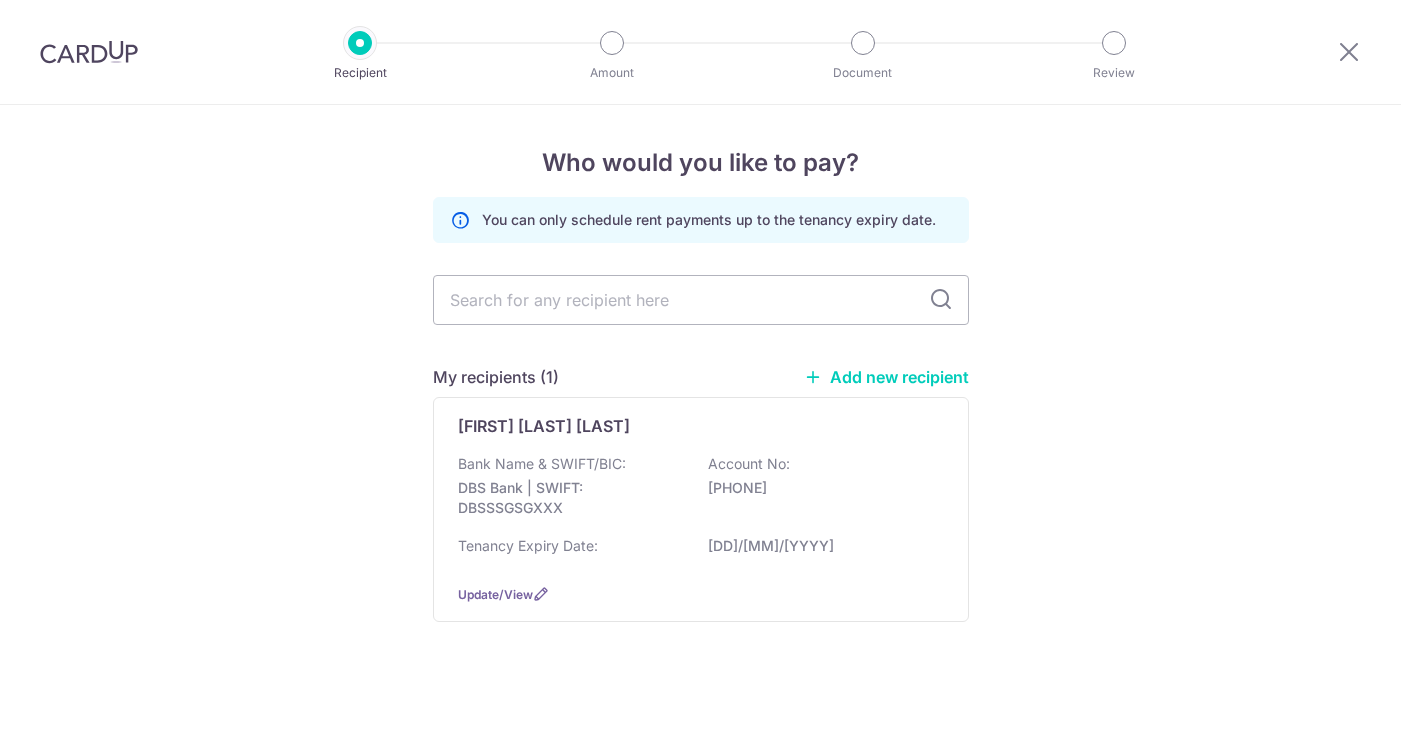 scroll, scrollTop: 0, scrollLeft: 0, axis: both 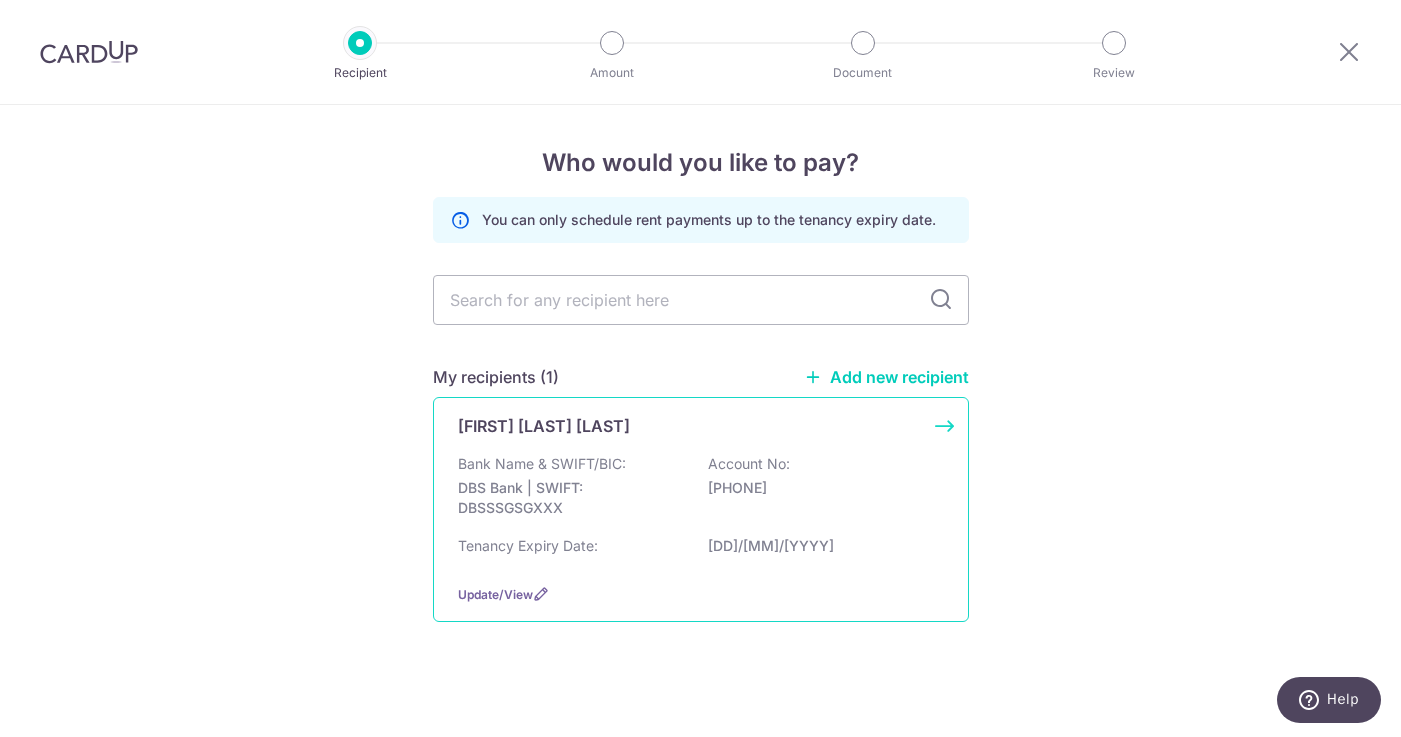 click on "DBS Bank | SWIFT: DBSSSGSGXXX" at bounding box center (570, 498) 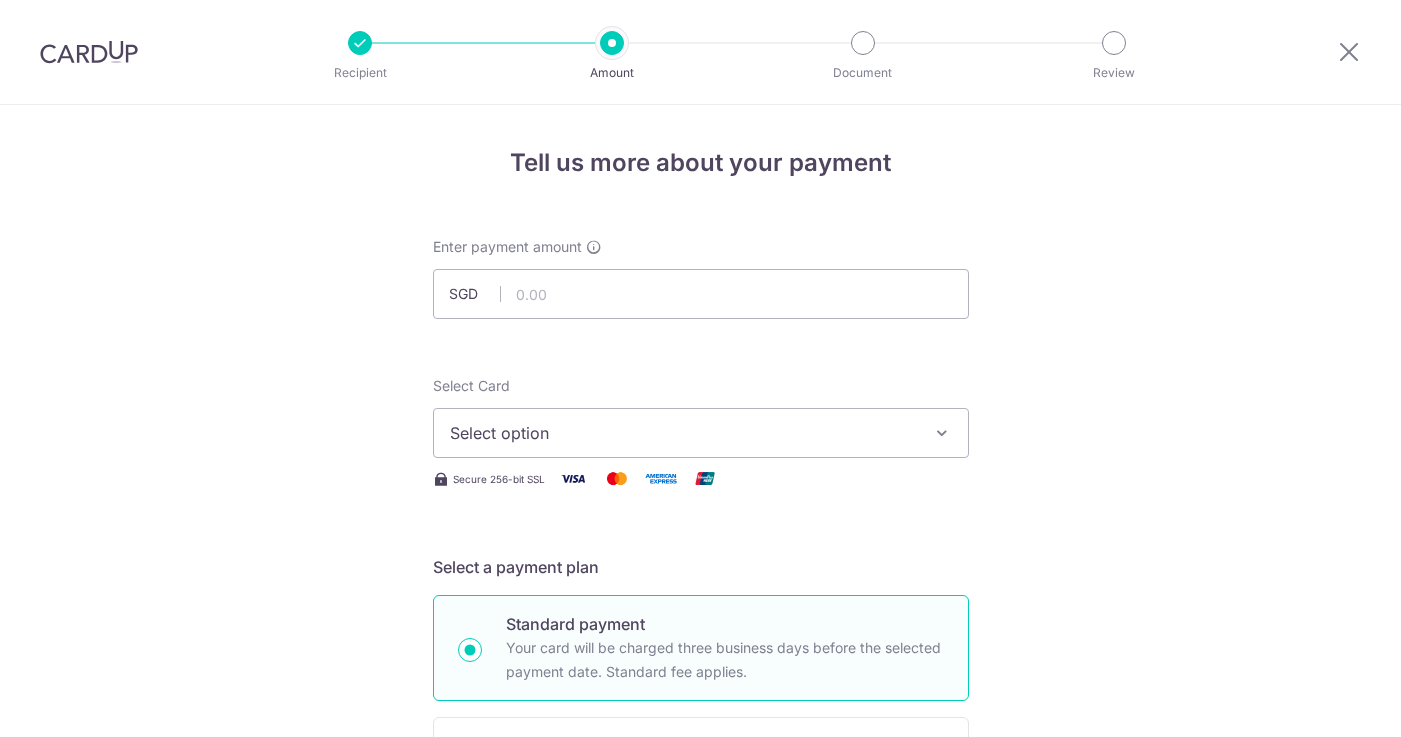 scroll, scrollTop: 0, scrollLeft: 0, axis: both 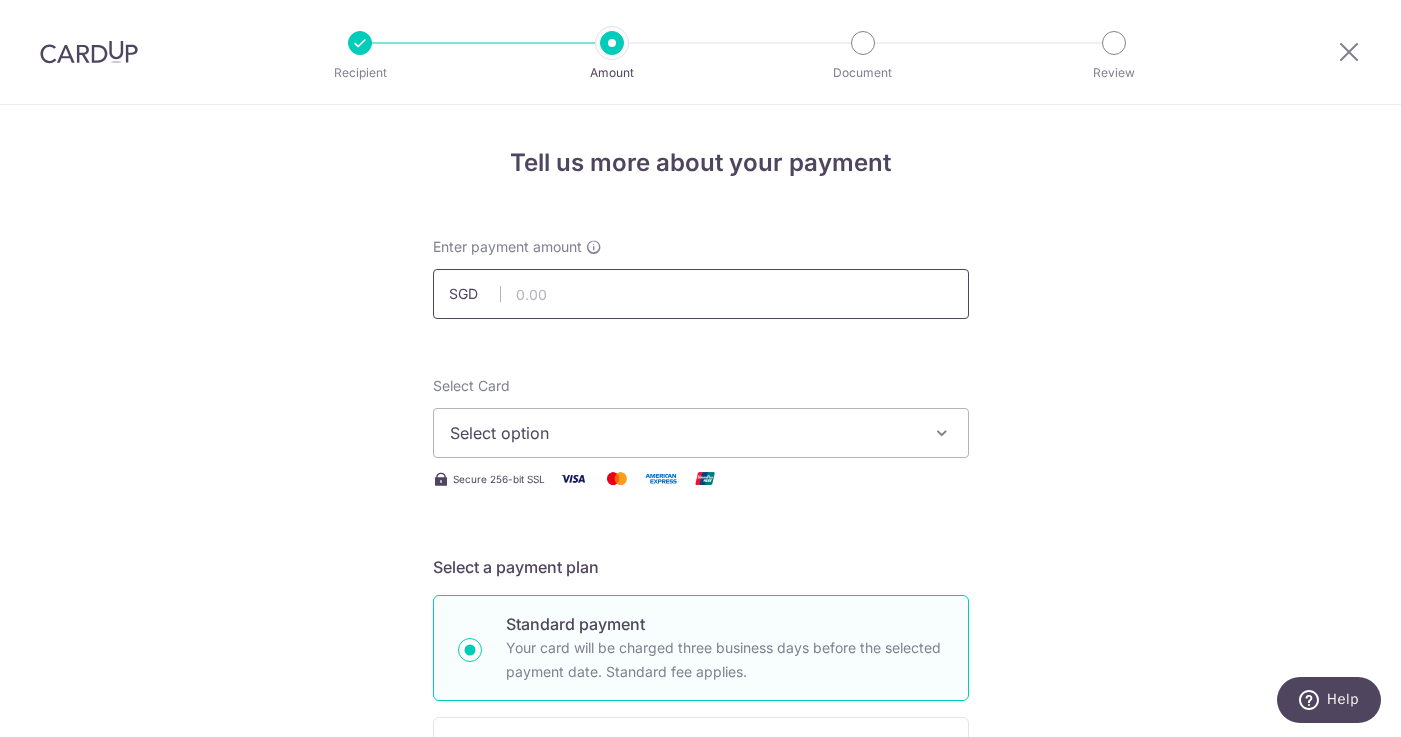 click at bounding box center (701, 294) 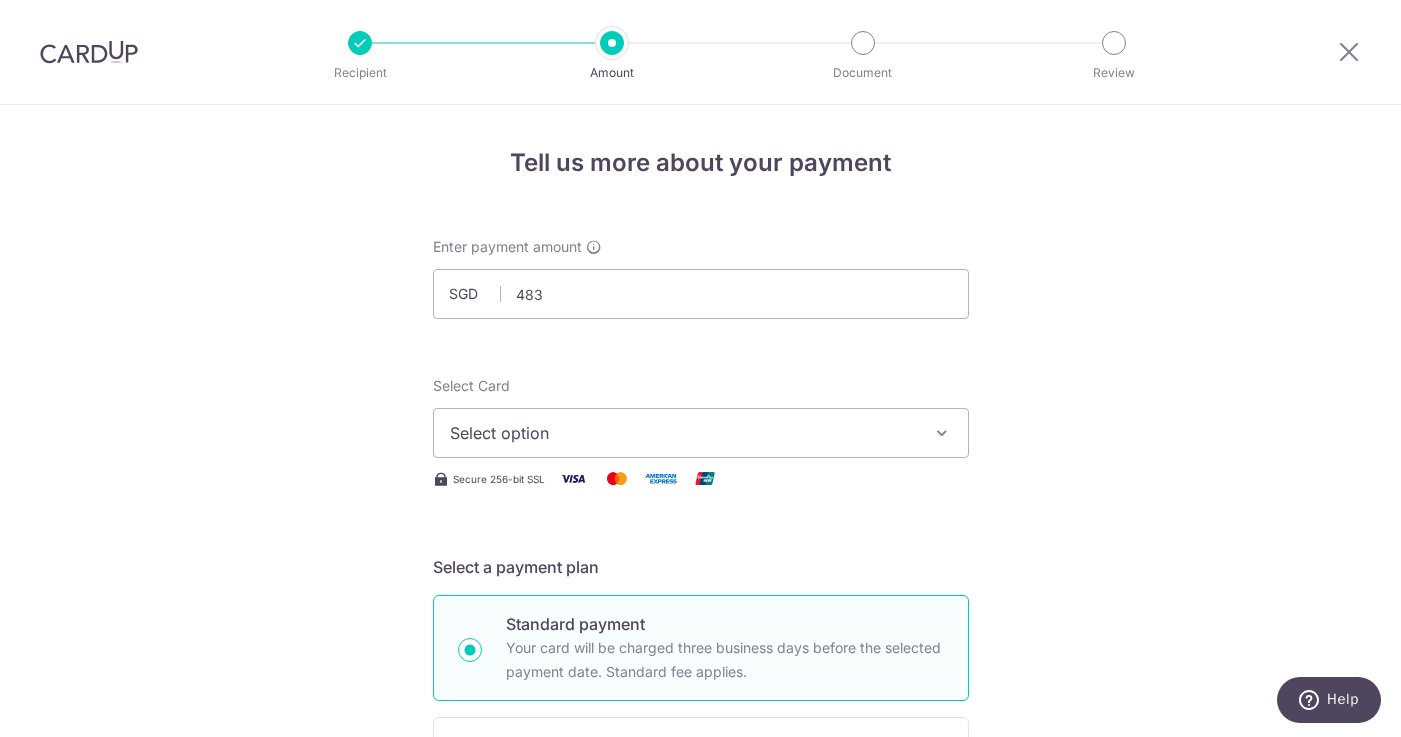 type on "483.00" 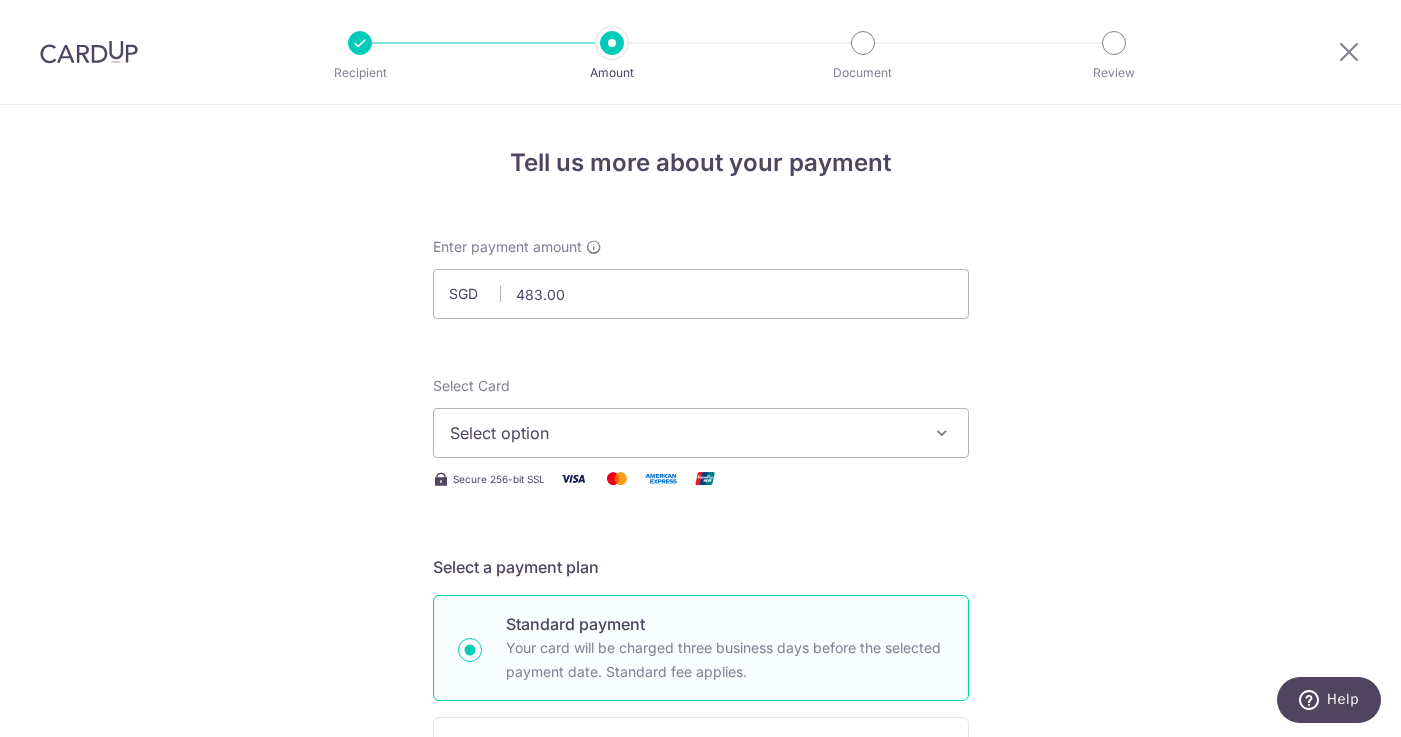 click on "Tell us more about your payment
Enter payment amount
SGD
483.00
483.00
Select Card
Select option
Add credit card
Your Cards
**** 7417
**** 4945
**** 4019
**** 0849
**** 4572
**** 4320
Secure 256-bit SSL
Text" at bounding box center (700, 1009) 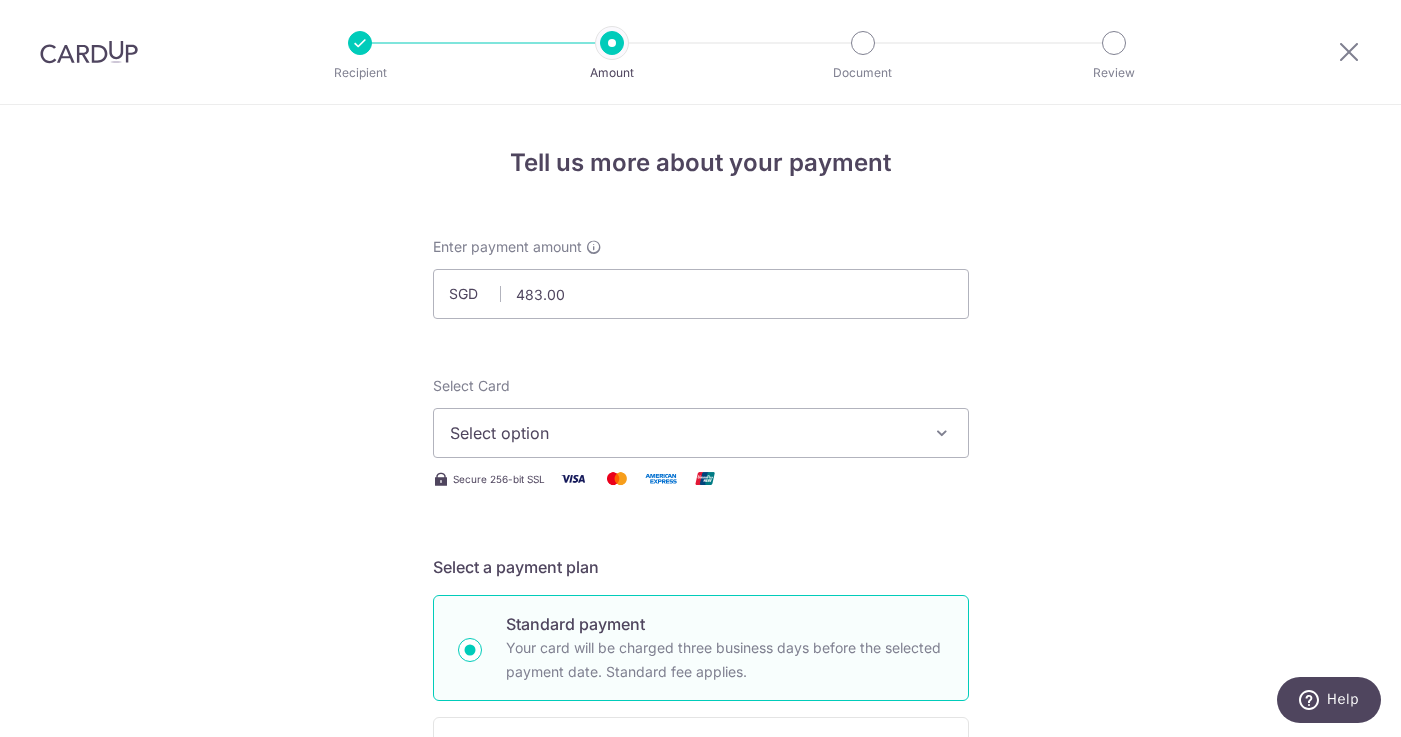 click on "Select option" at bounding box center (683, 433) 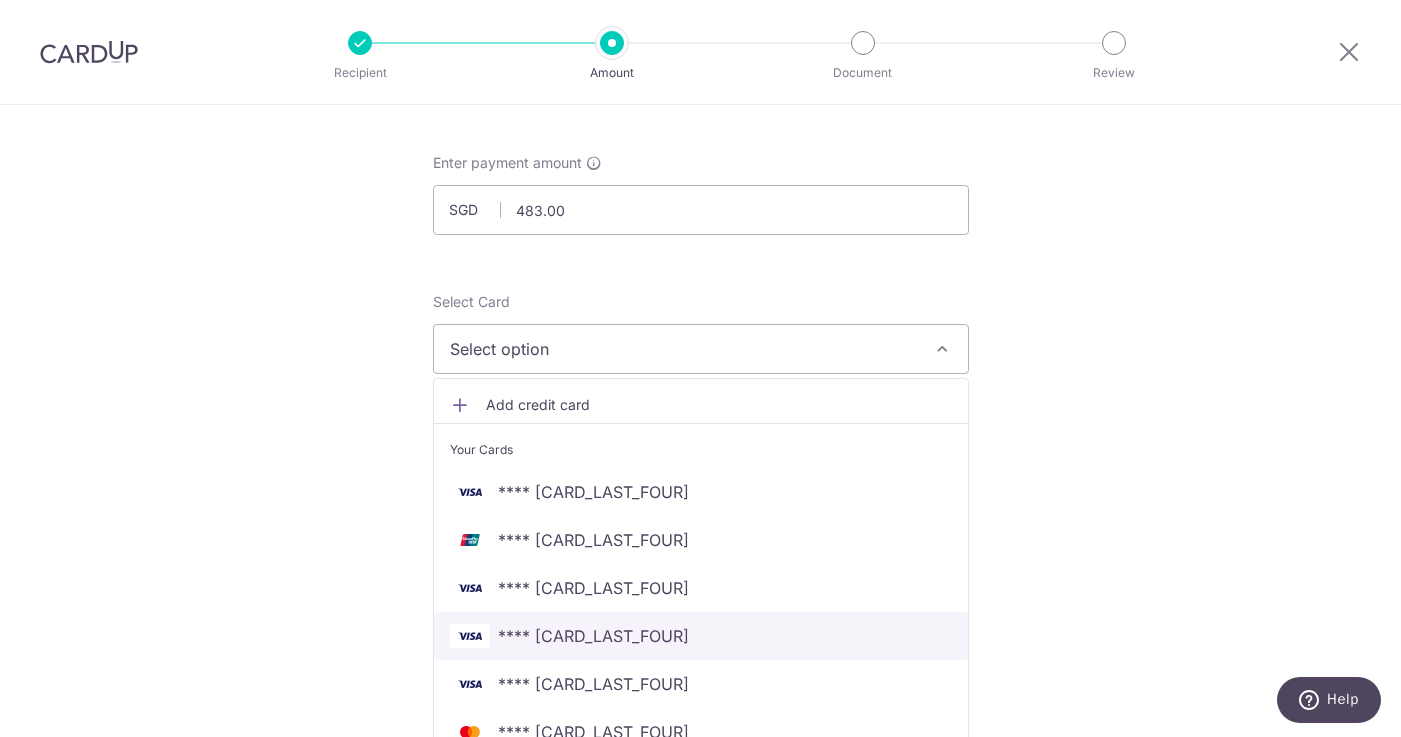 scroll, scrollTop: 88, scrollLeft: 0, axis: vertical 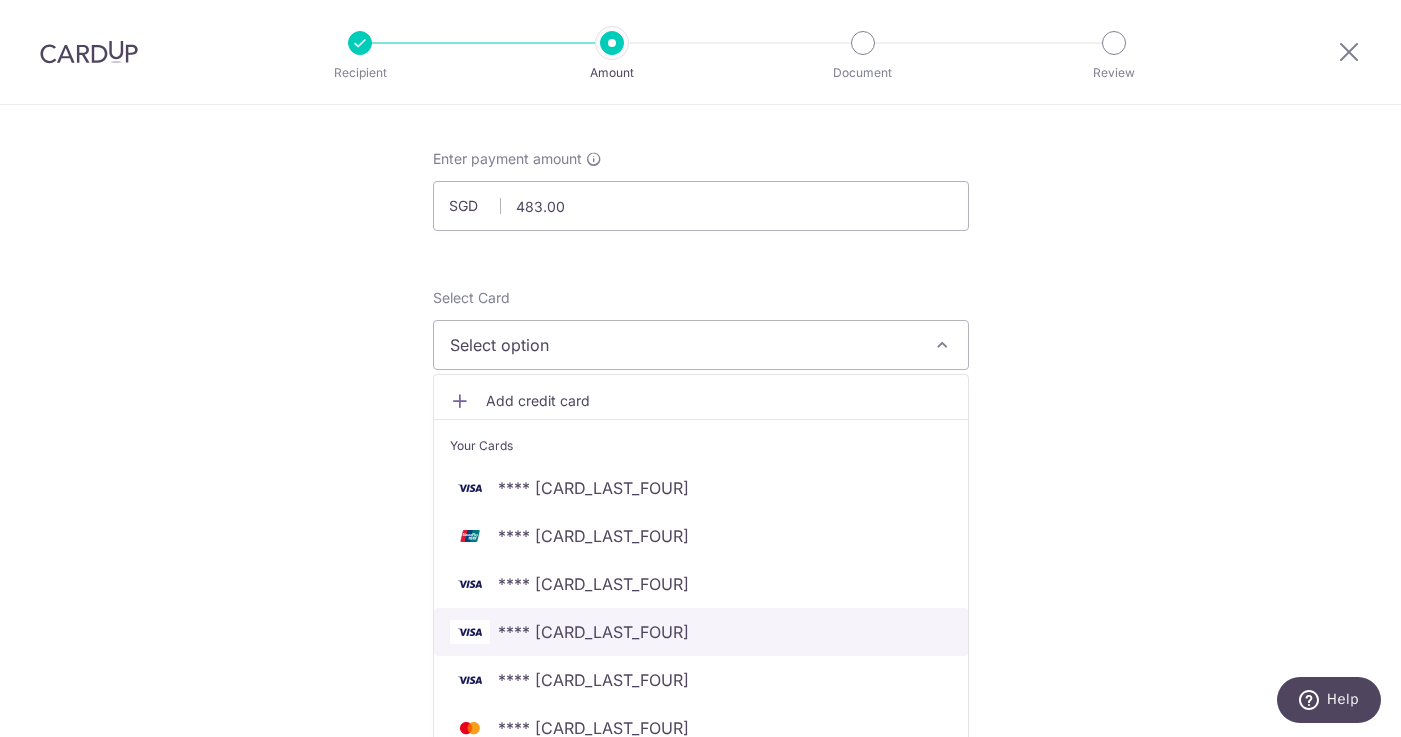 click on "**** [CC]" at bounding box center [701, 632] 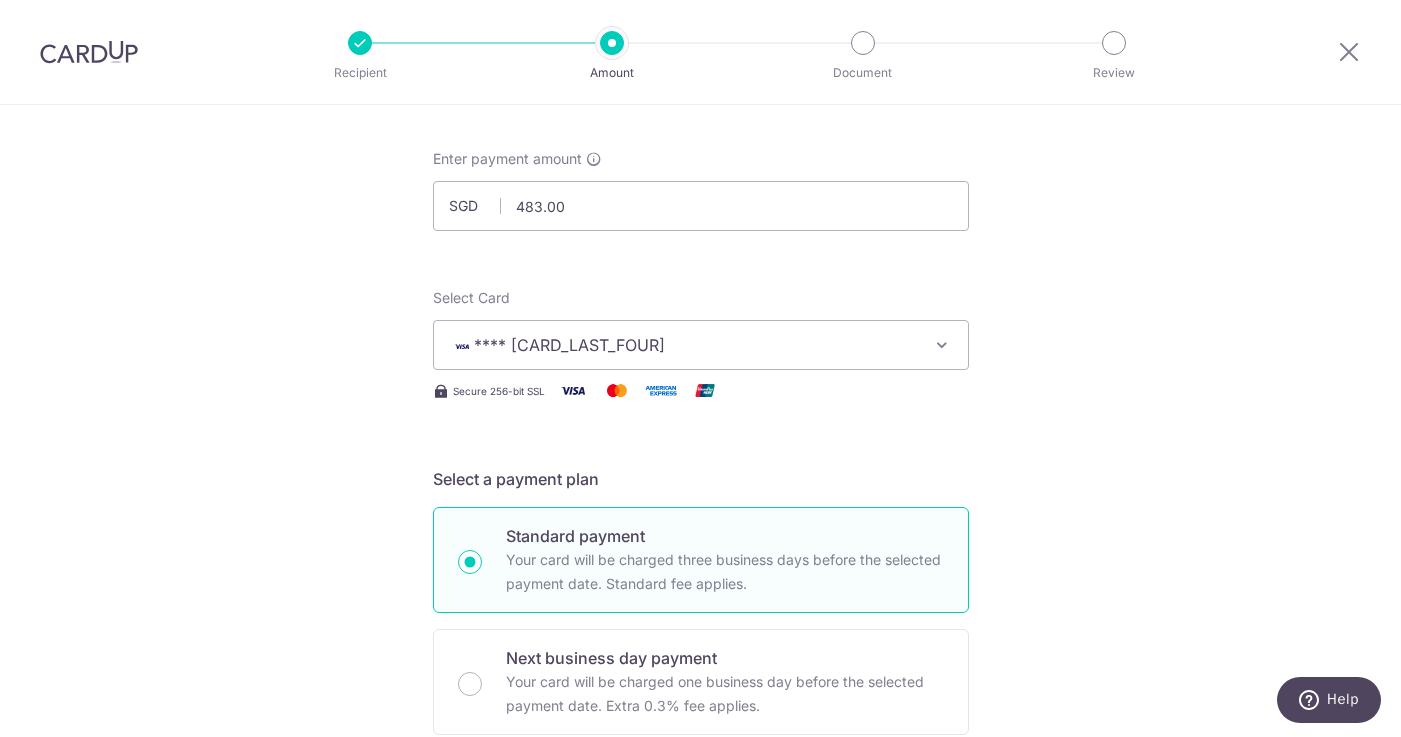 click on "Tell us more about your payment
Enter payment amount
SGD
483.00
483.00
Select Card
**** 0849
Add credit card
Your Cards
**** 7417
**** 4945
**** 4019
**** 0849
**** 4572
**** 4320
Secure 256-bit SSL
Text" at bounding box center (700, 921) 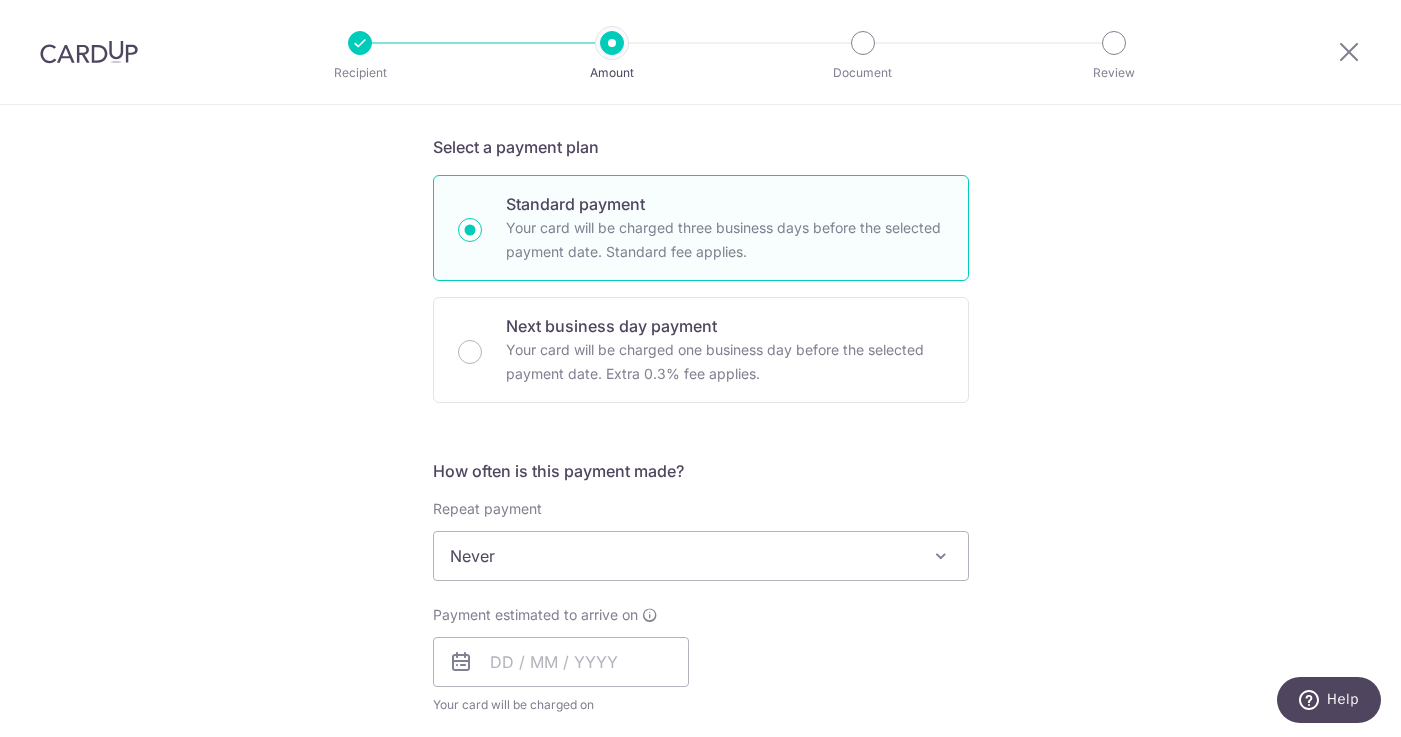 scroll, scrollTop: 423, scrollLeft: 0, axis: vertical 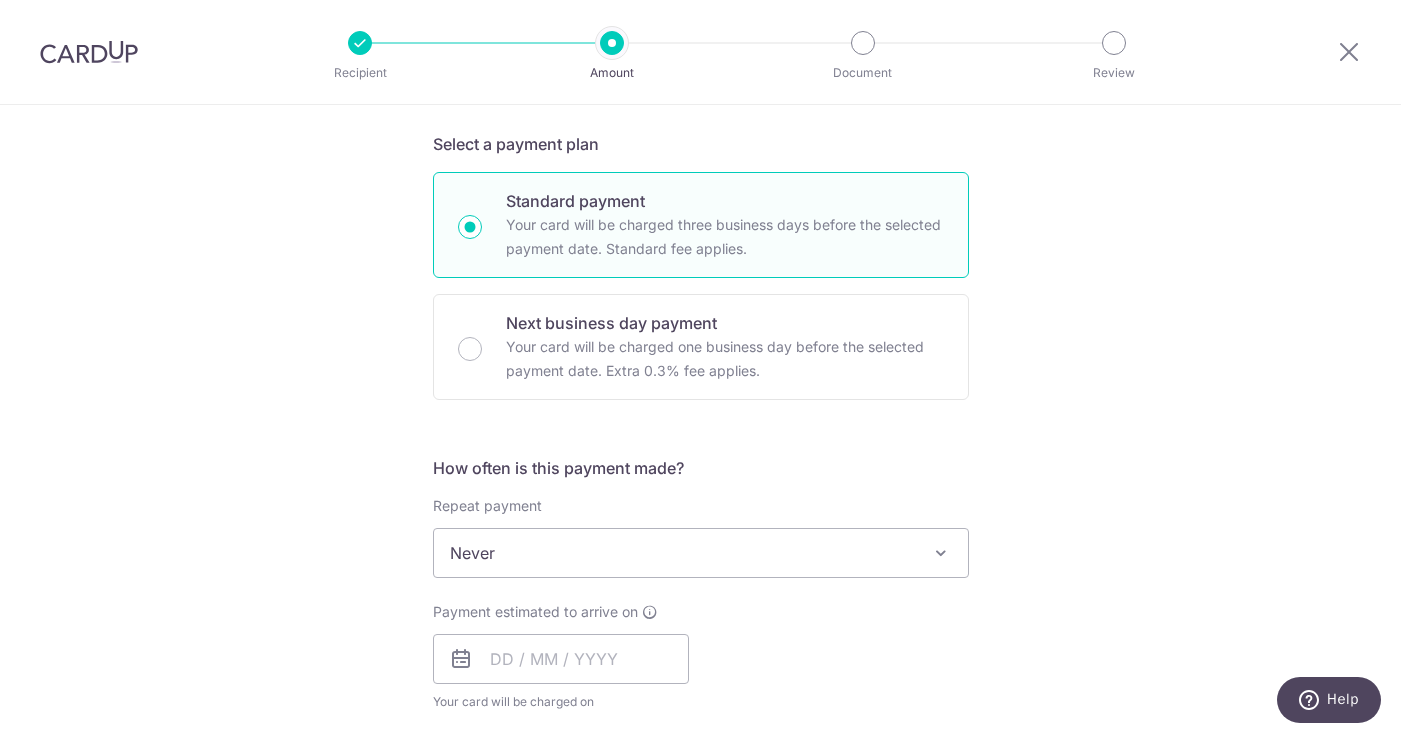 click at bounding box center [941, 553] 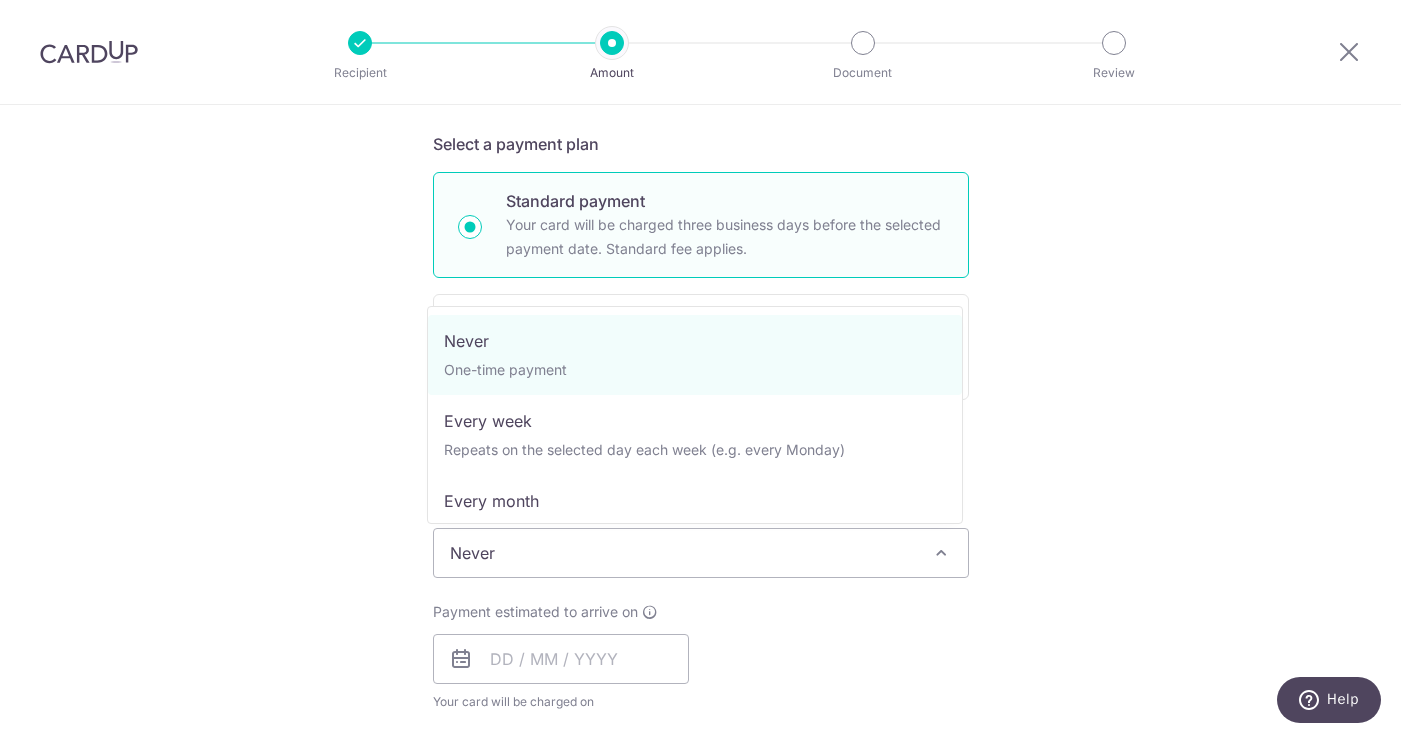 scroll, scrollTop: 423, scrollLeft: 0, axis: vertical 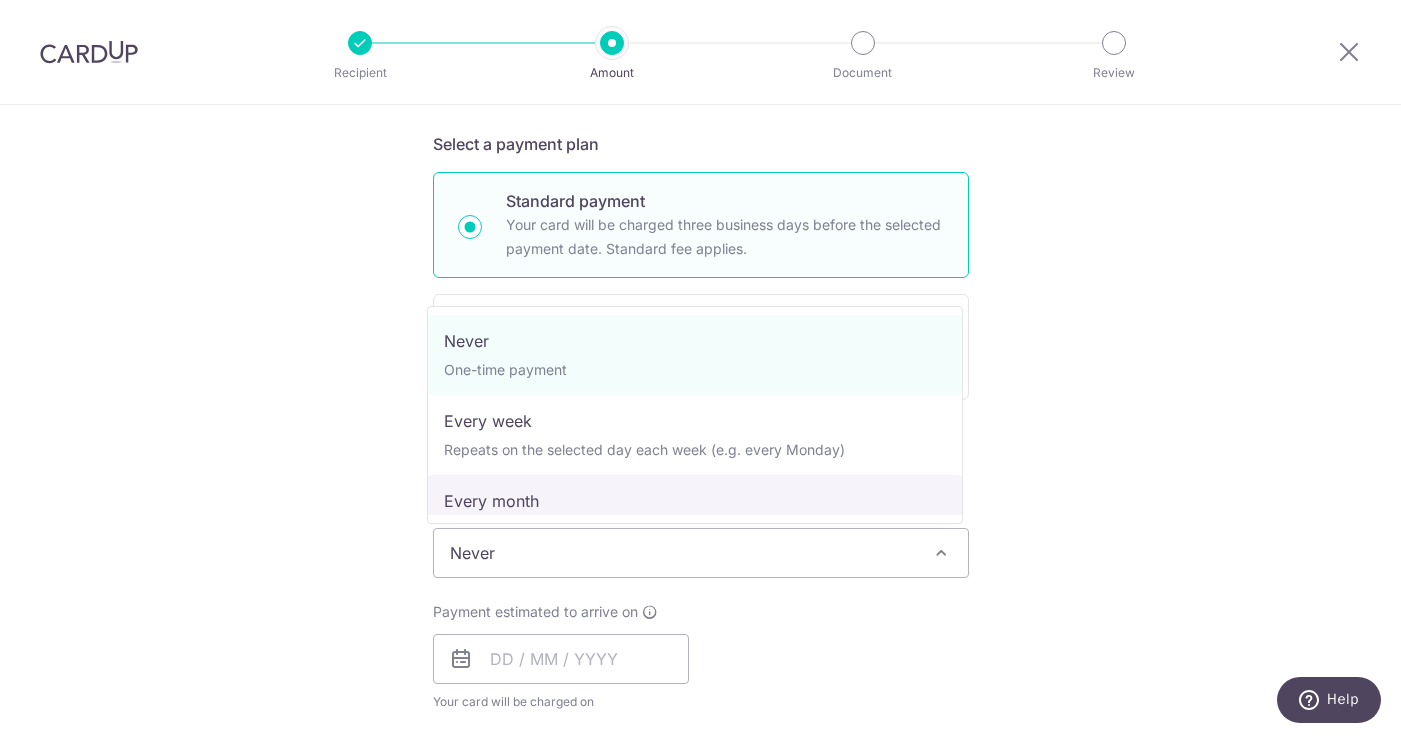 select on "3" 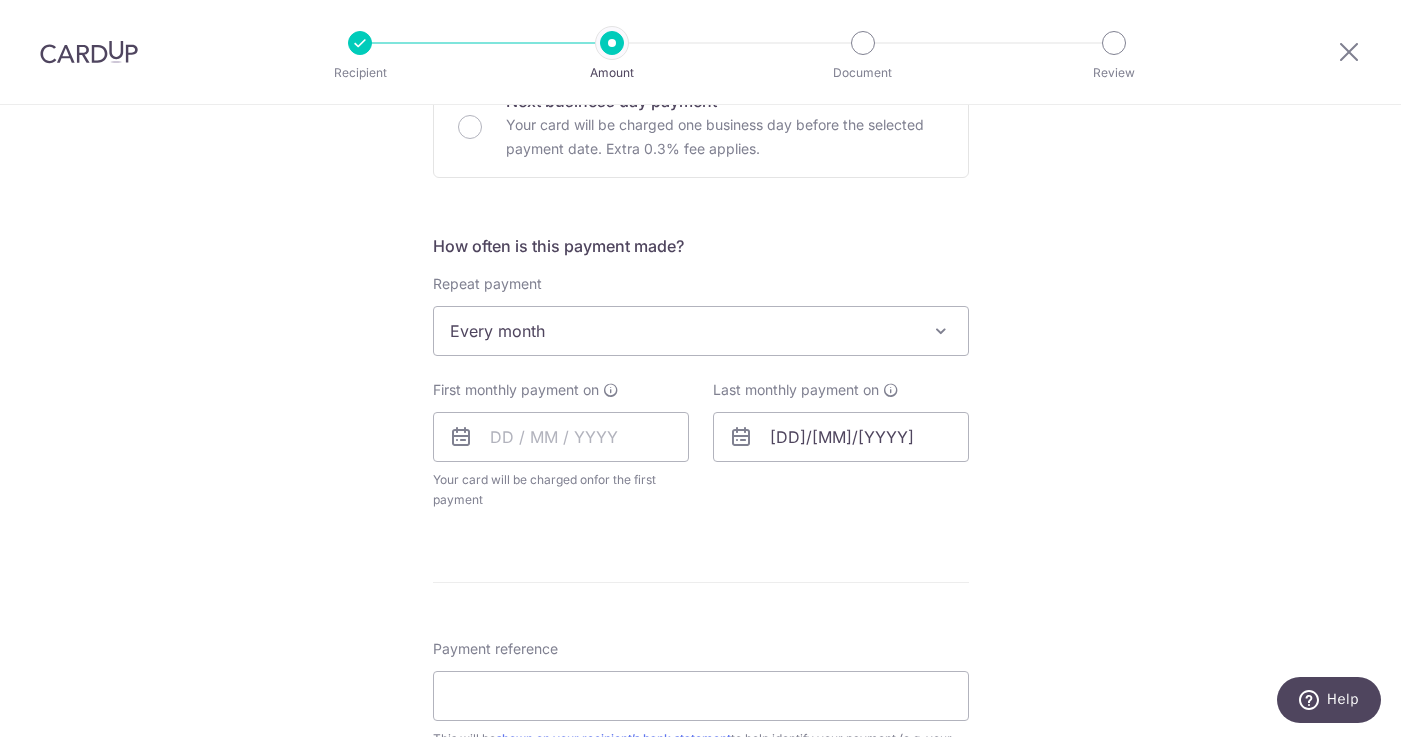 scroll, scrollTop: 721, scrollLeft: 0, axis: vertical 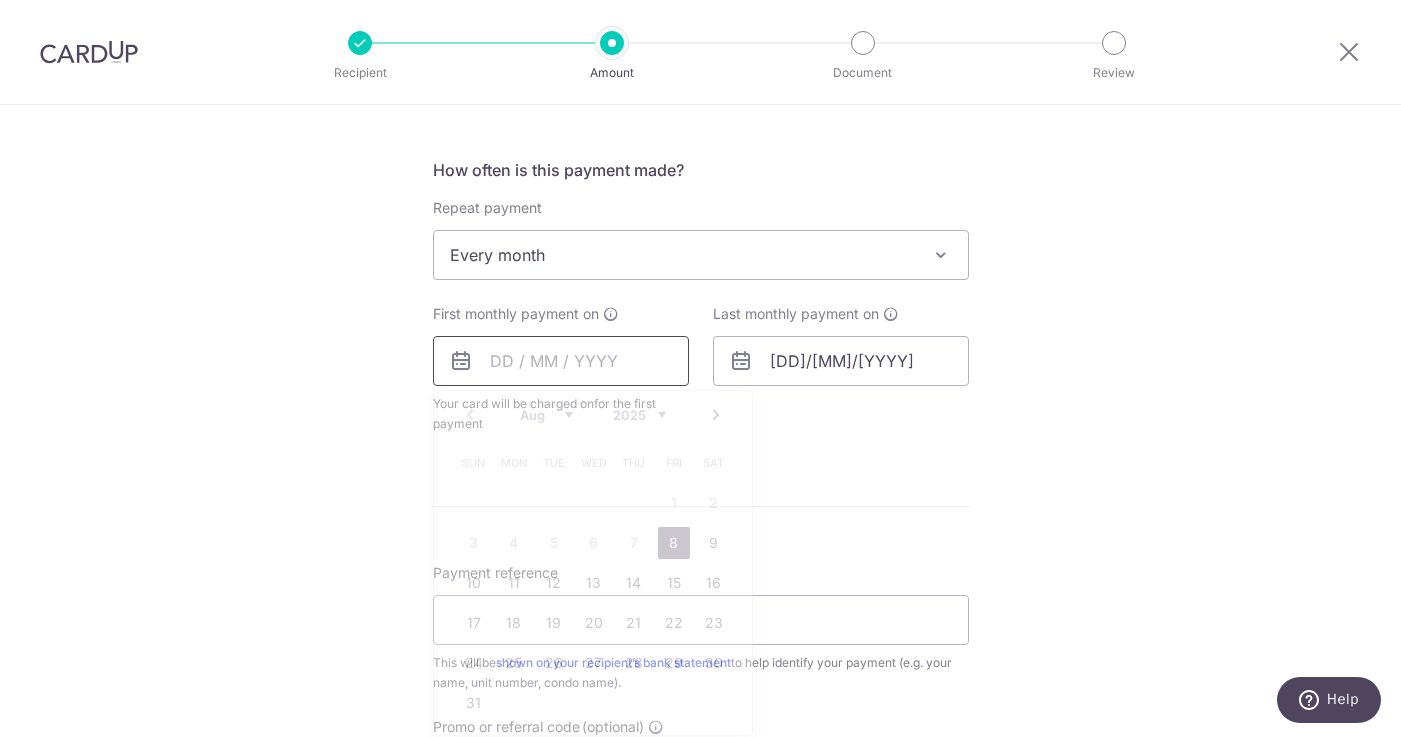 click at bounding box center [561, 361] 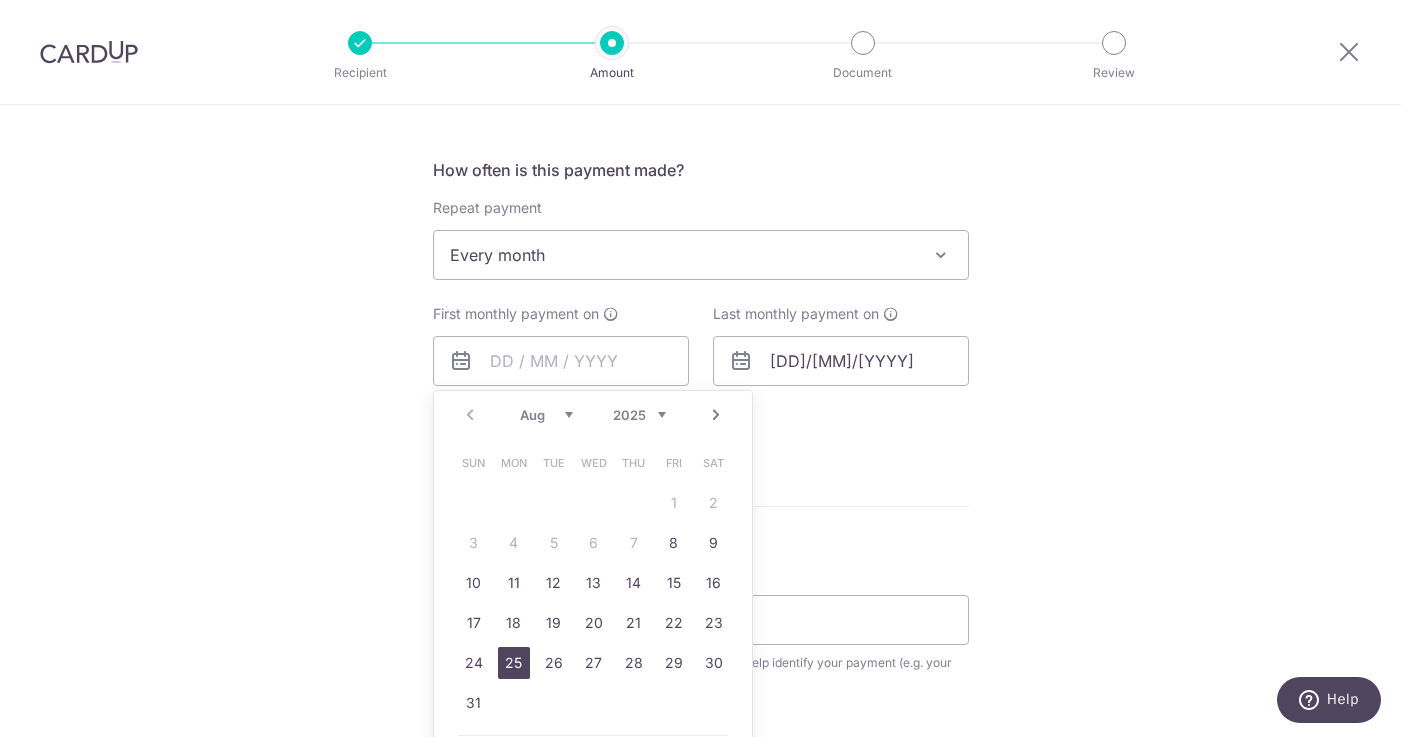 click on "25" at bounding box center (514, 663) 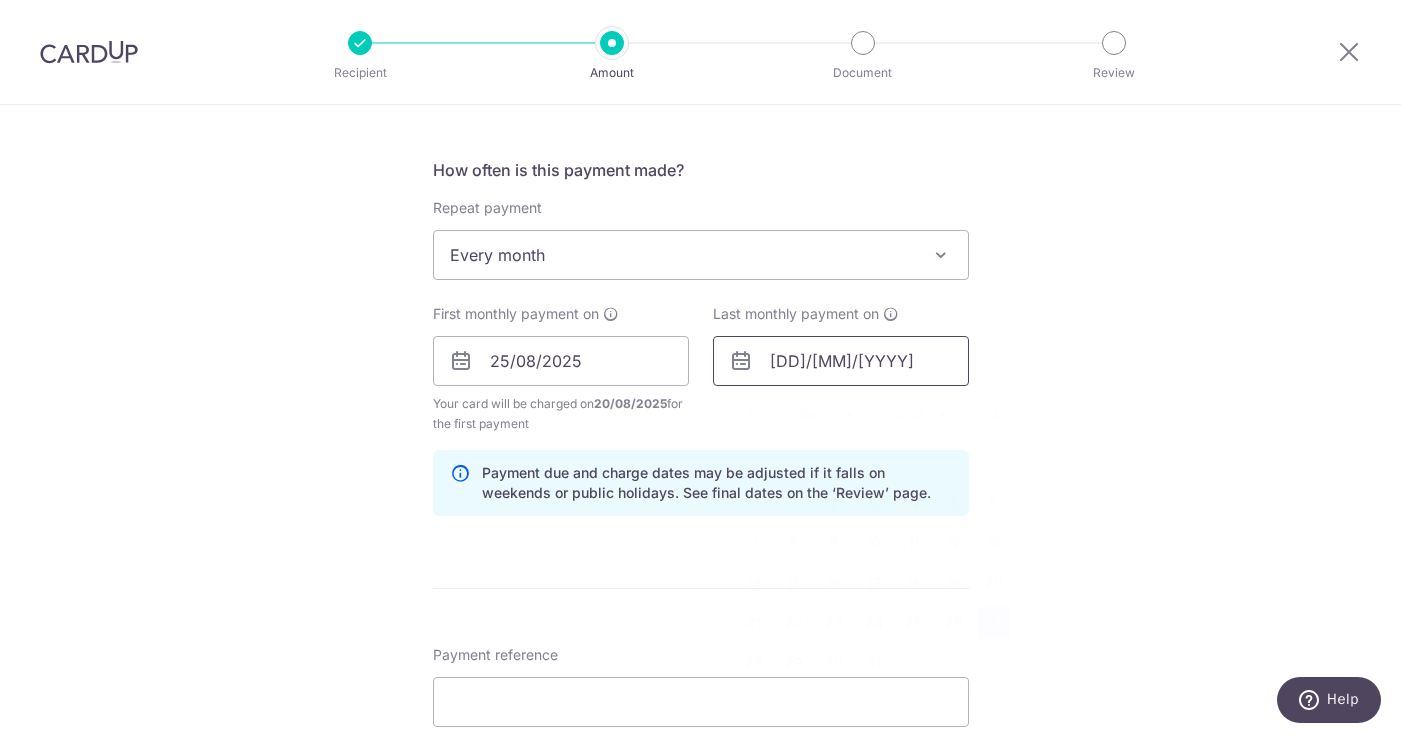 click on "27/12/2025" at bounding box center [841, 361] 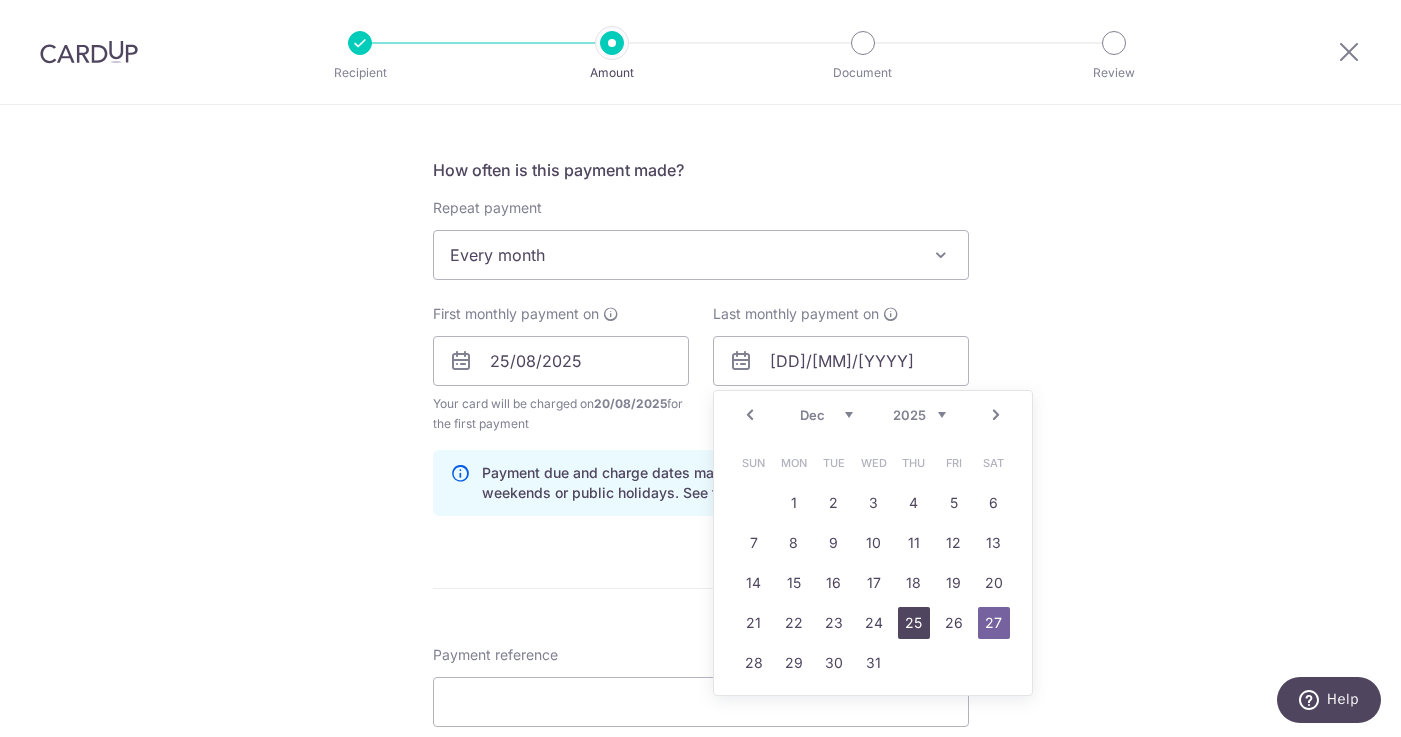 click on "25" at bounding box center (914, 623) 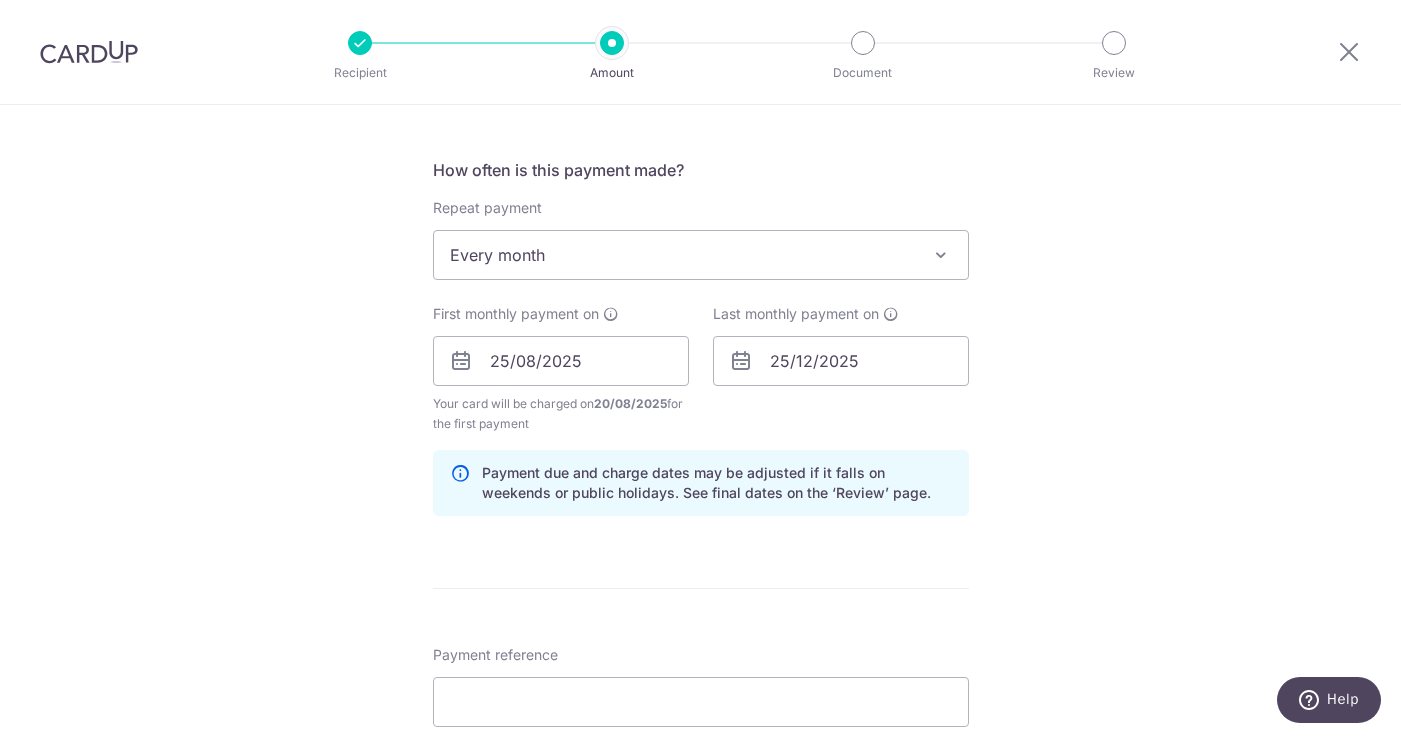 click on "Tell us more about your payment
Enter payment amount
SGD
483.00
483.00
Select Card
**** 0849
Add credit card
Your Cards
**** 7417
**** 4945
**** 4019
**** 0849
**** 4572
**** 4320
Secure 256-bit SSL
Text" at bounding box center (700, 339) 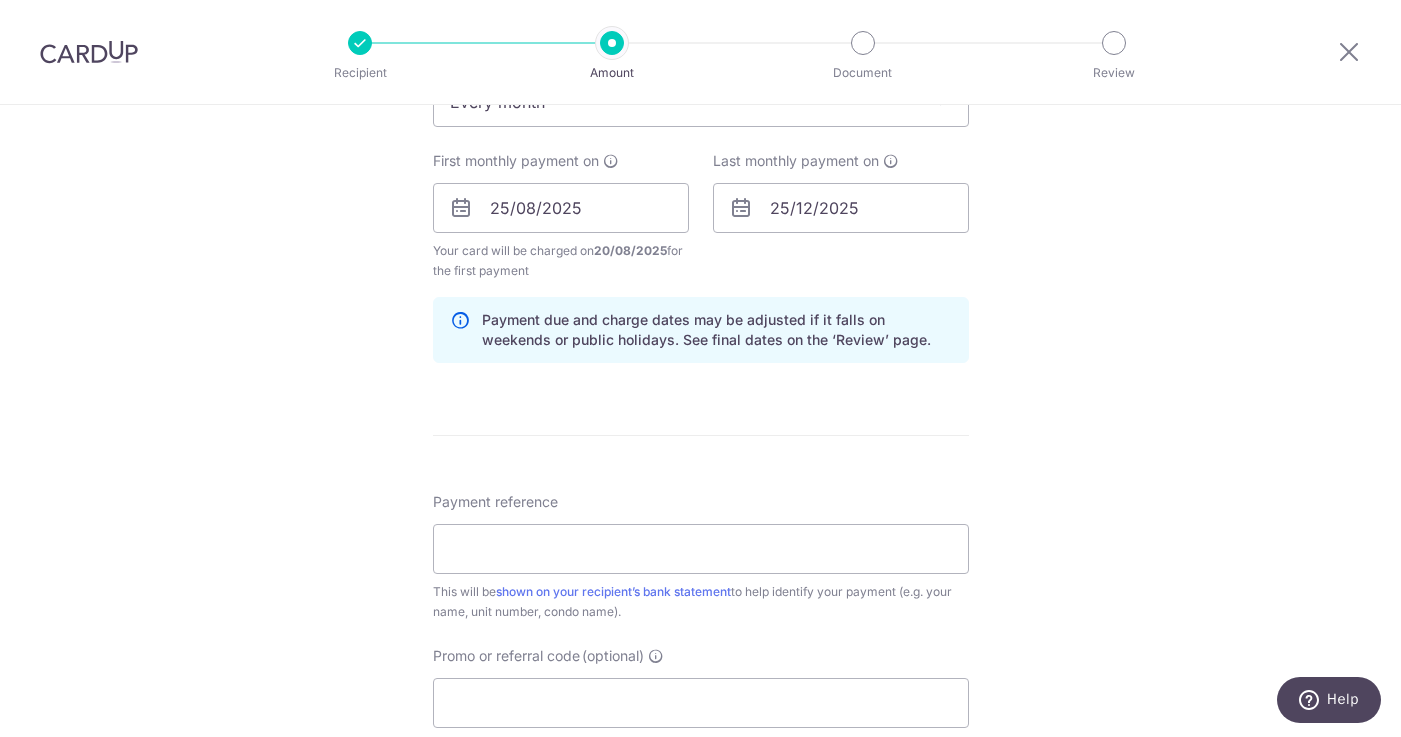 scroll, scrollTop: 1028, scrollLeft: 0, axis: vertical 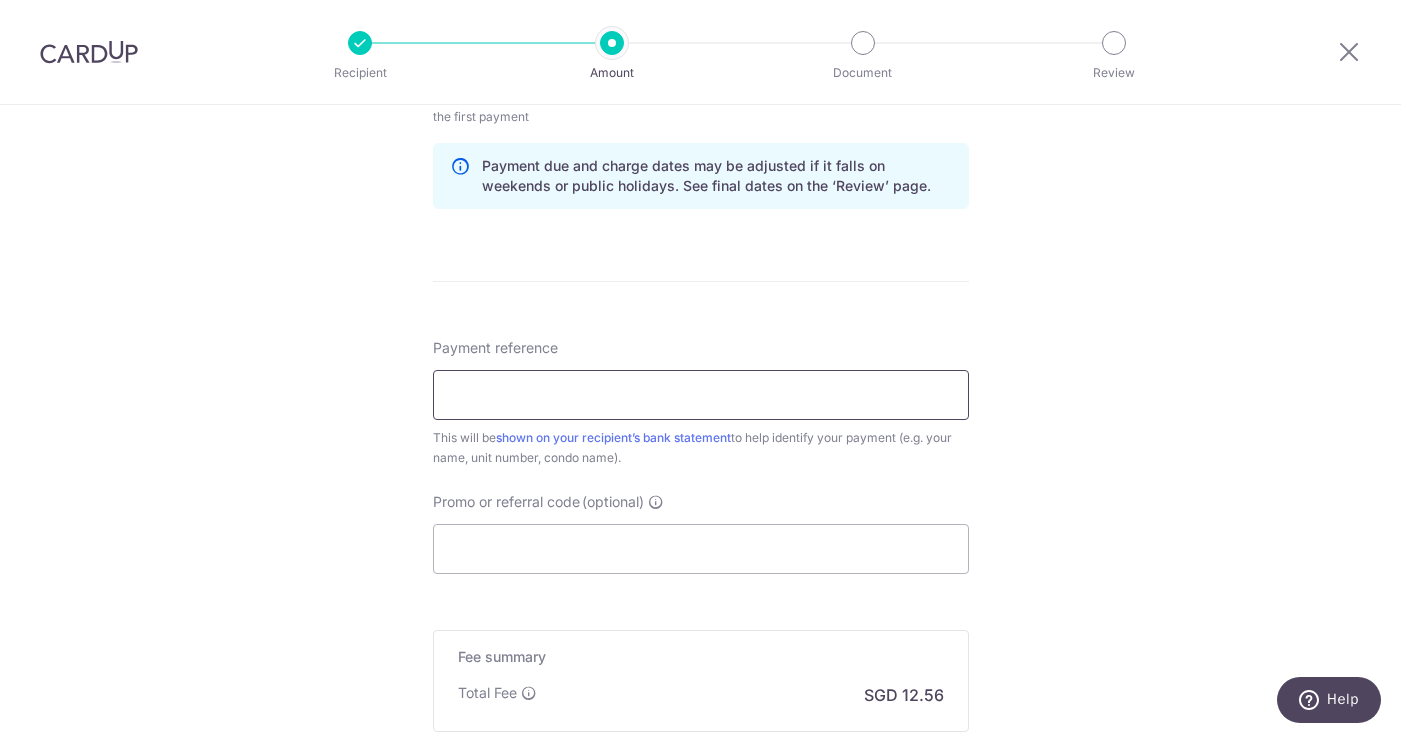 click on "Payment reference" at bounding box center [701, 395] 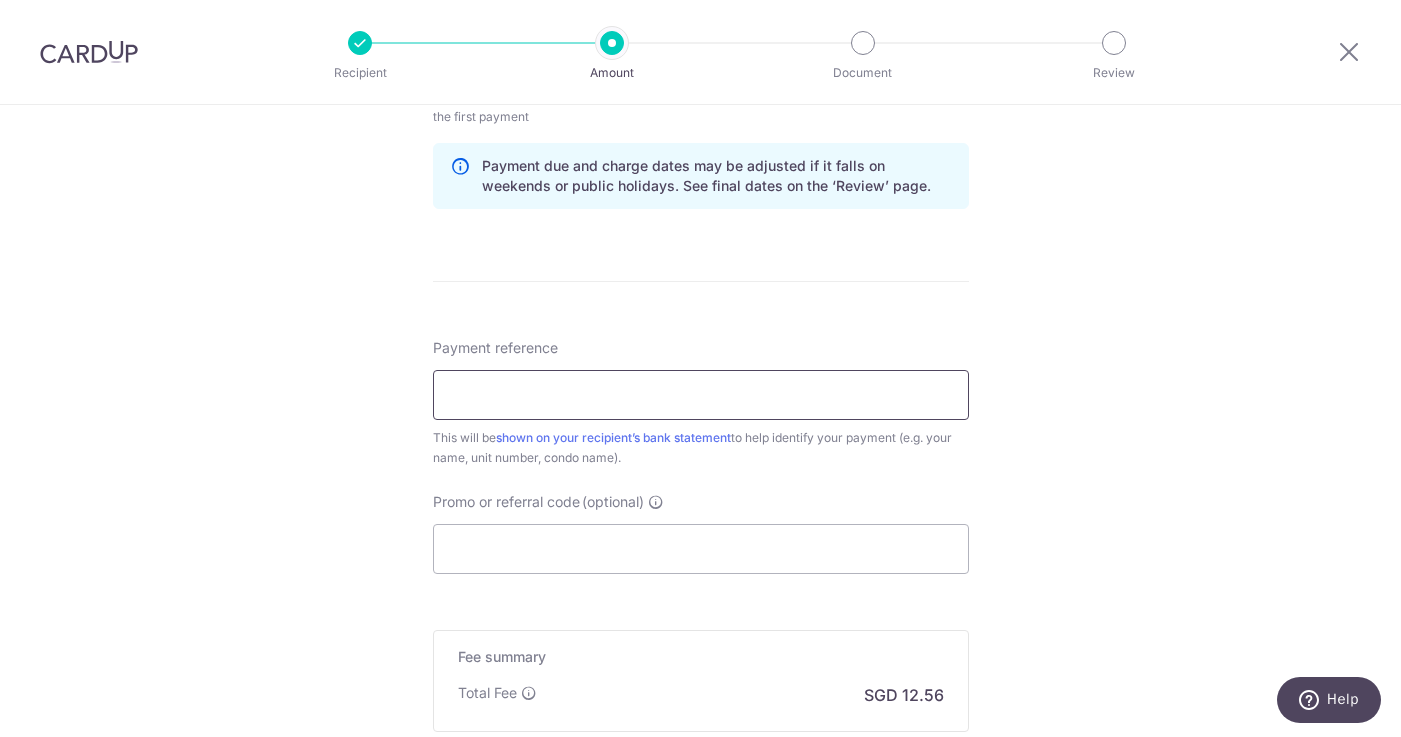 type on "Monthly Rental by Catherine" 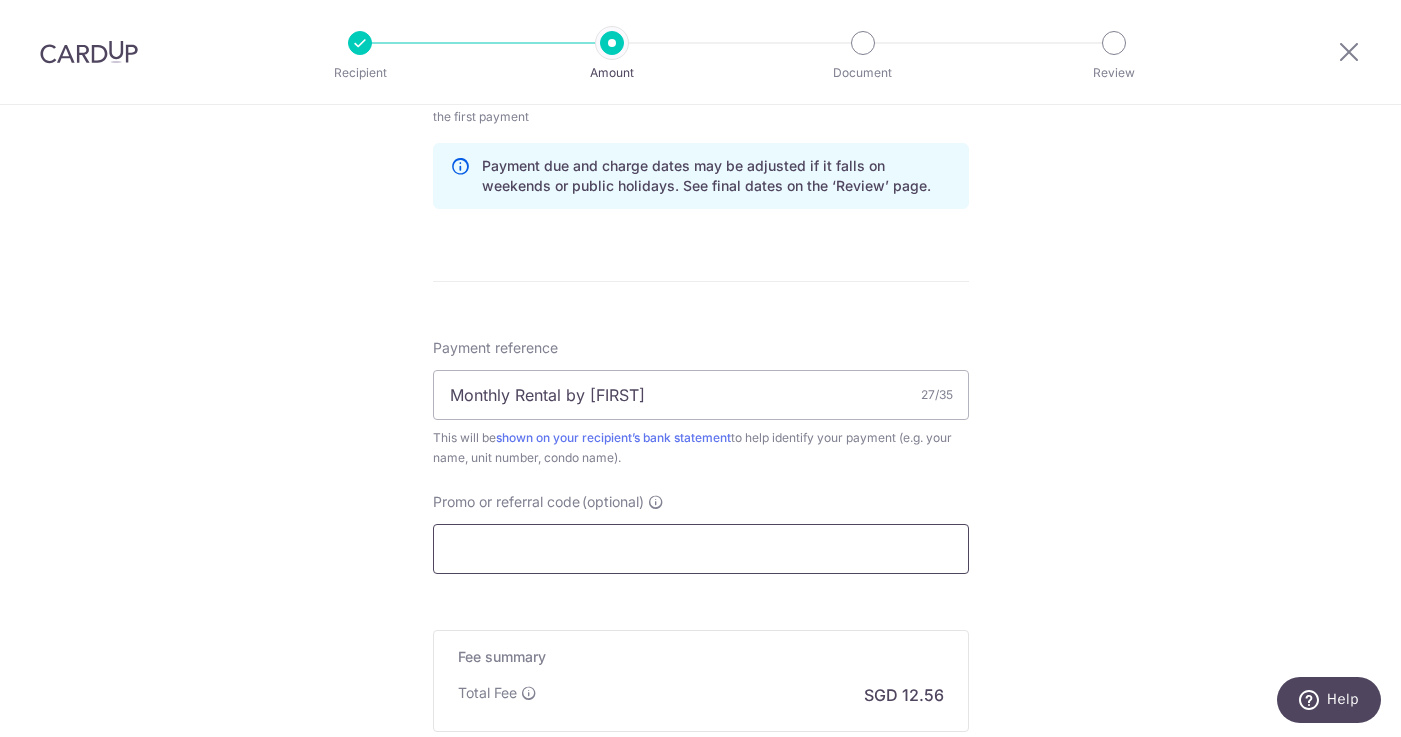 click on "Promo or referral code
(optional)" at bounding box center (701, 549) 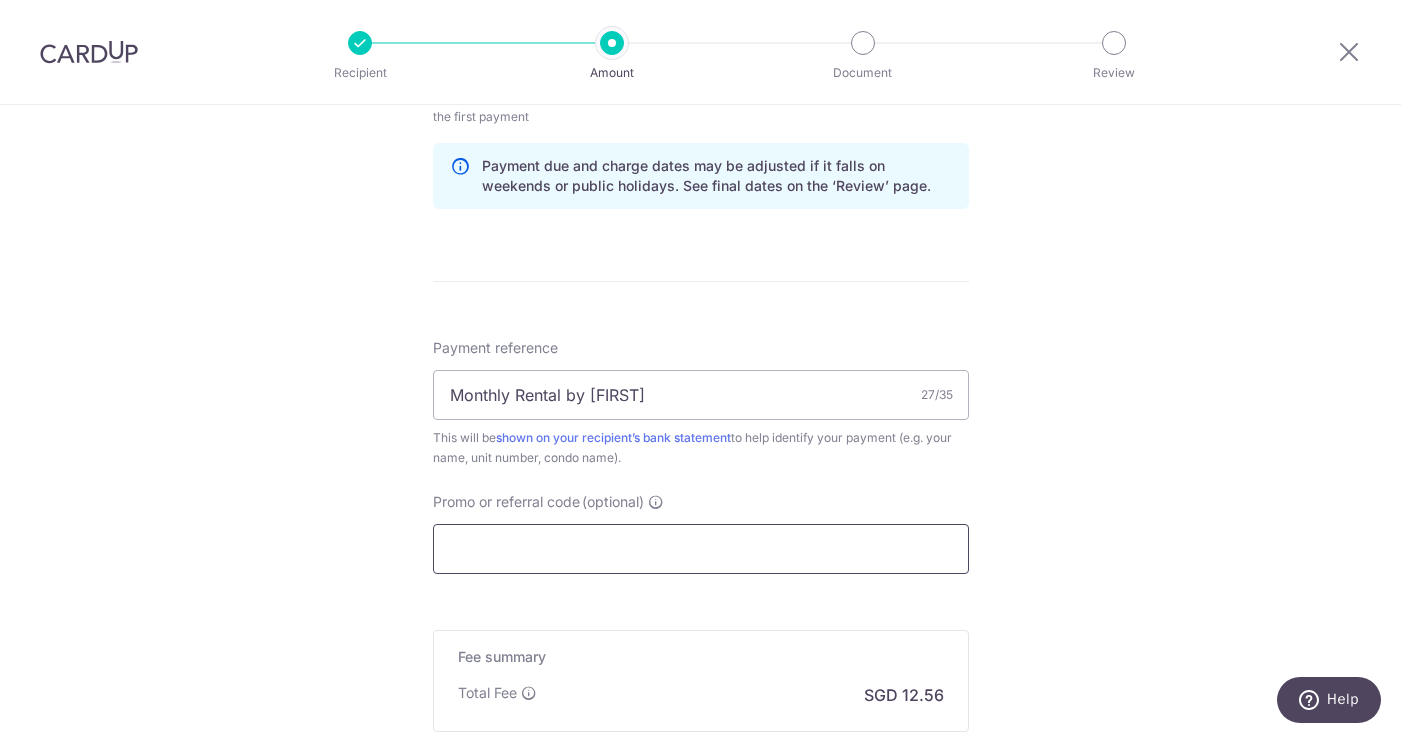 click on "Promo or referral code
(optional)" at bounding box center (701, 549) 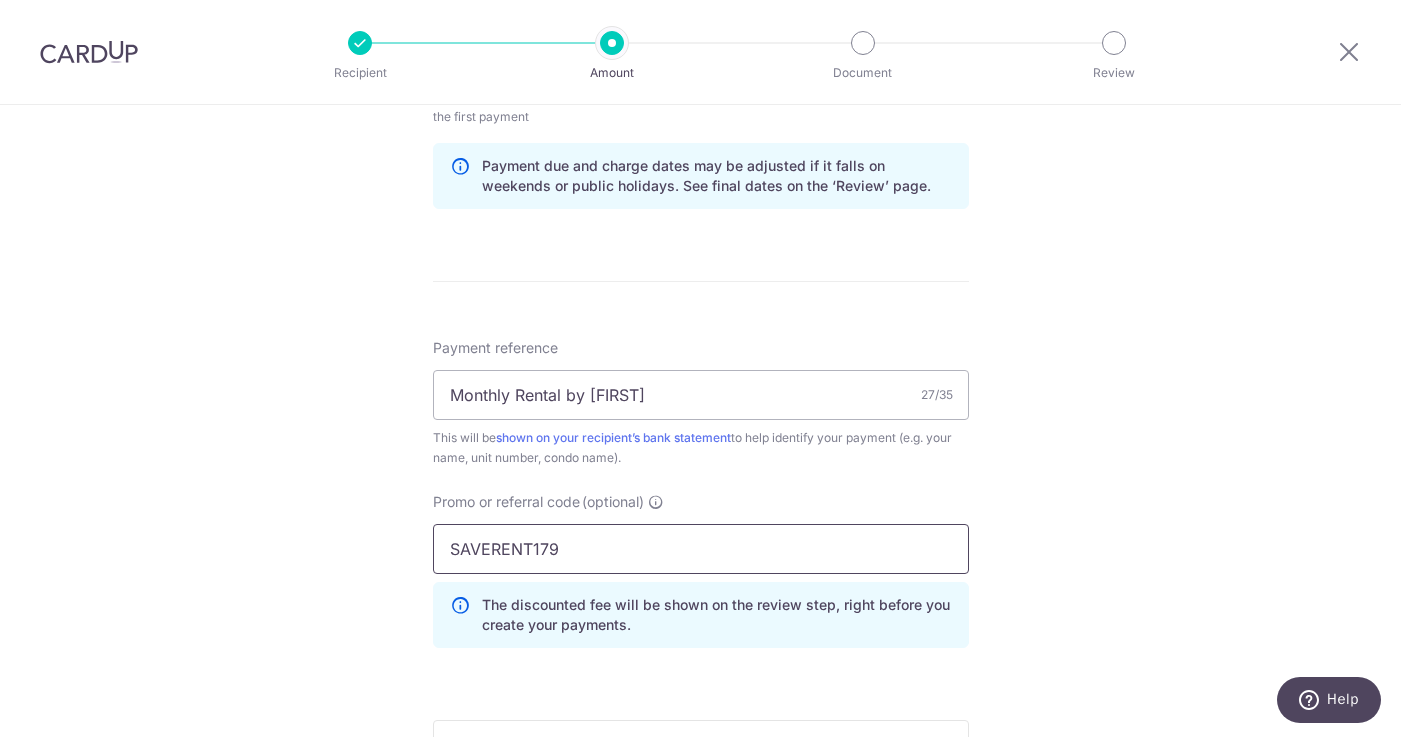 type on "SAVERENT179" 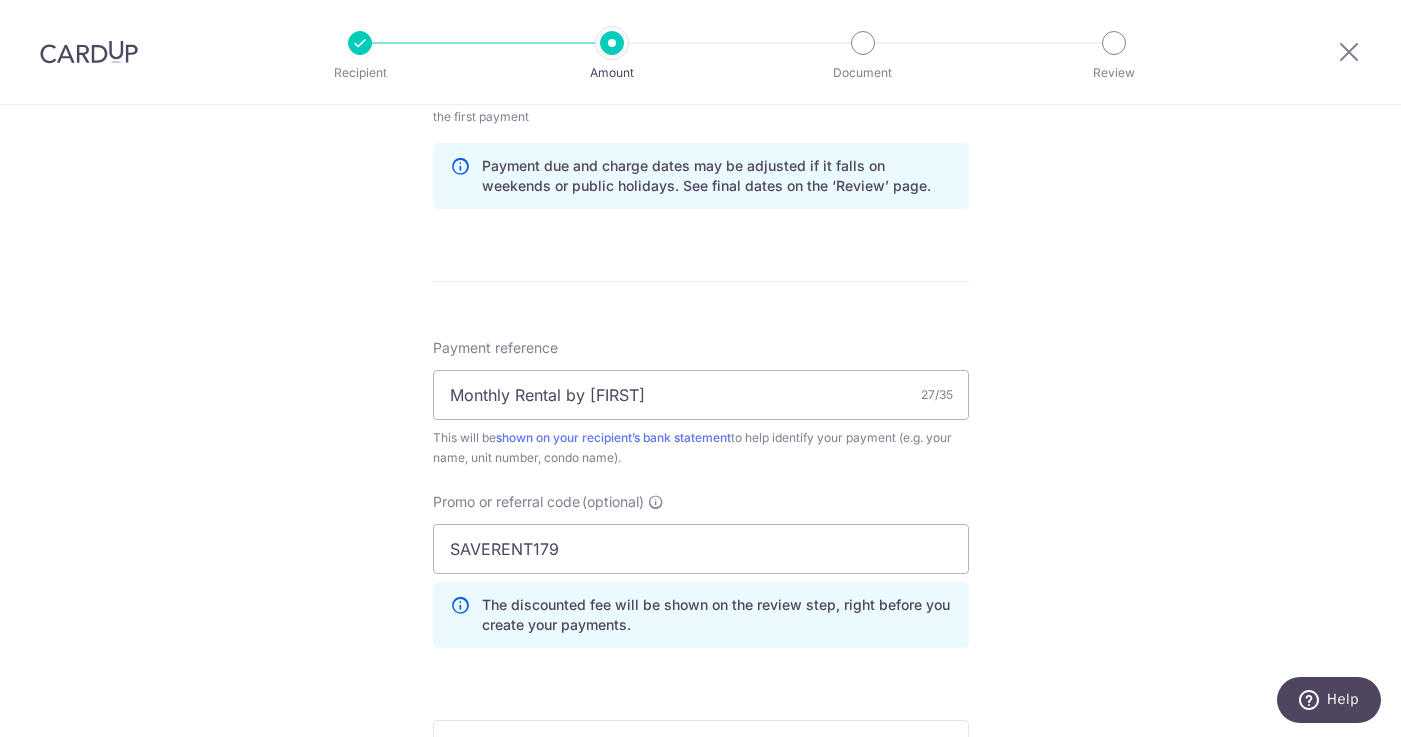 click on "Tell us more about your payment
Enter payment amount
SGD
483.00
483.00
Select Card
**** 0849
Add credit card
Your Cards
**** 7417
**** 4945
**** 4019
**** 0849
**** 4572
**** 4320
Secure 256-bit SSL
Text" at bounding box center (700, 77) 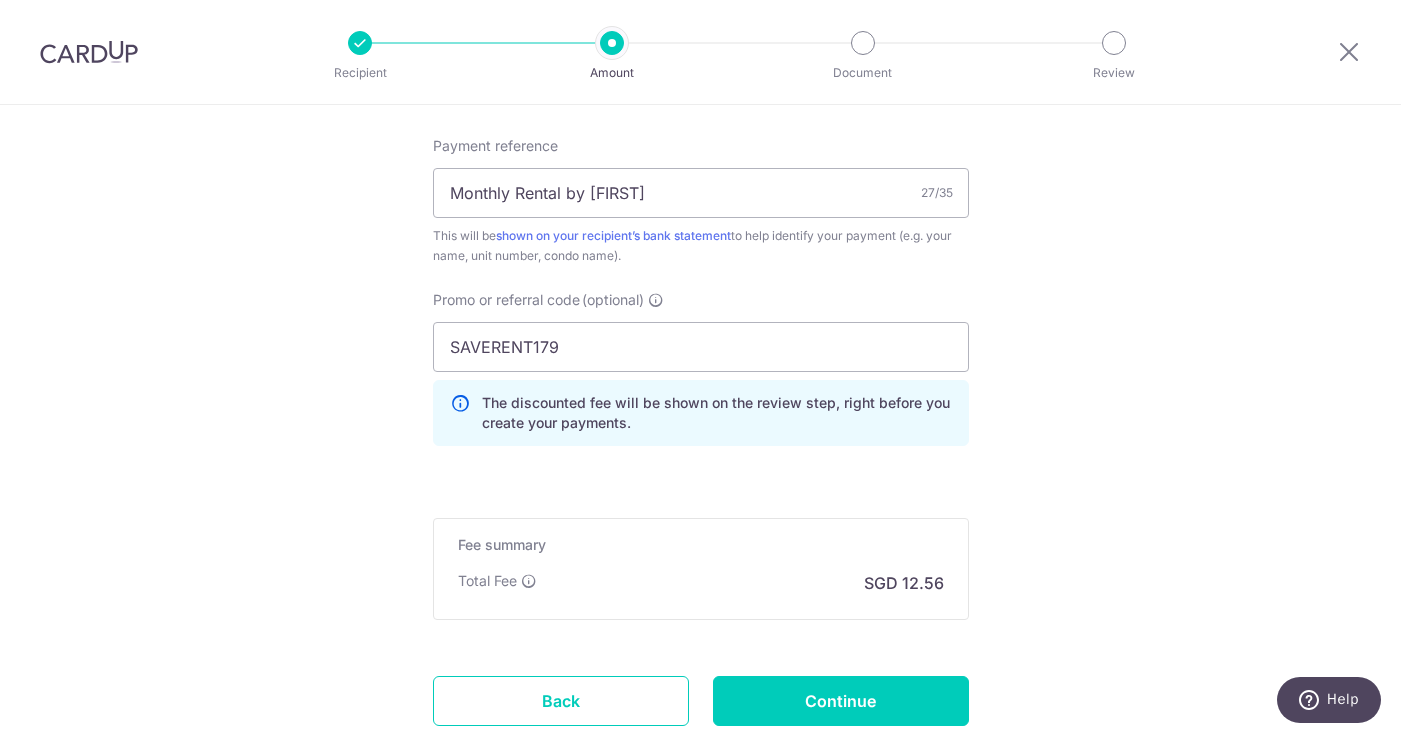 scroll, scrollTop: 1359, scrollLeft: 0, axis: vertical 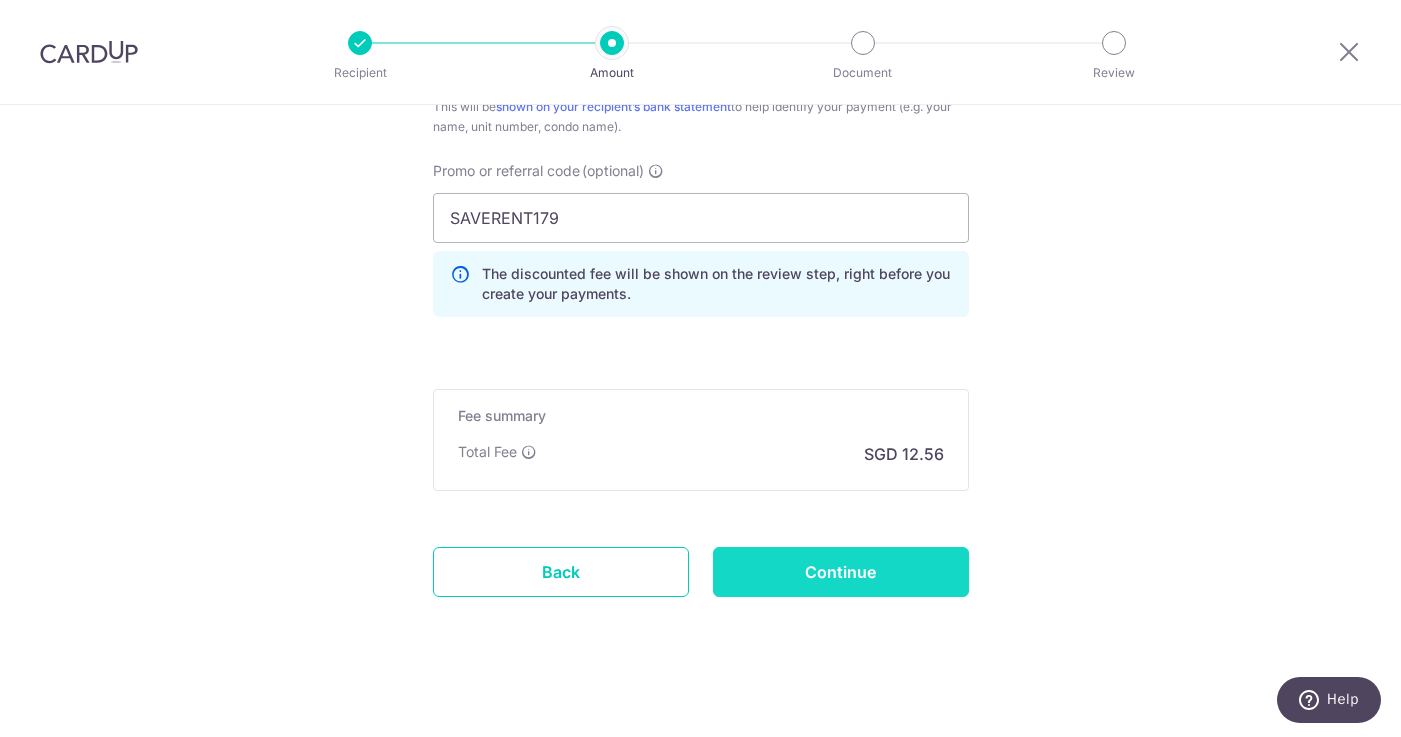 click on "Continue" at bounding box center (841, 572) 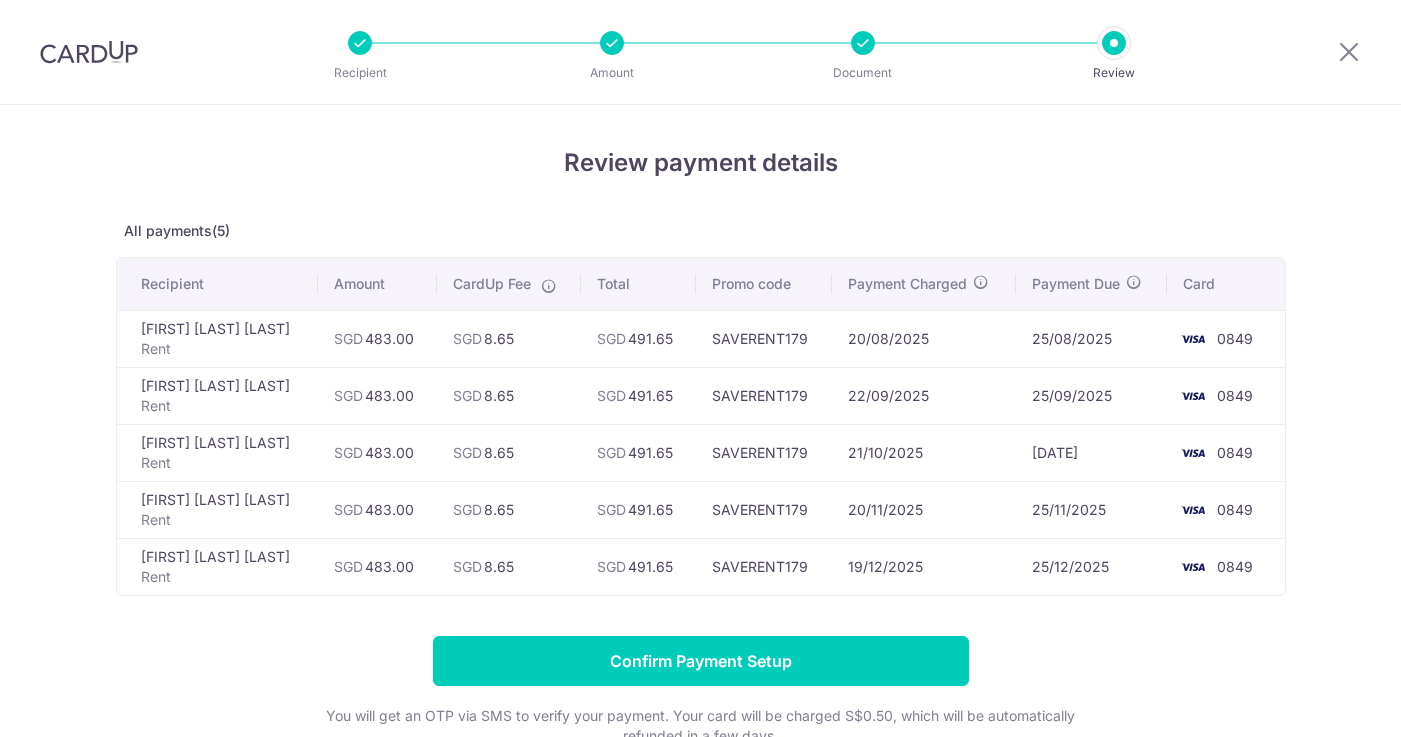 scroll, scrollTop: 0, scrollLeft: 0, axis: both 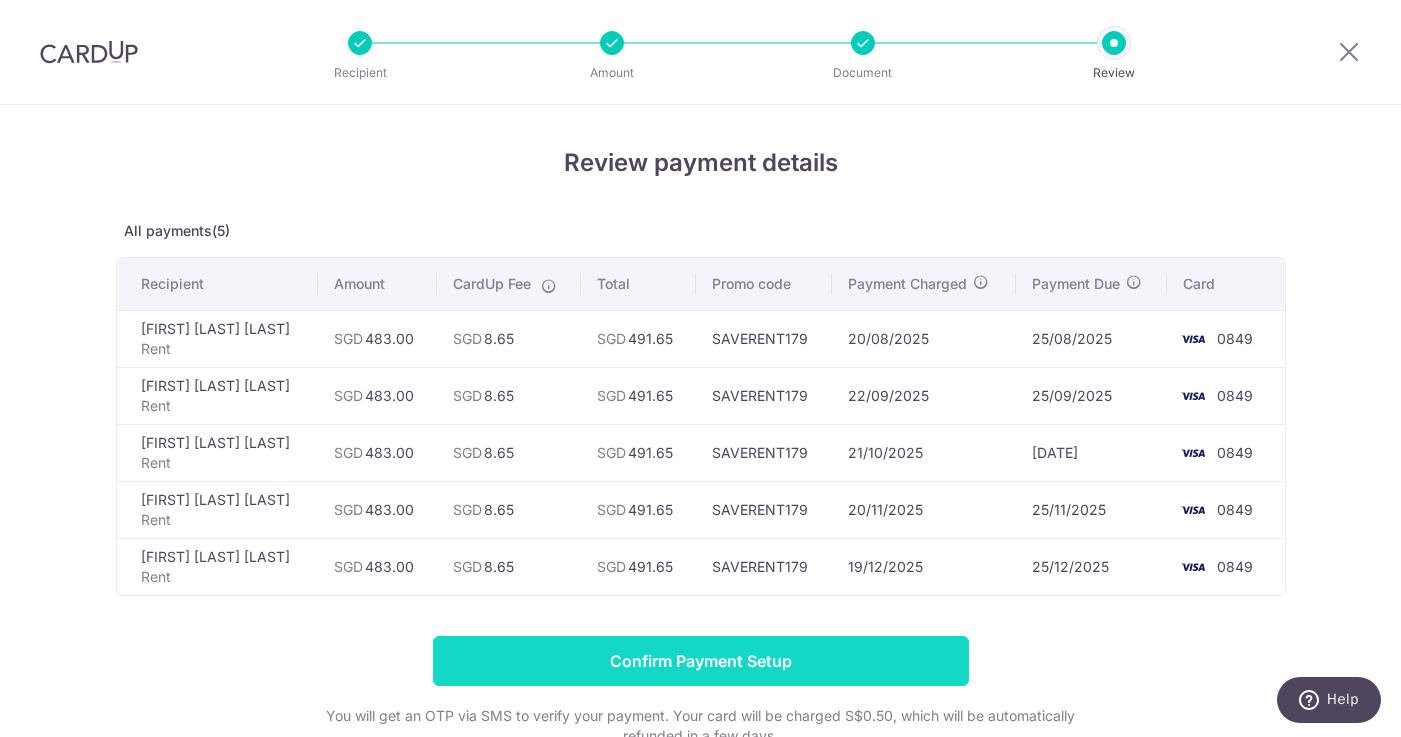 click on "Confirm Payment Setup" at bounding box center (701, 661) 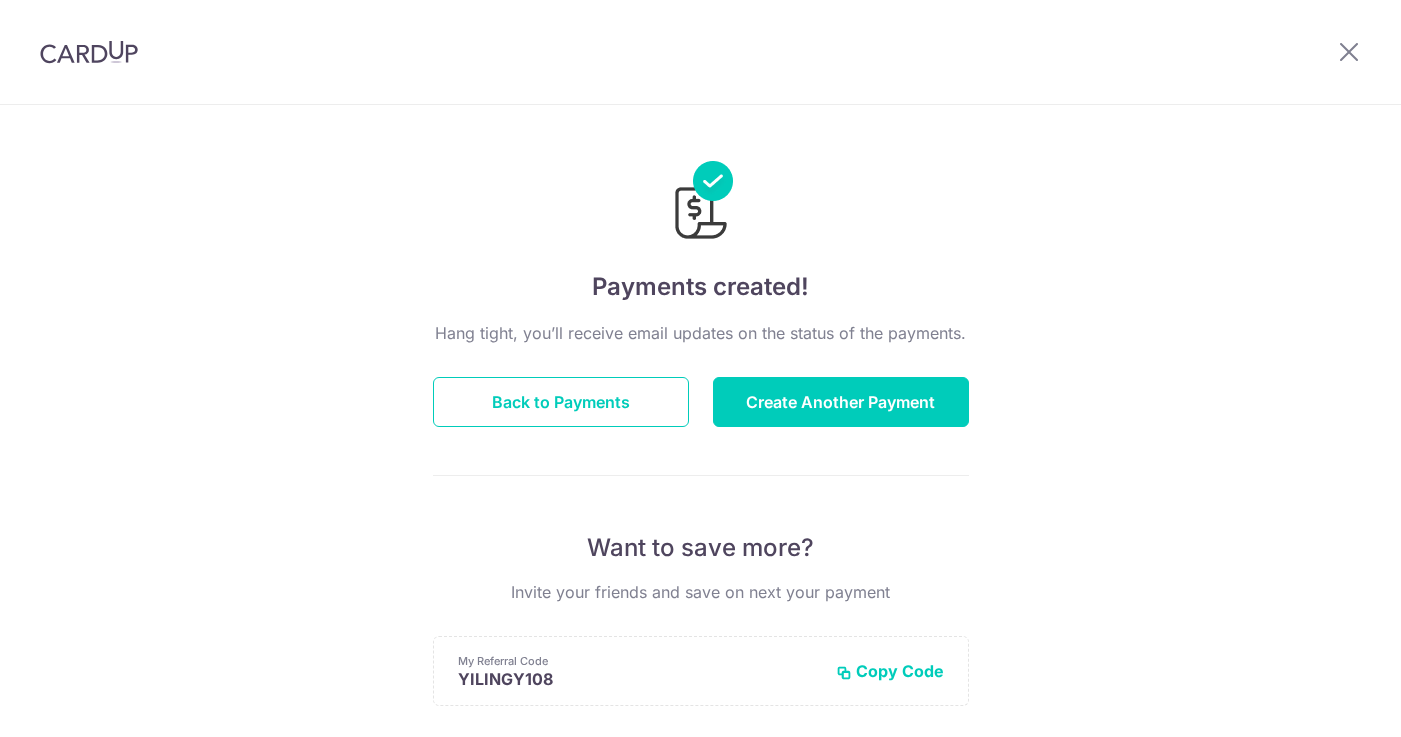 scroll, scrollTop: 0, scrollLeft: 0, axis: both 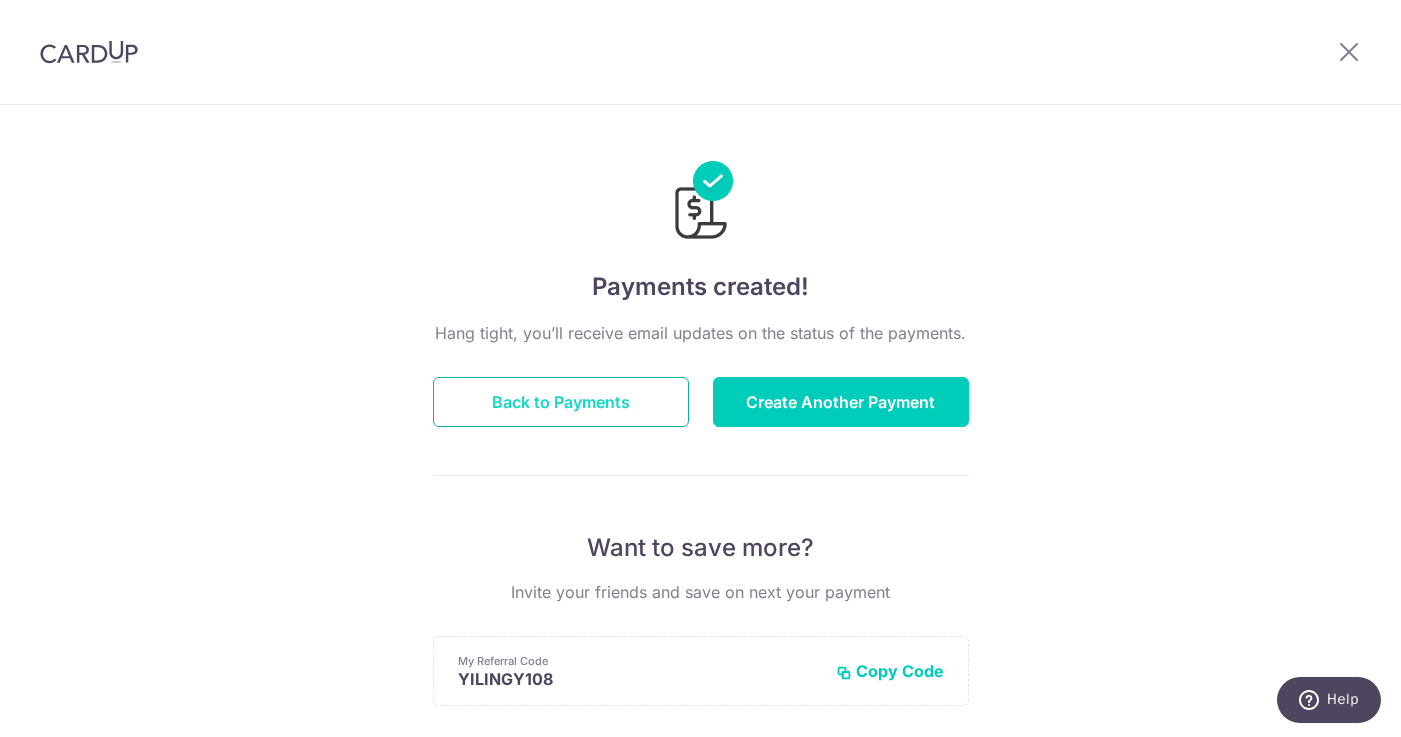 click on "Back to Payments" at bounding box center [561, 402] 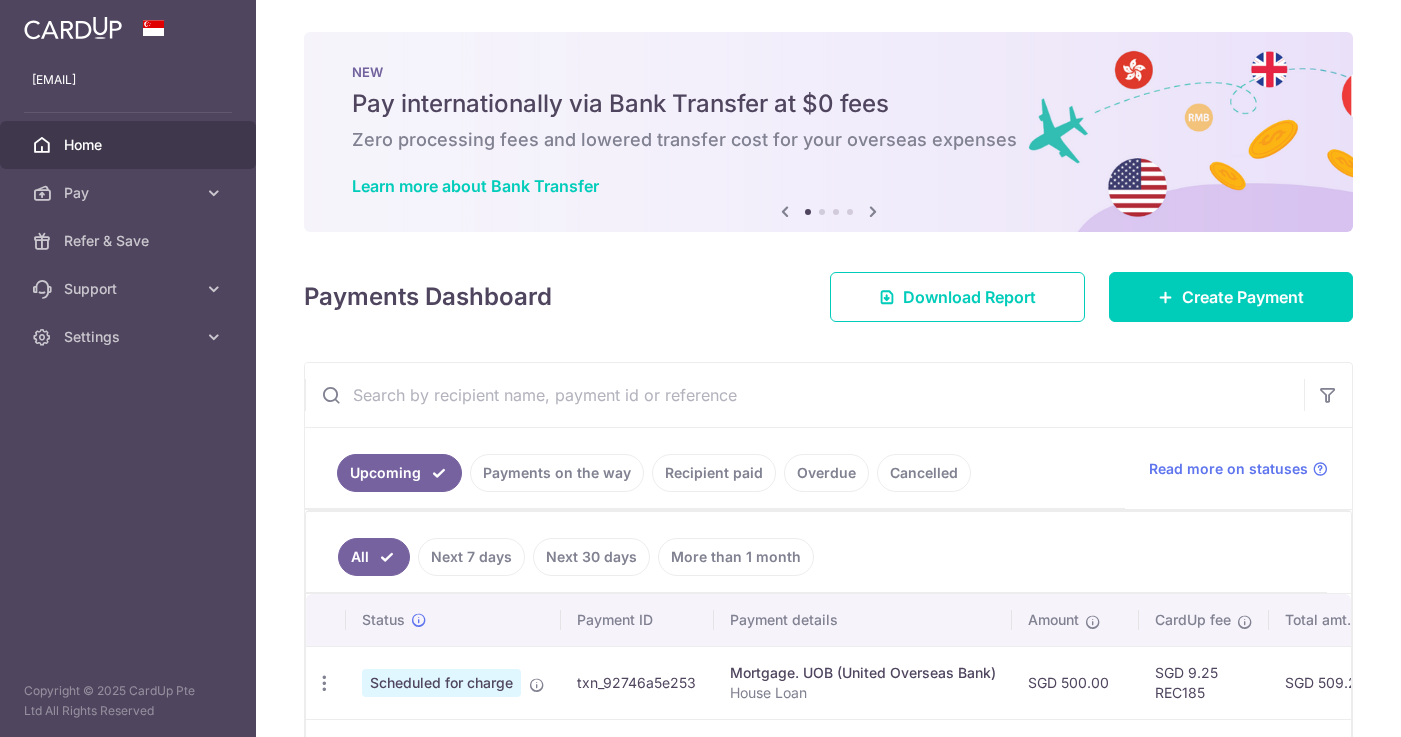 scroll, scrollTop: 0, scrollLeft: 0, axis: both 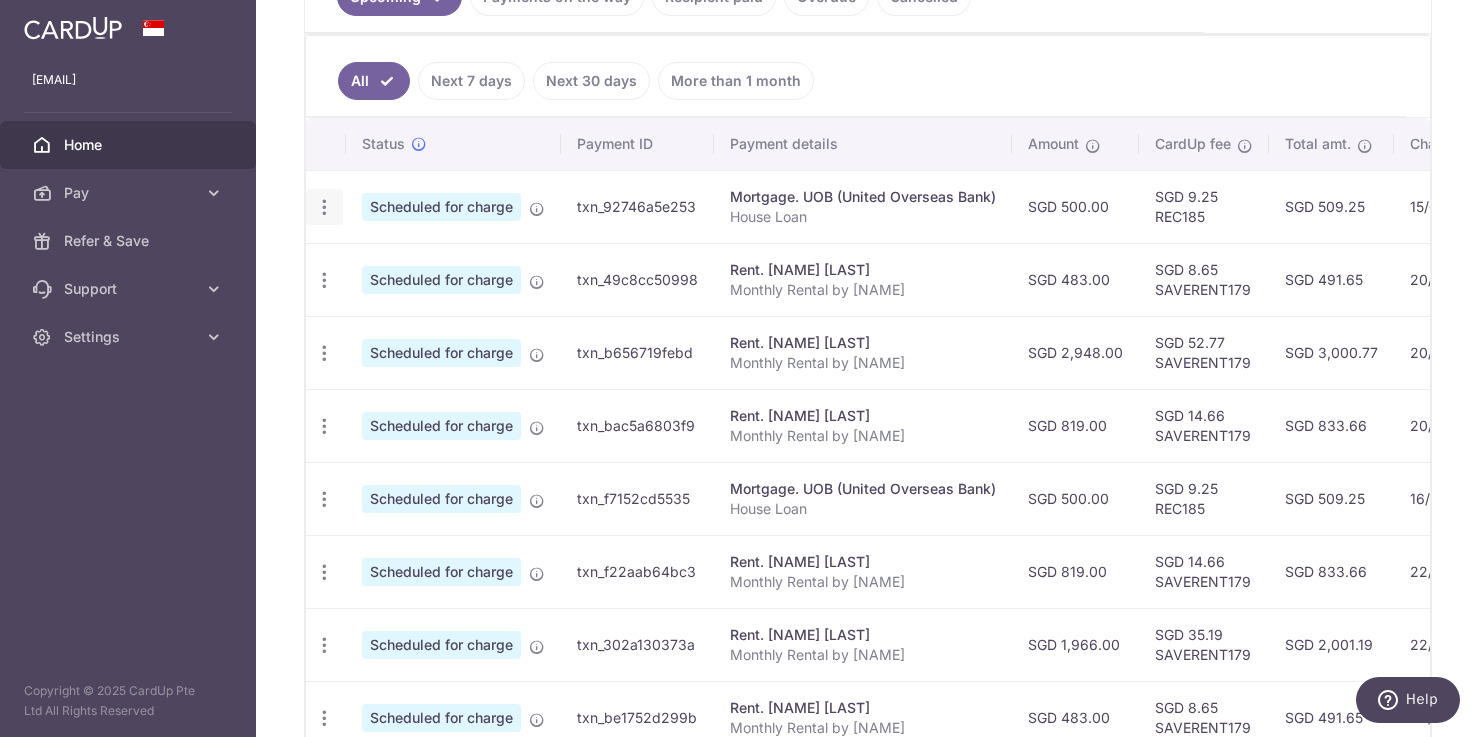 click at bounding box center [324, 207] 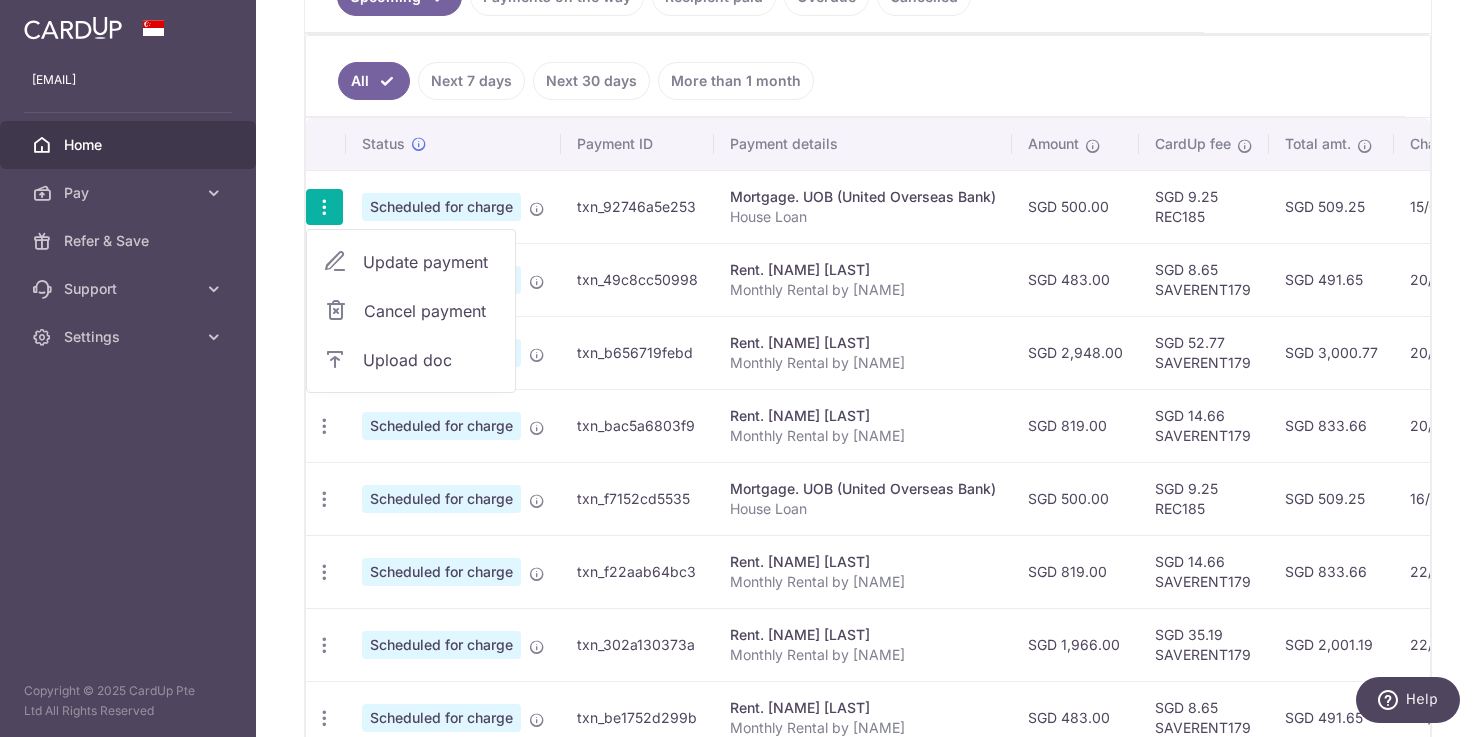 click on "Update payment" at bounding box center (431, 262) 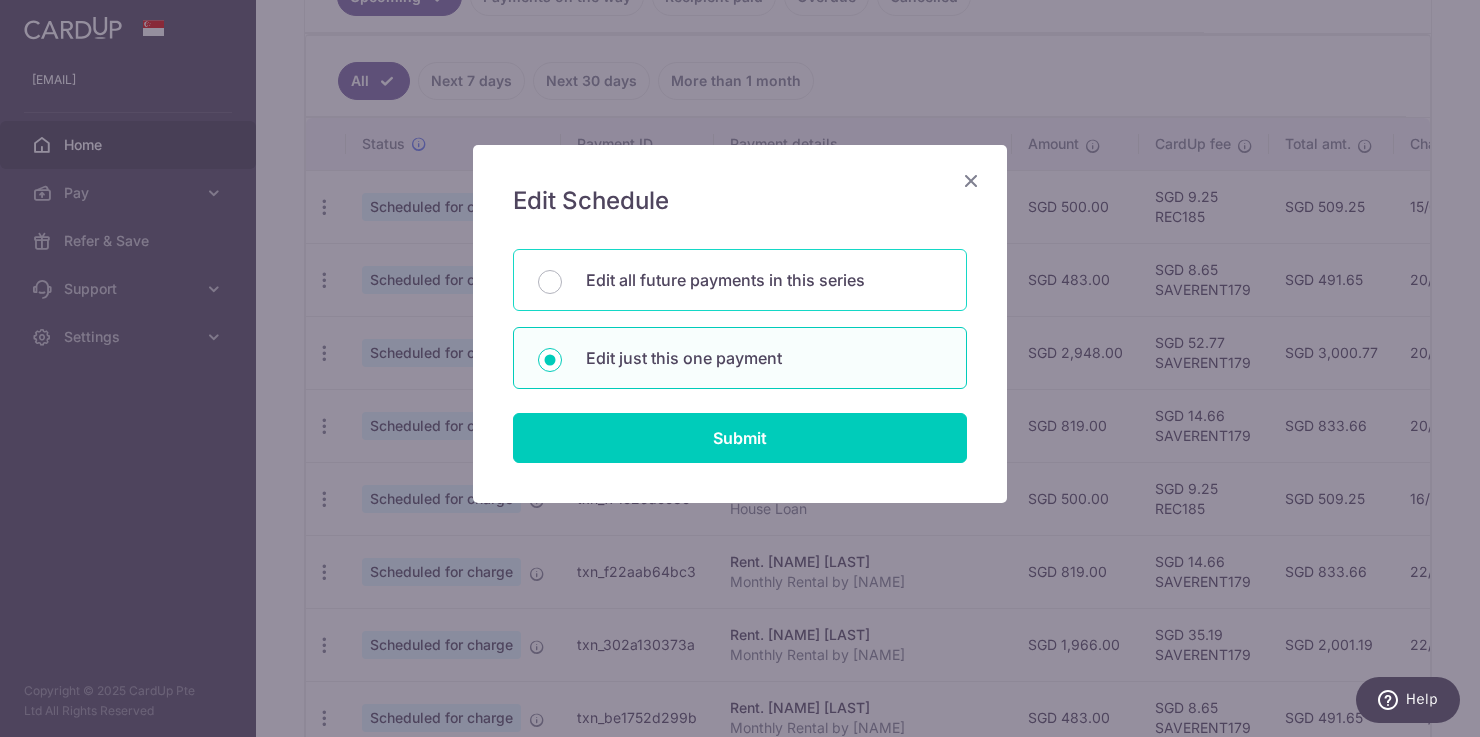 click on "Edit all future payments in this series" at bounding box center [764, 280] 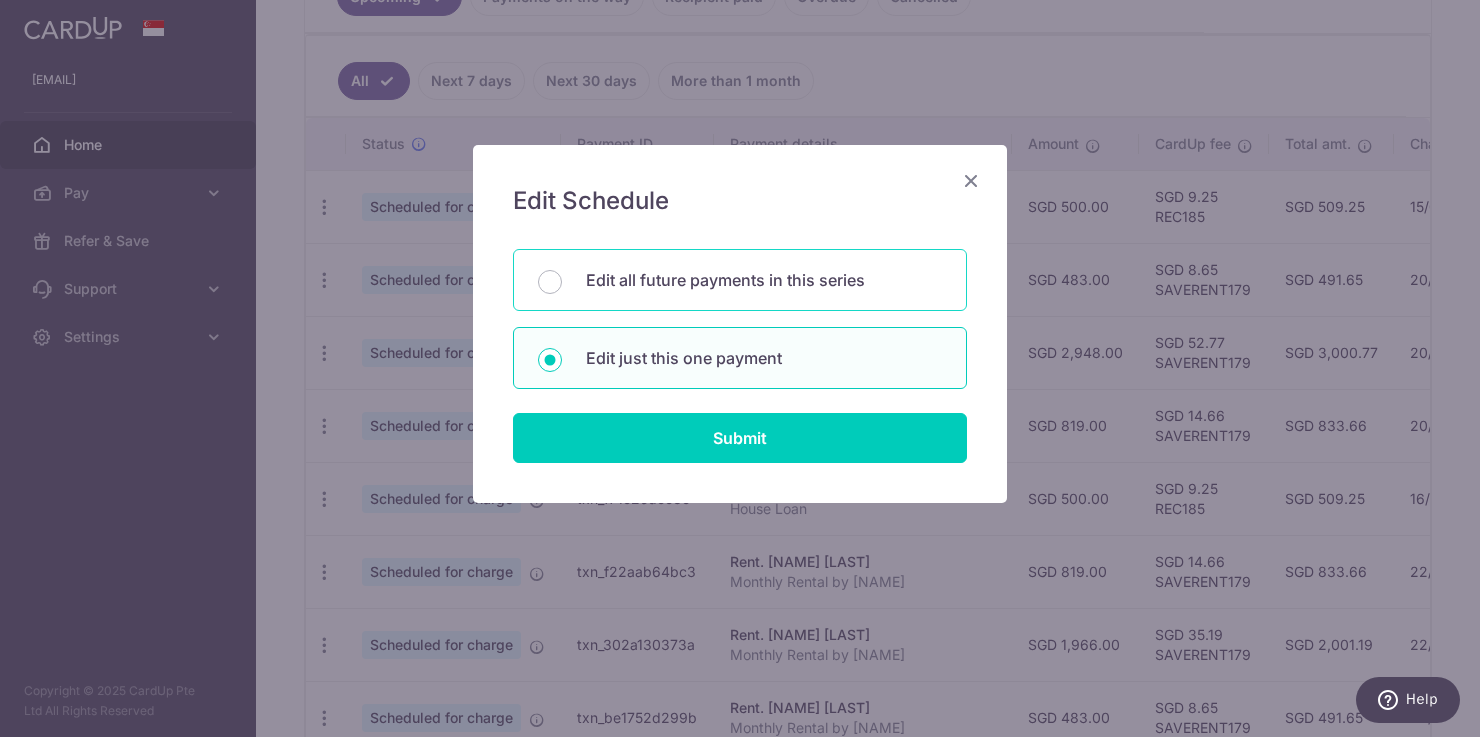 click on "Edit all future payments in this series" at bounding box center [550, 282] 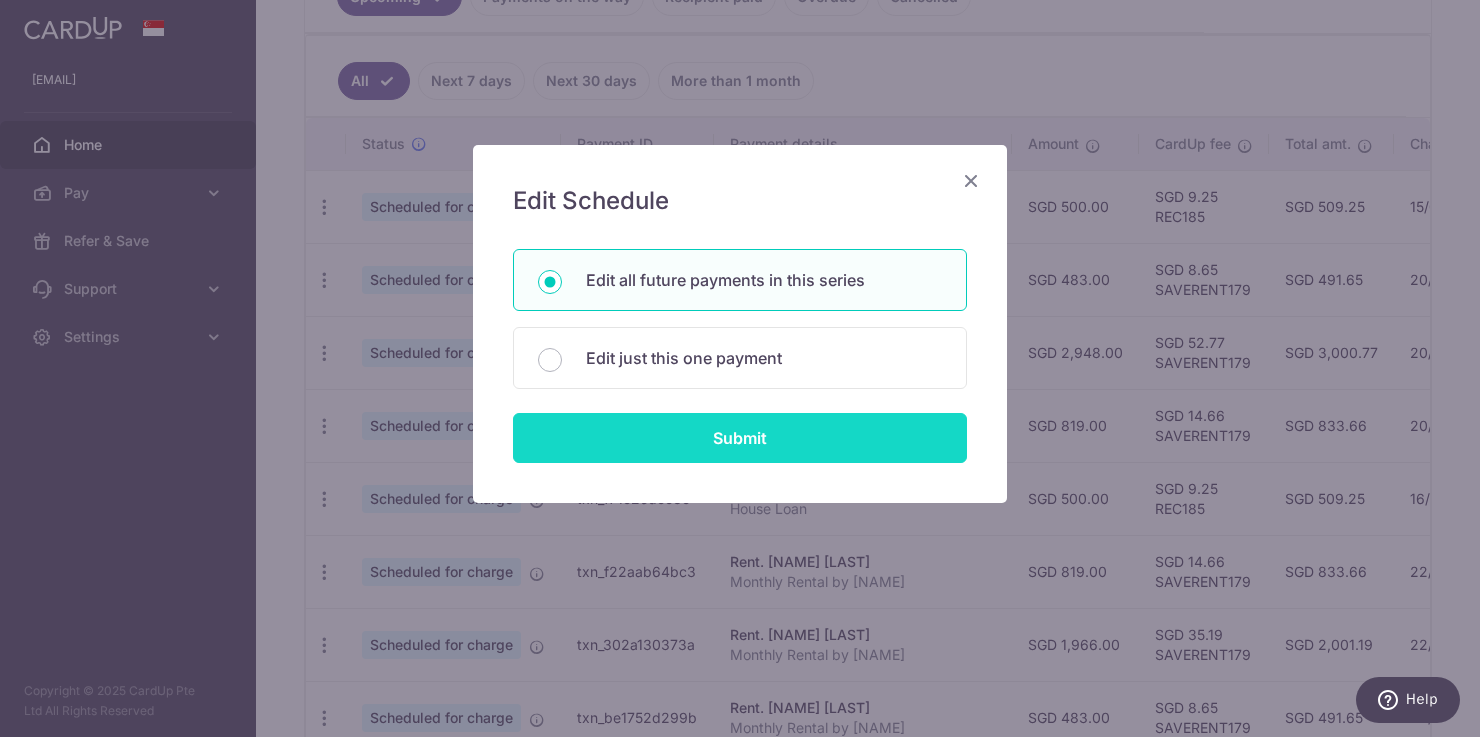 click on "Submit" at bounding box center [740, 438] 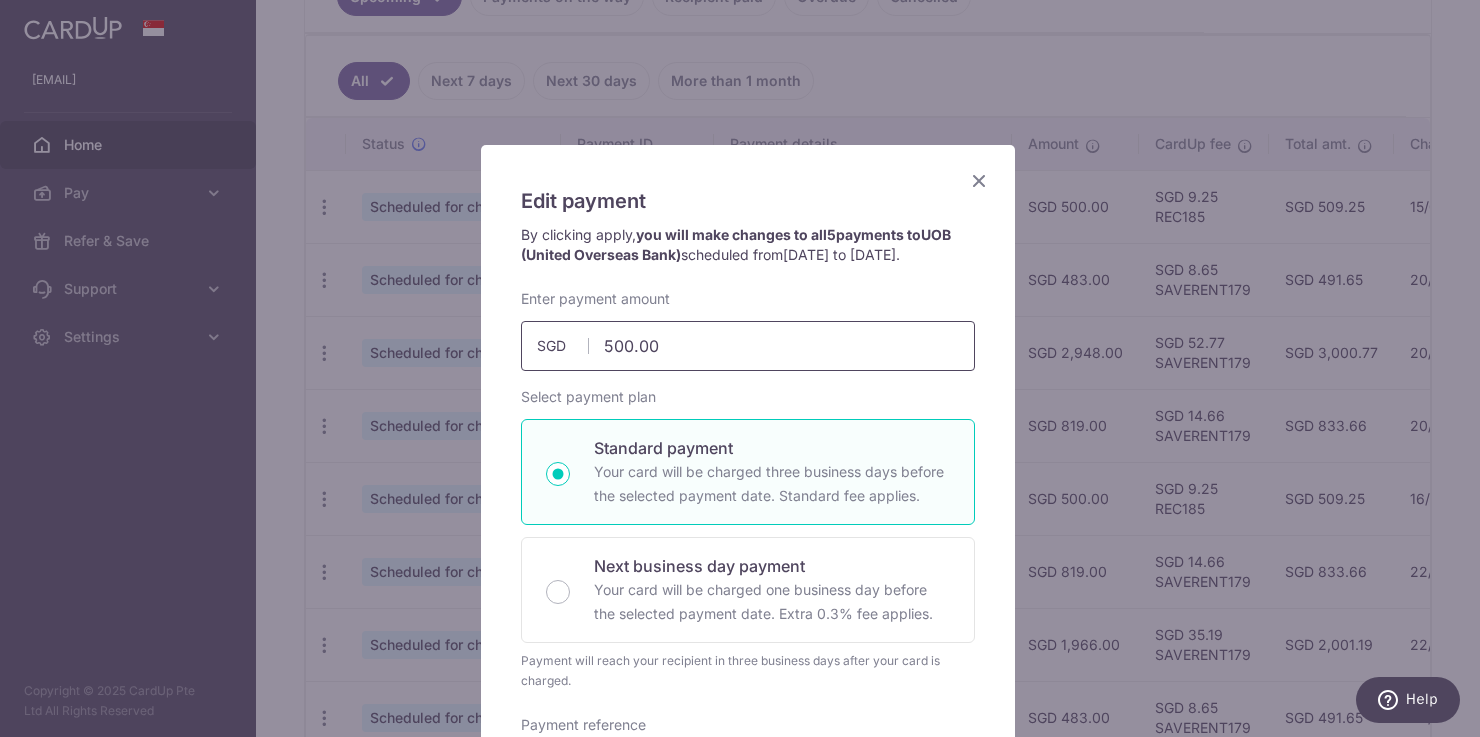click on "500.00" at bounding box center (748, 346) 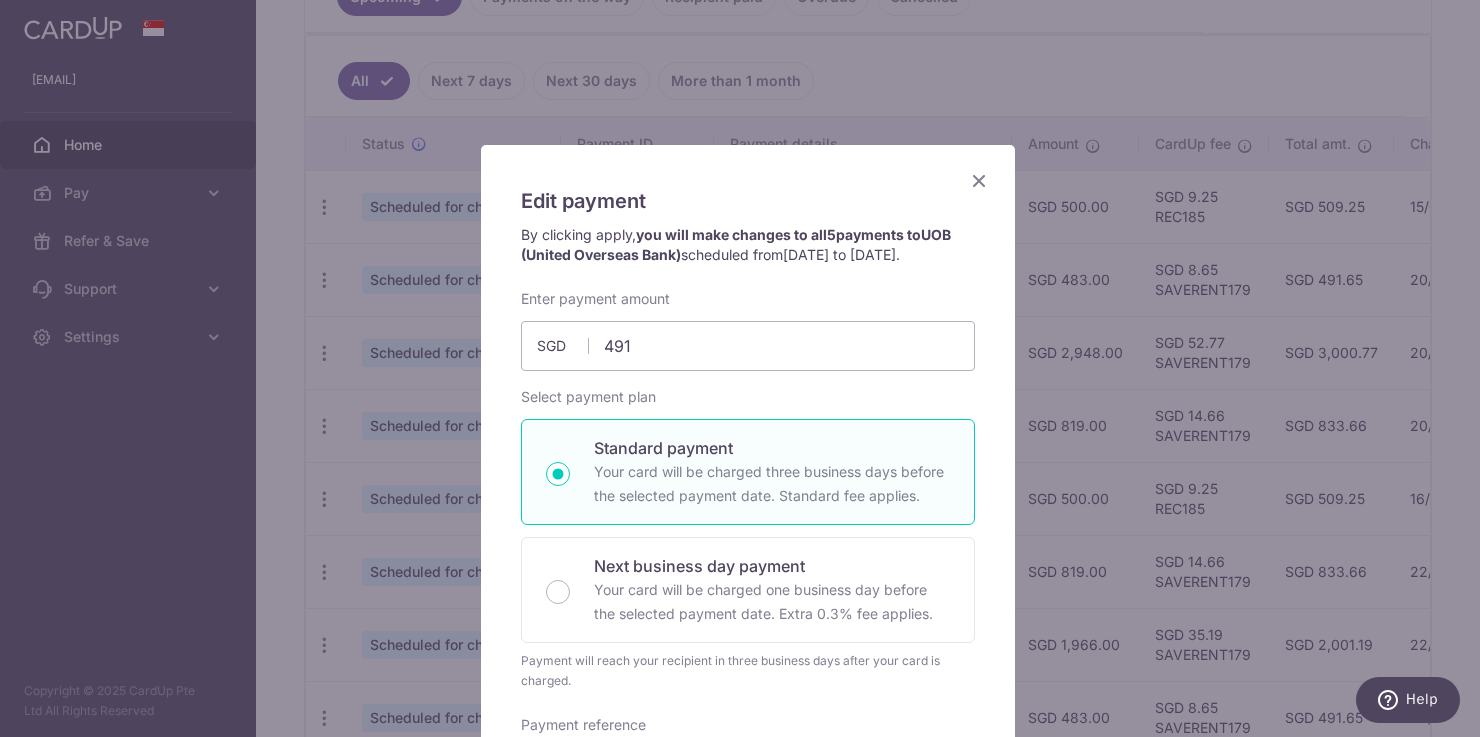 type on "491.00" 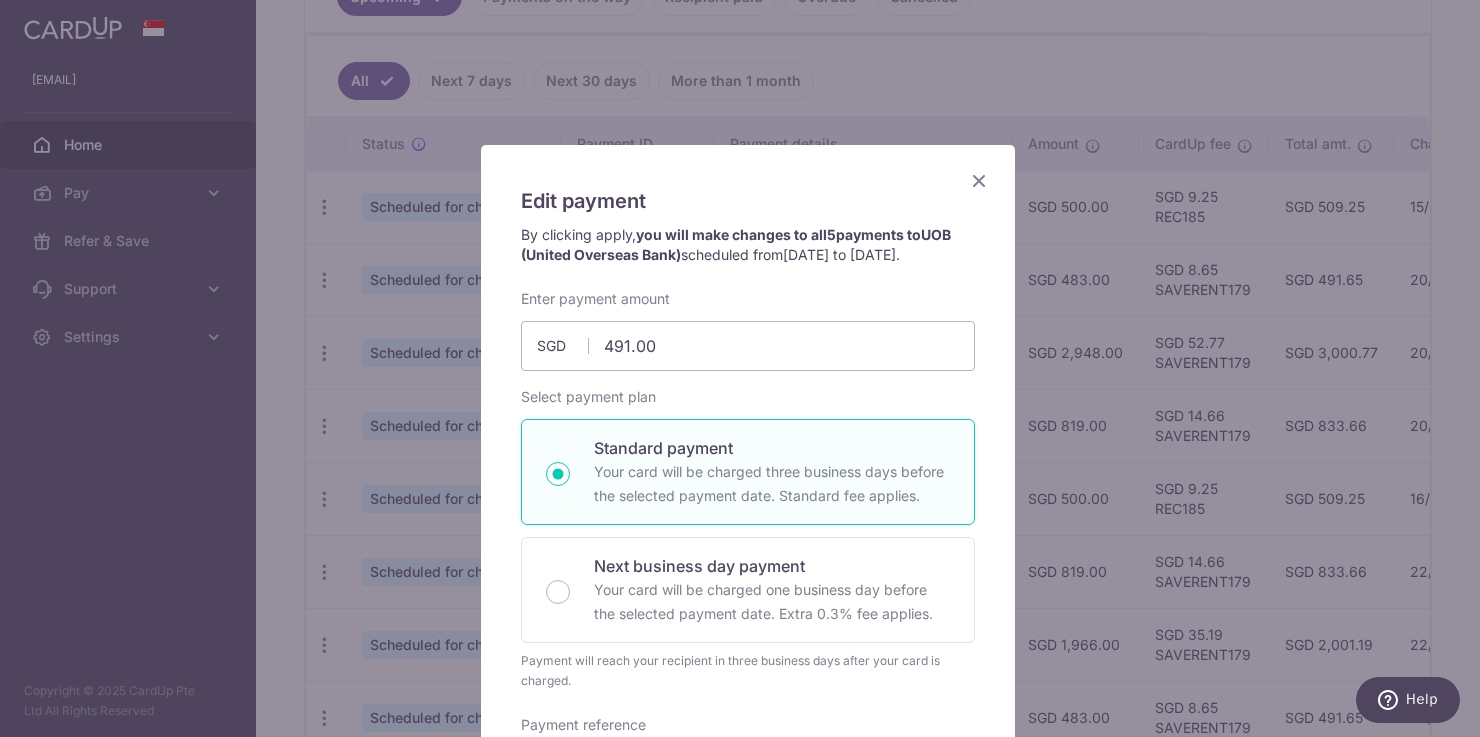 click on "Select payment plan
Standard payment
Your card will be charged three  business days before the selected payment date. Standard fee applies.
Next business day payment
Your card will be charged one business day before the selected payment date. Extra 0.3% fee applies.
Payment will reach your recipient in one business day after your card is charged.
A 0.3% Express fee will be applied." at bounding box center (748, 539) 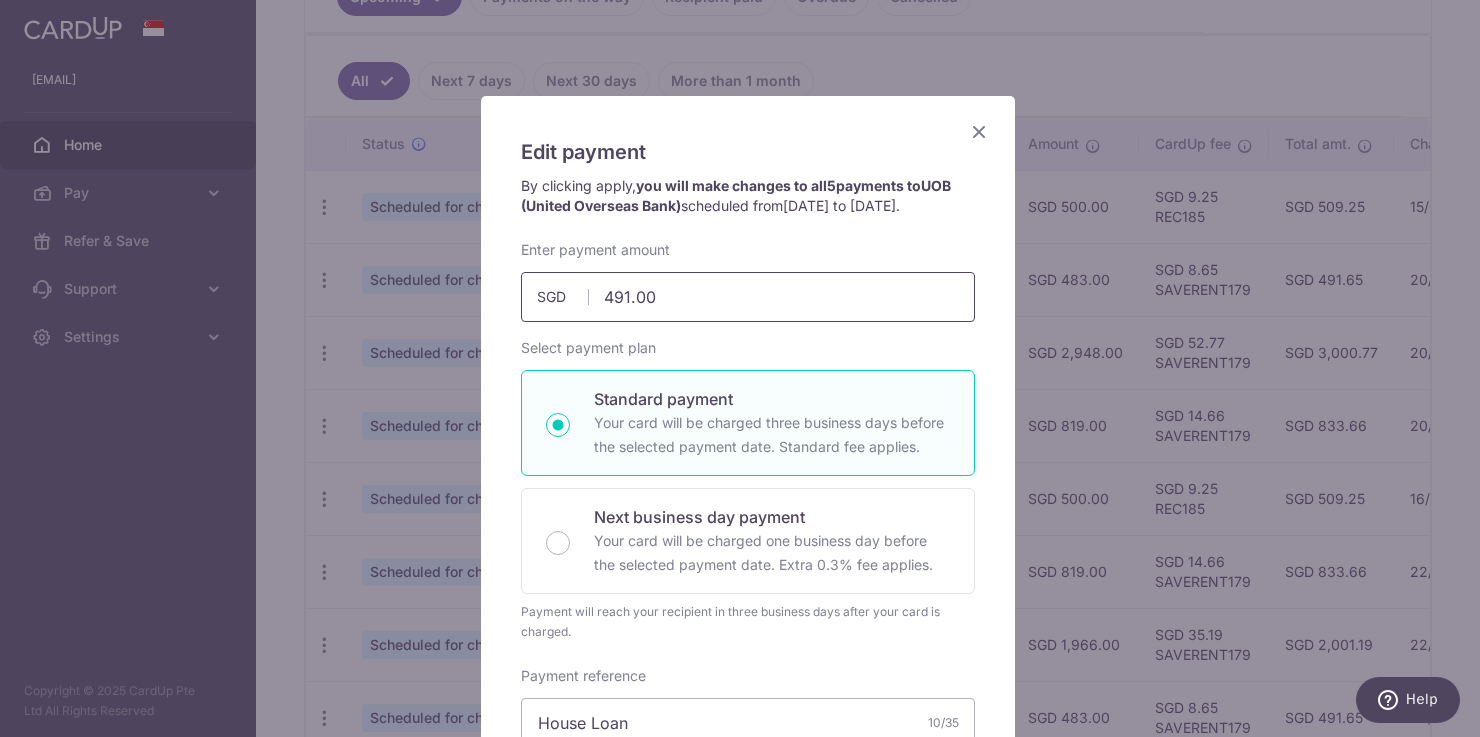 scroll, scrollTop: 0, scrollLeft: 0, axis: both 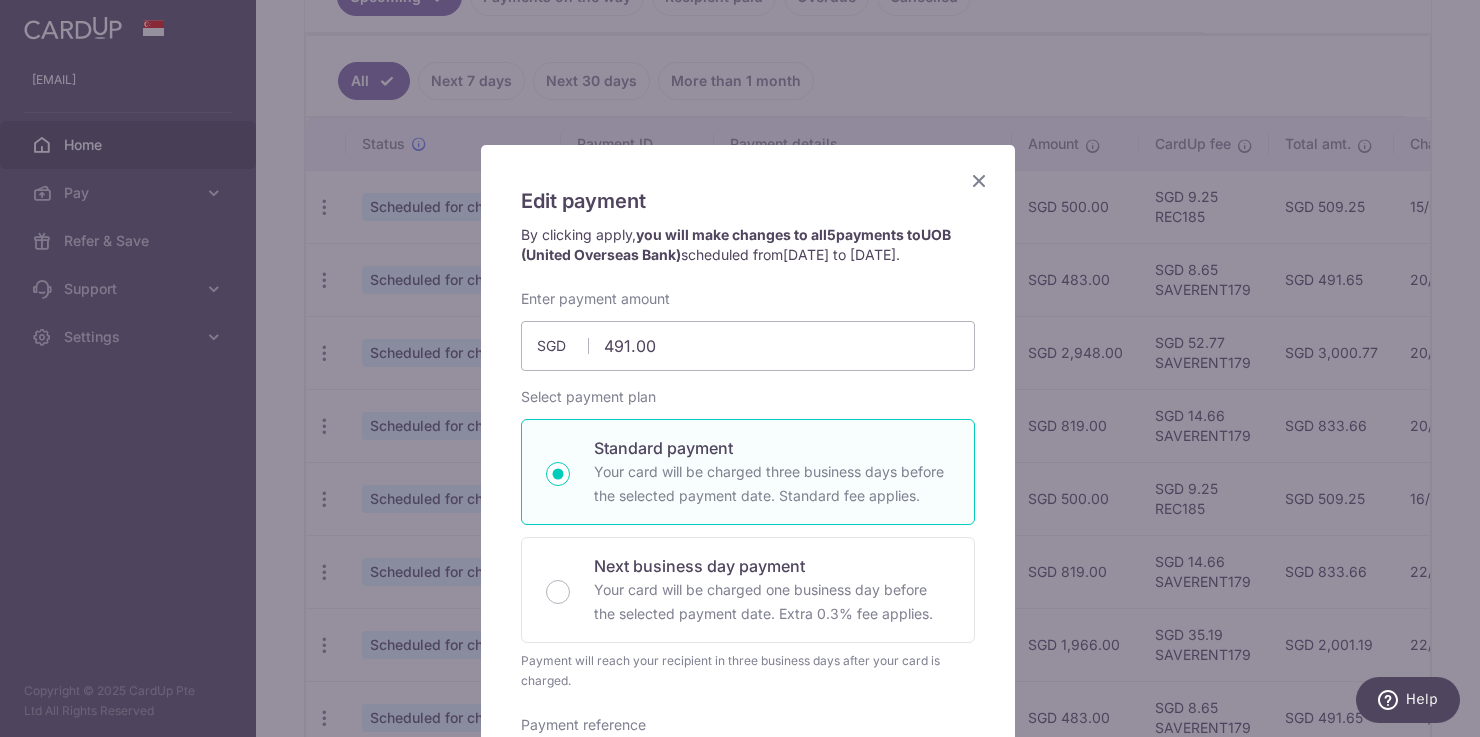 click at bounding box center [979, 180] 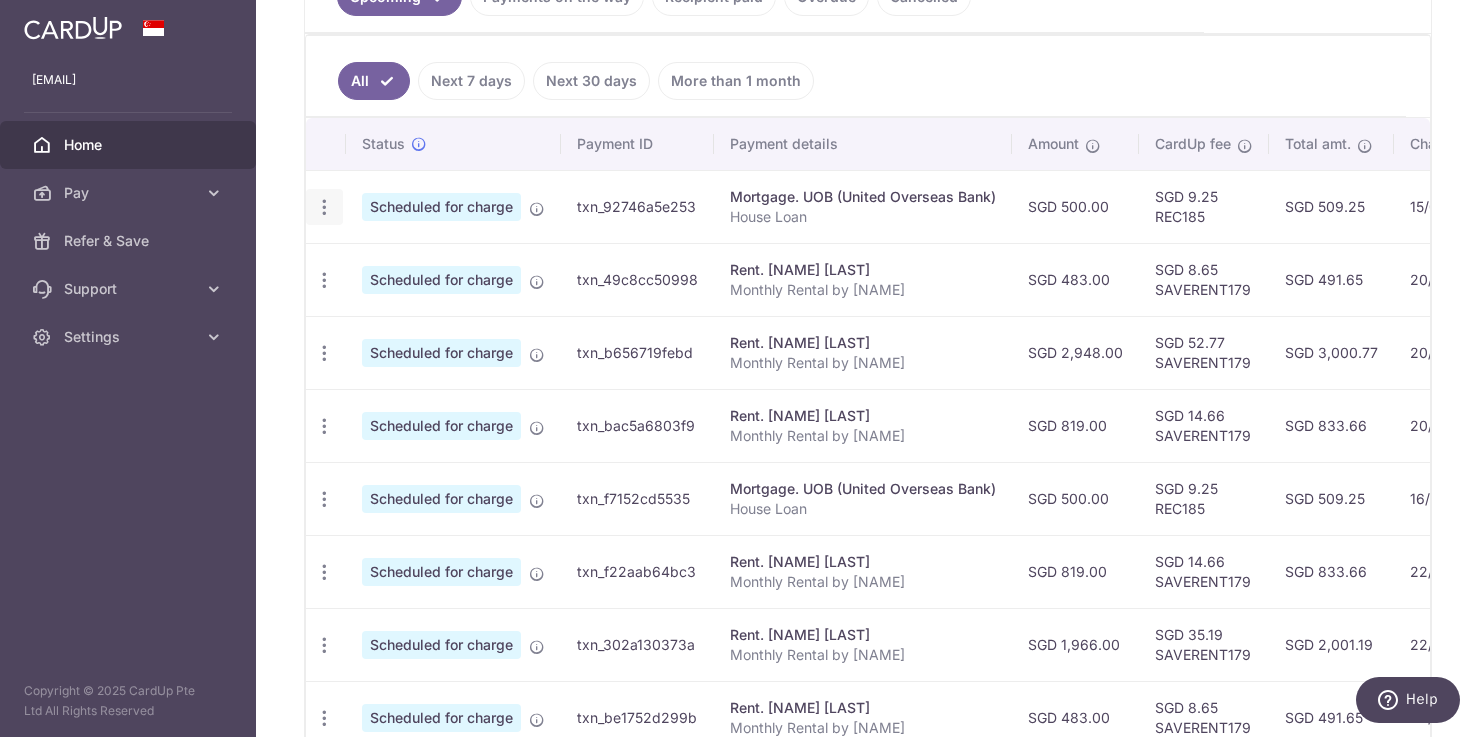 click at bounding box center (324, 207) 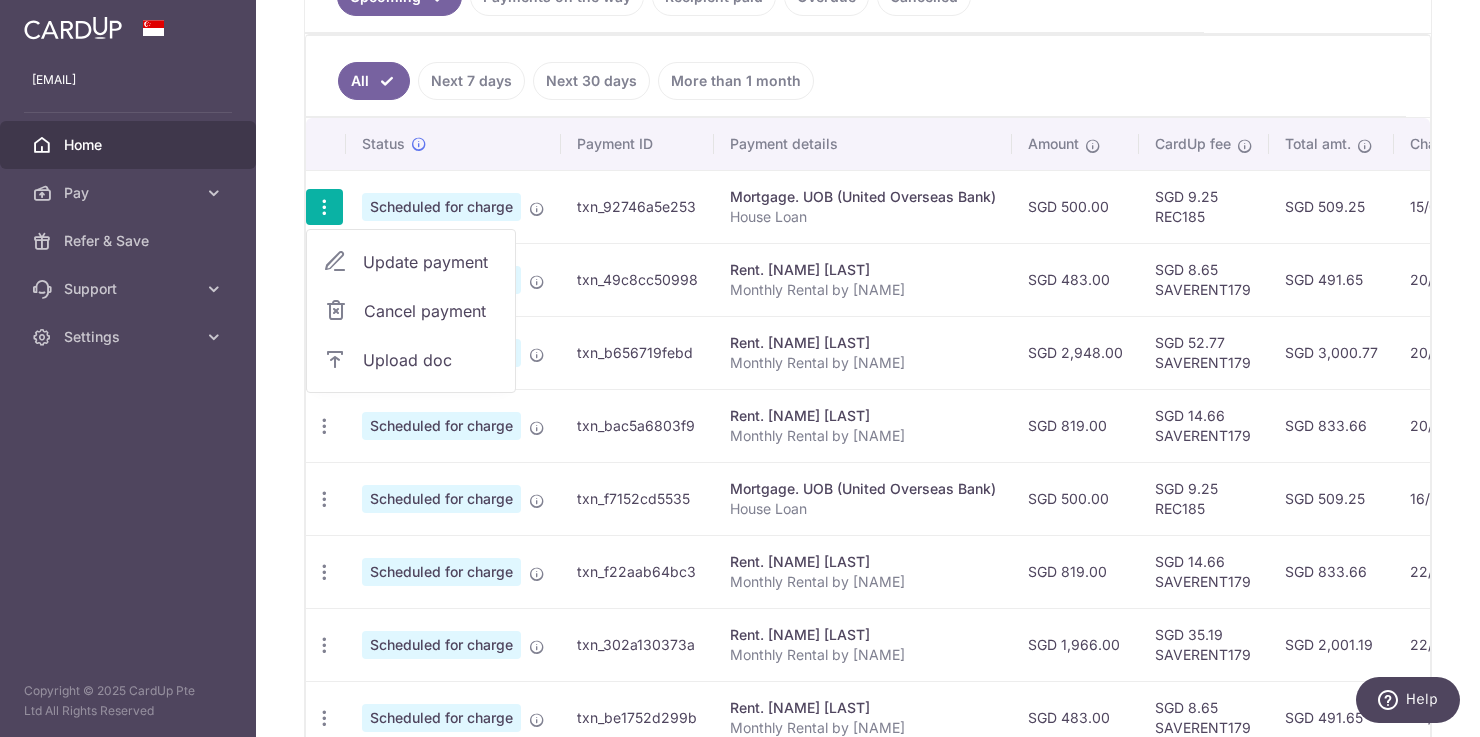 click on "Cancel payment" at bounding box center (431, 311) 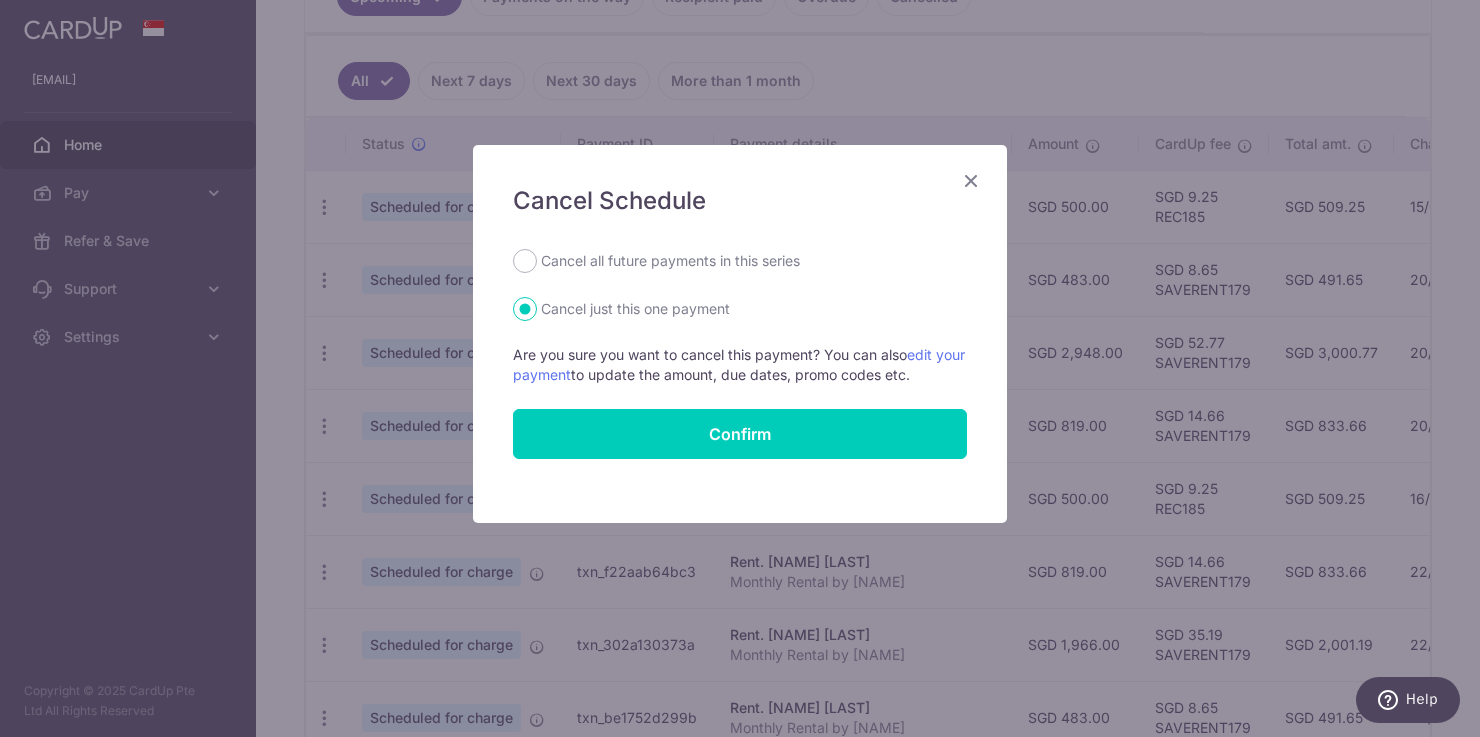 click on "Cancel all future payments in this series" at bounding box center [670, 261] 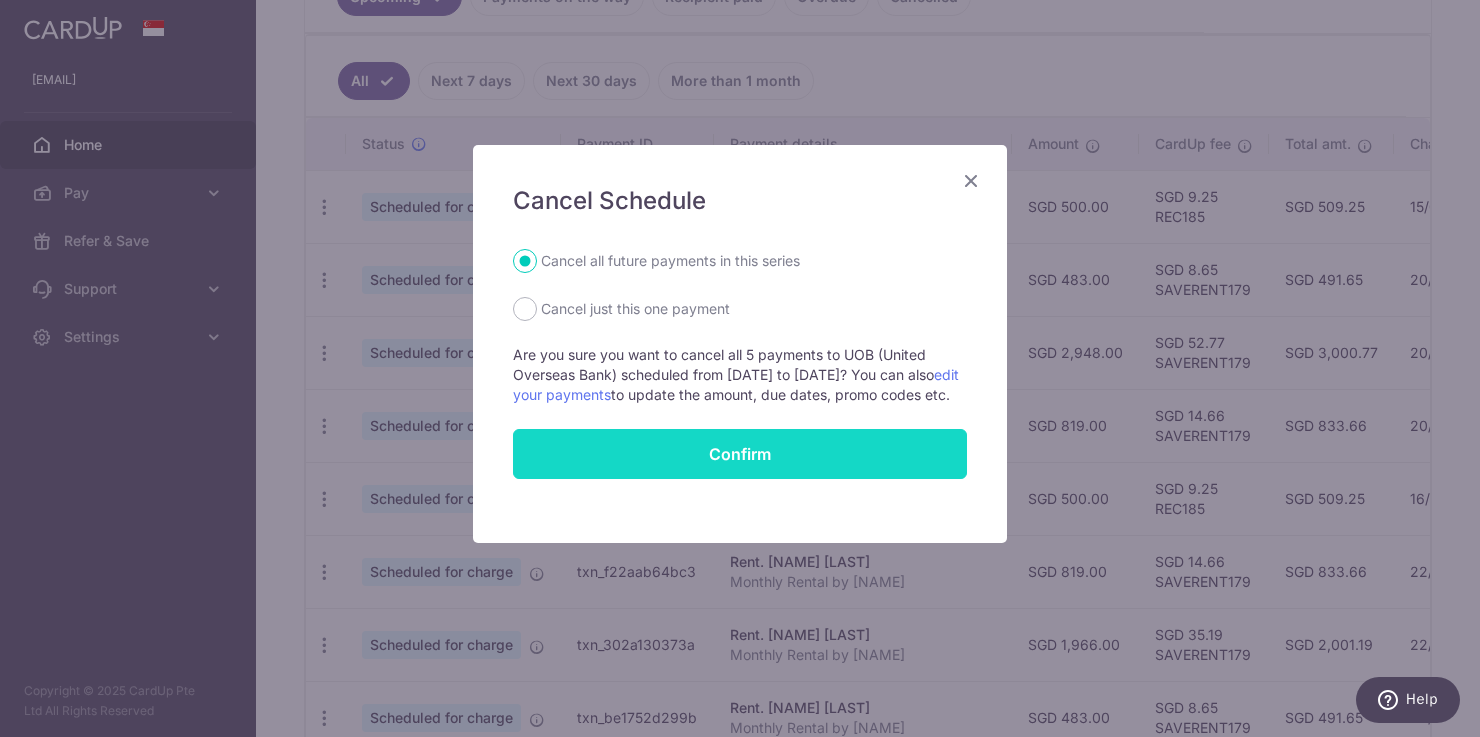 click on "Confirm" at bounding box center (740, 454) 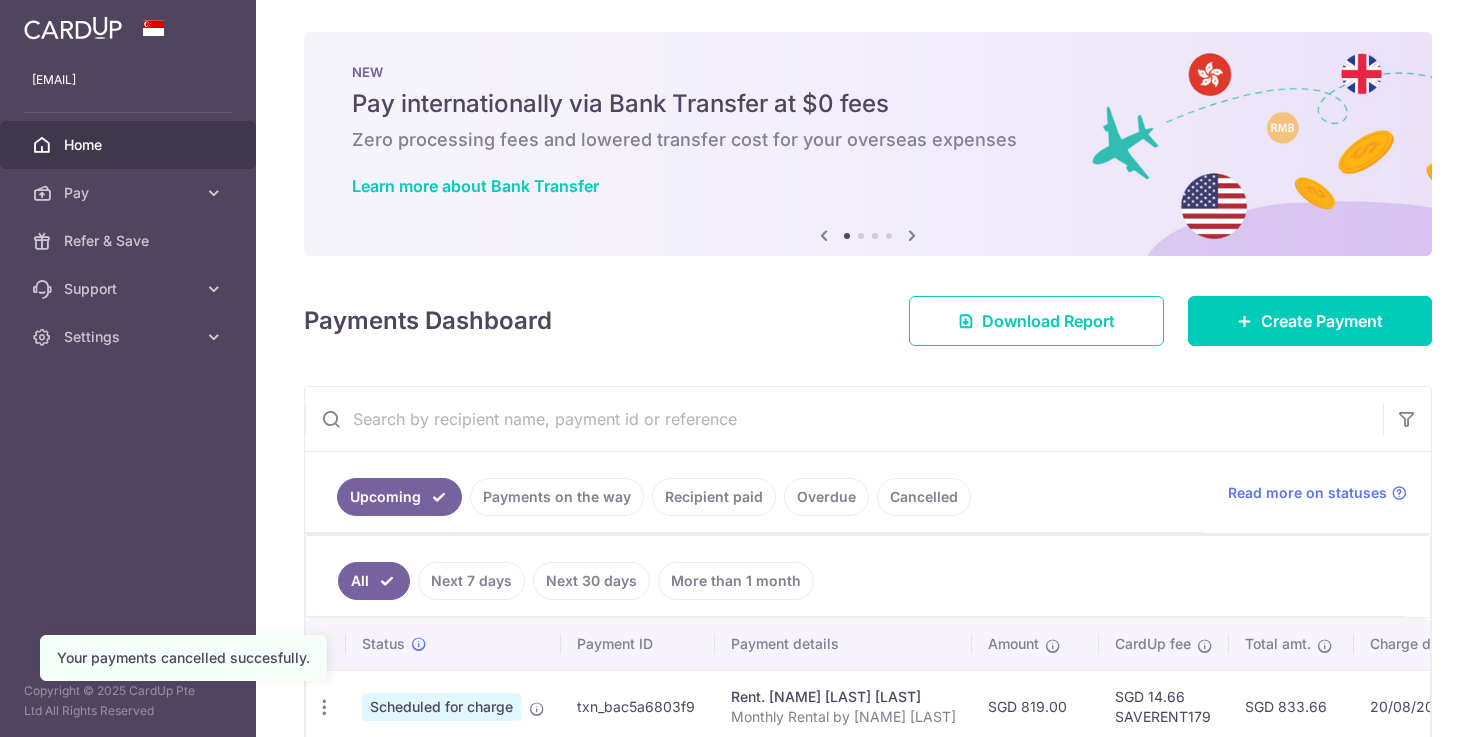 scroll, scrollTop: 0, scrollLeft: 0, axis: both 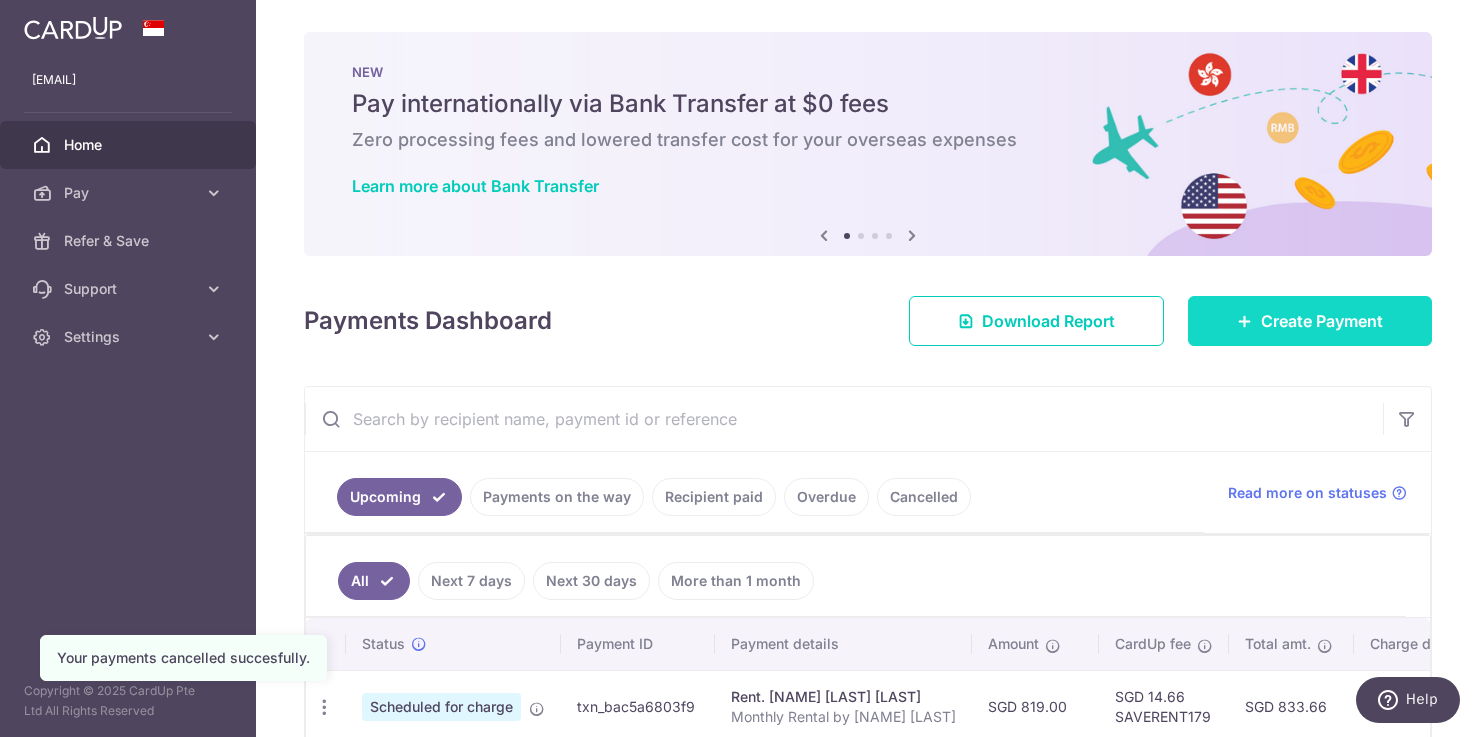 click on "Create Payment" at bounding box center [1322, 321] 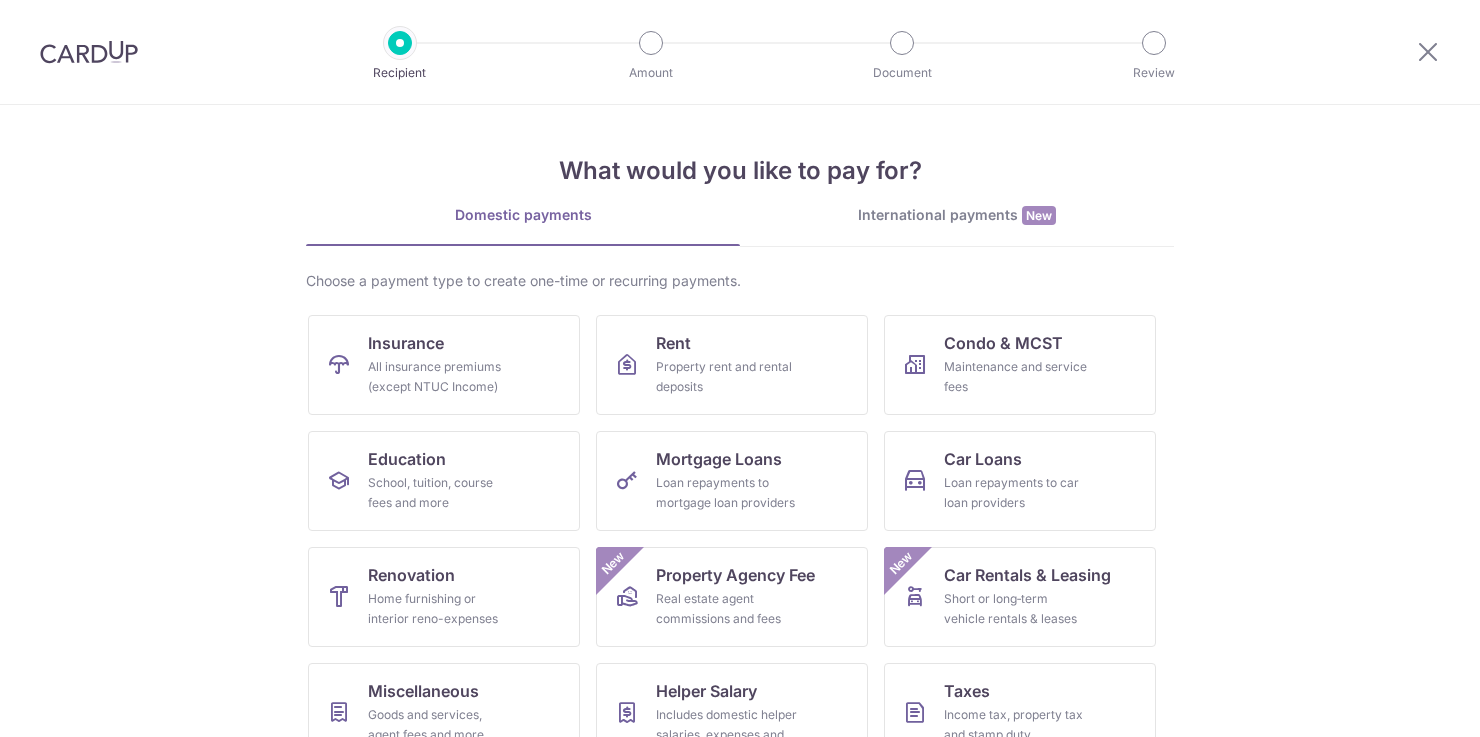 scroll, scrollTop: 0, scrollLeft: 0, axis: both 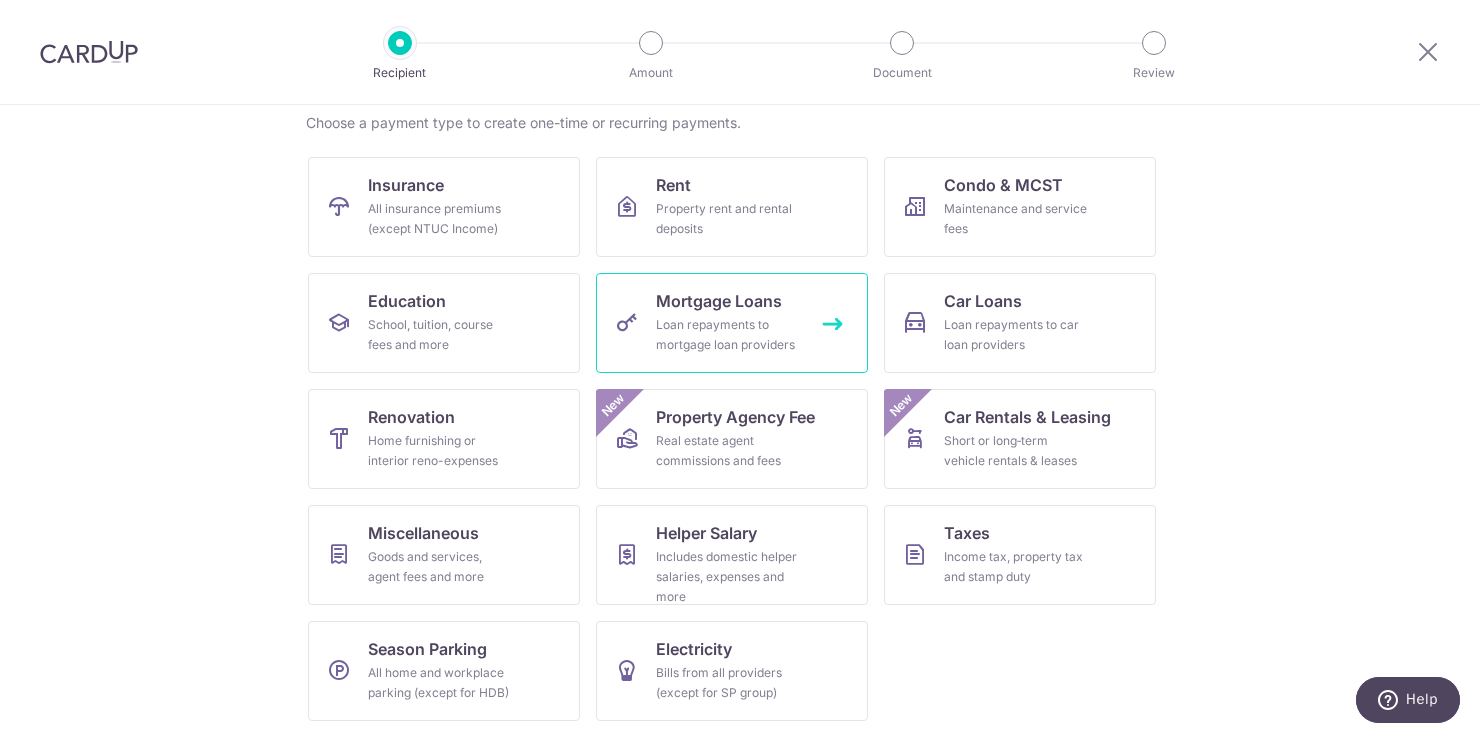 click on "Loan repayments to mortgage loan providers" at bounding box center (728, 335) 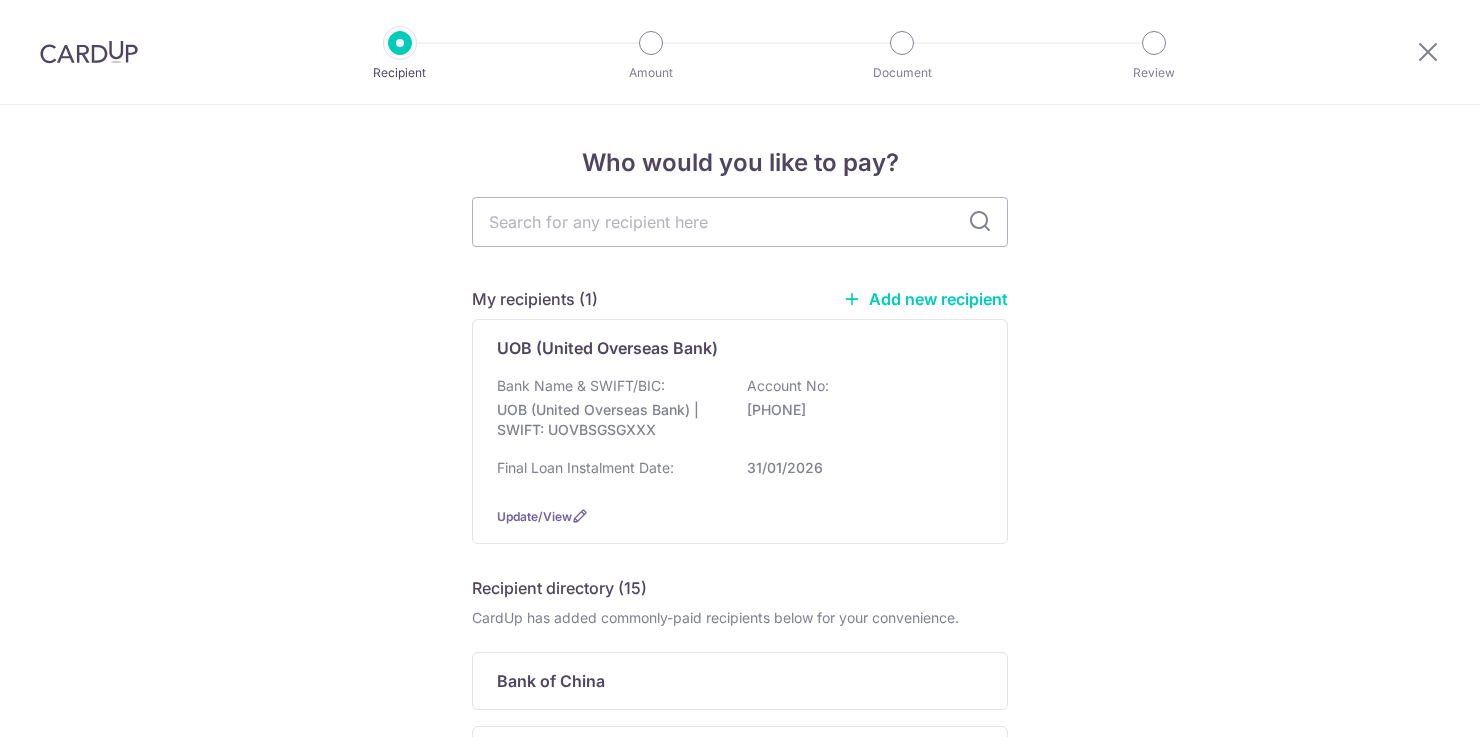 scroll, scrollTop: 0, scrollLeft: 0, axis: both 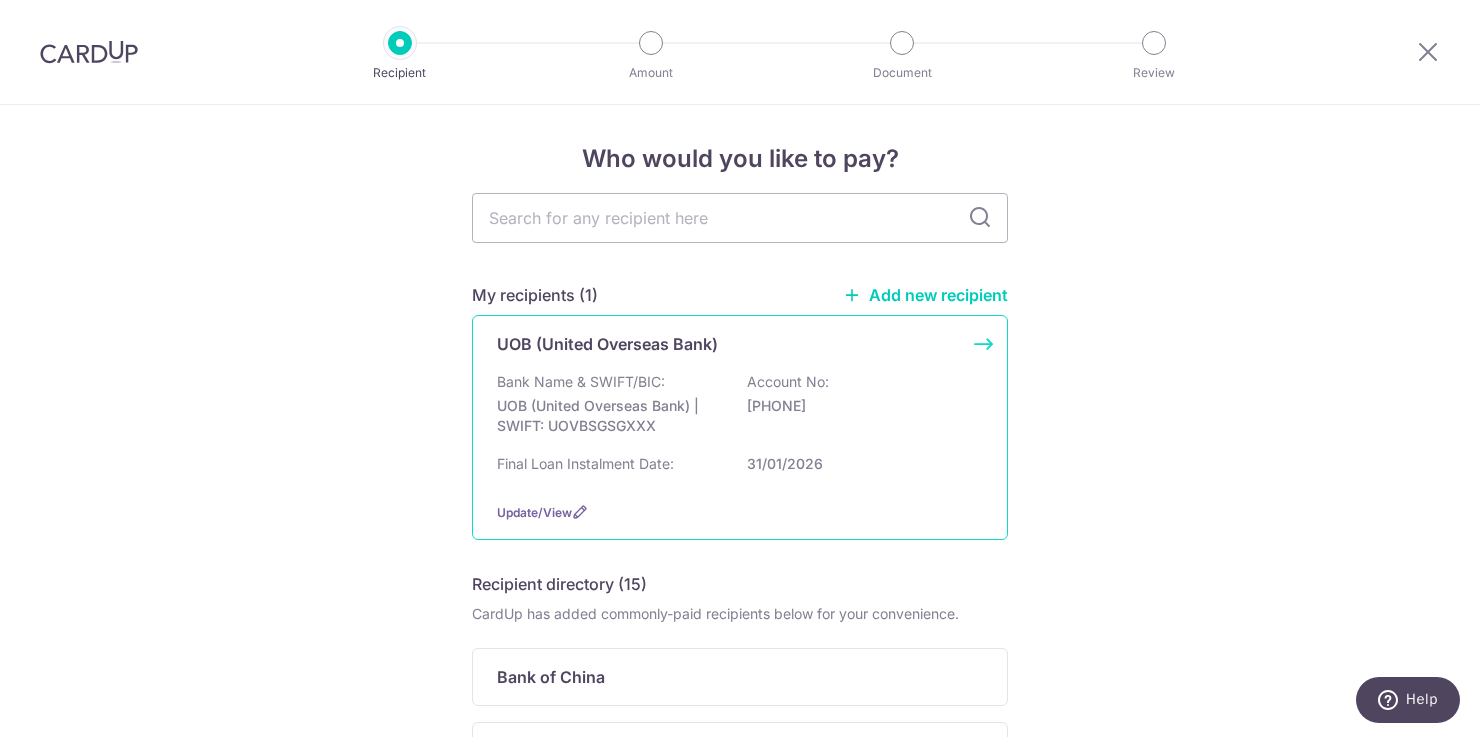 click on "UOB (United Overseas Bank) | SWIFT: UOVBSGSGXXX" at bounding box center (609, 416) 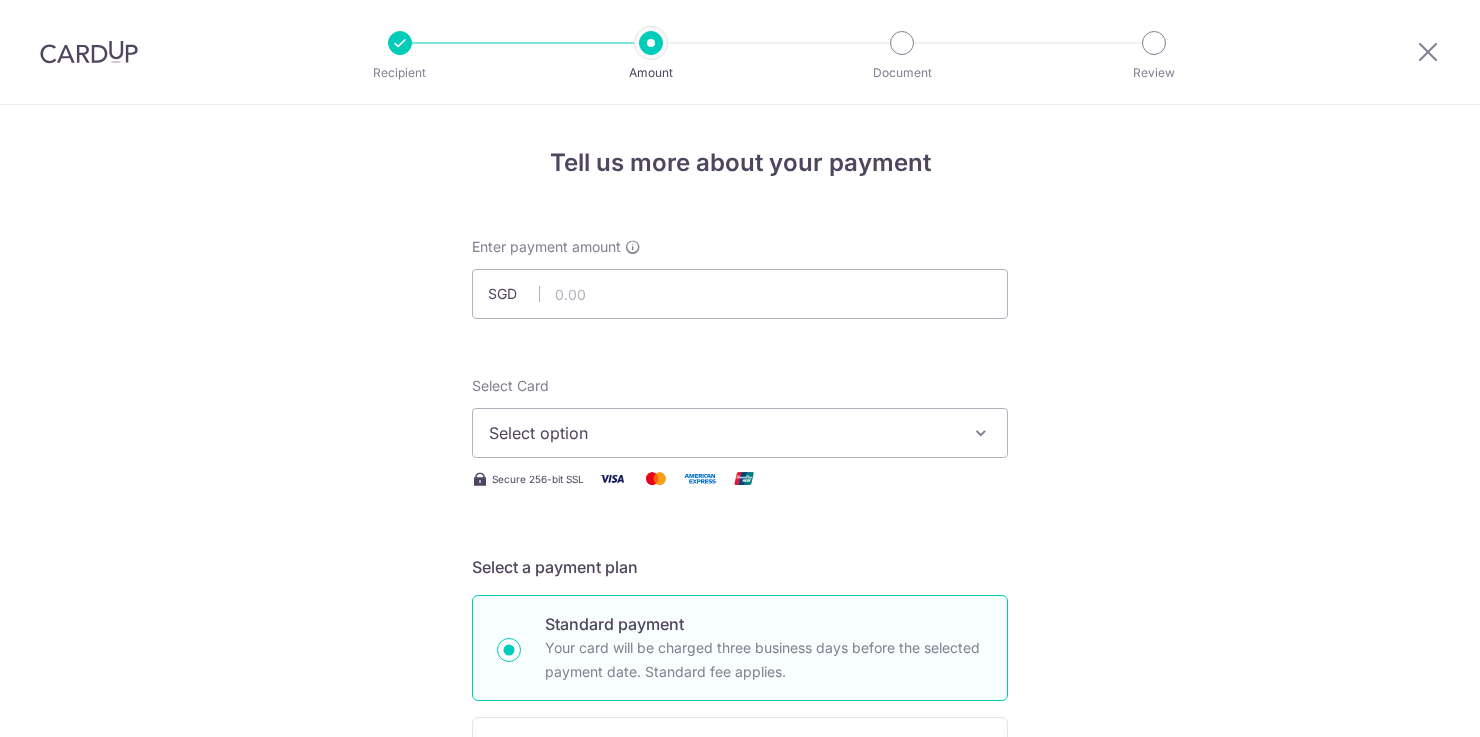 scroll, scrollTop: 0, scrollLeft: 0, axis: both 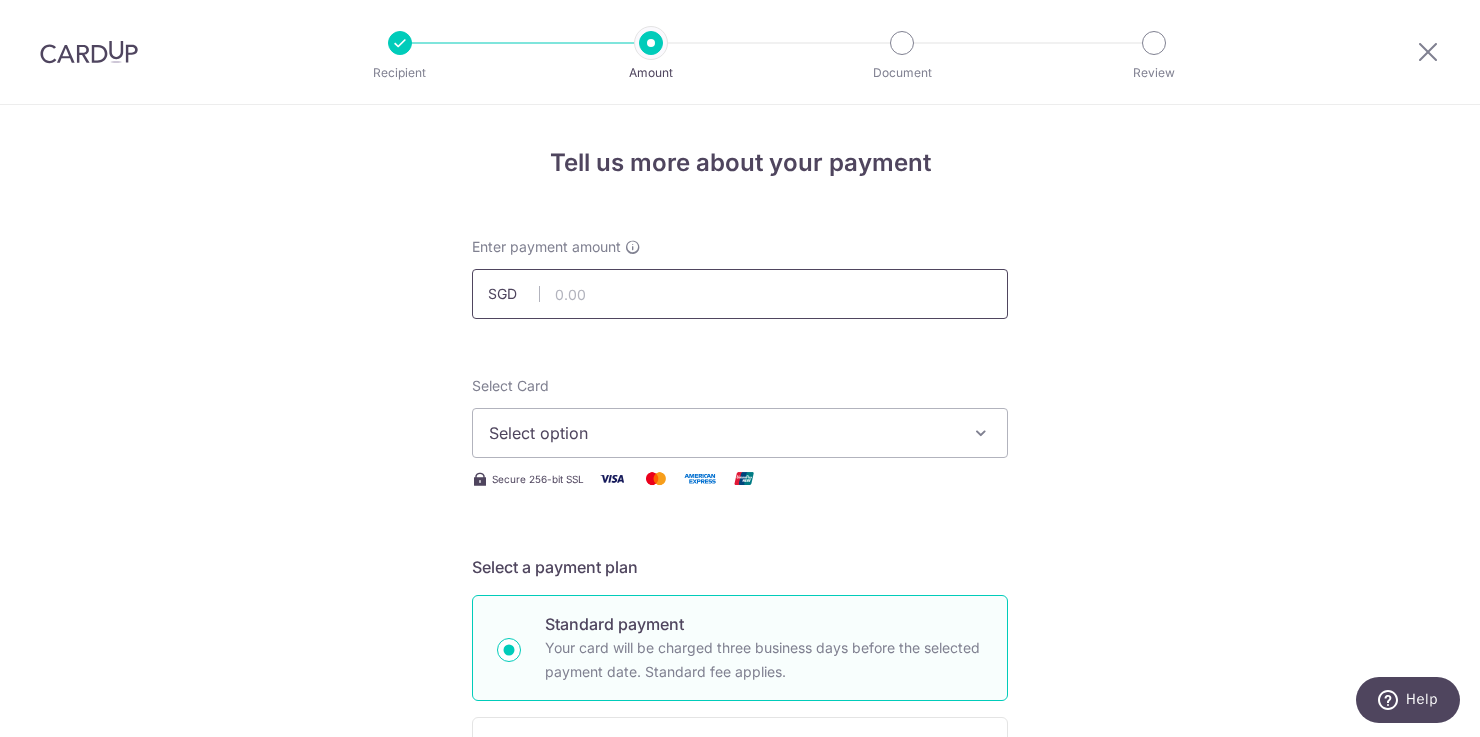 click at bounding box center [740, 294] 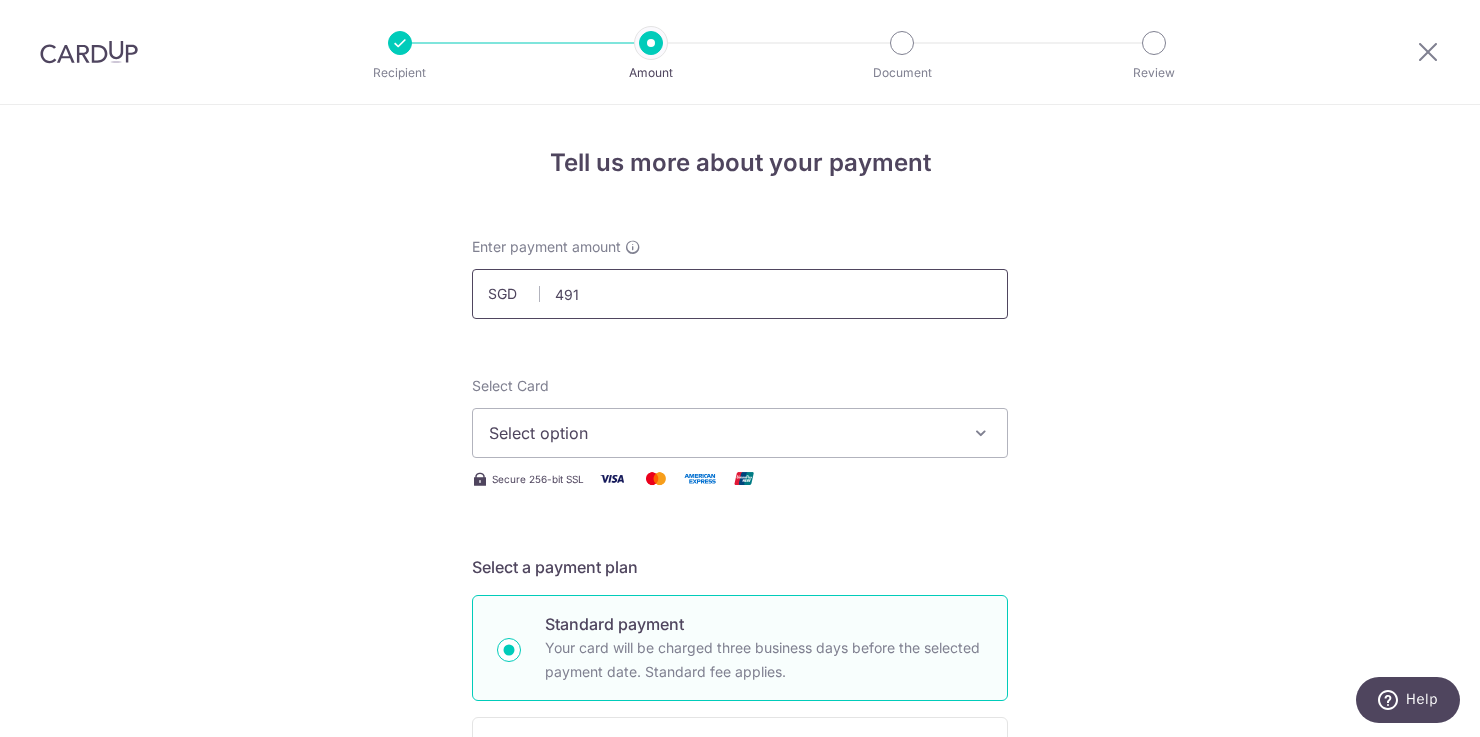 click on "Add Card" at bounding box center (0, 0) 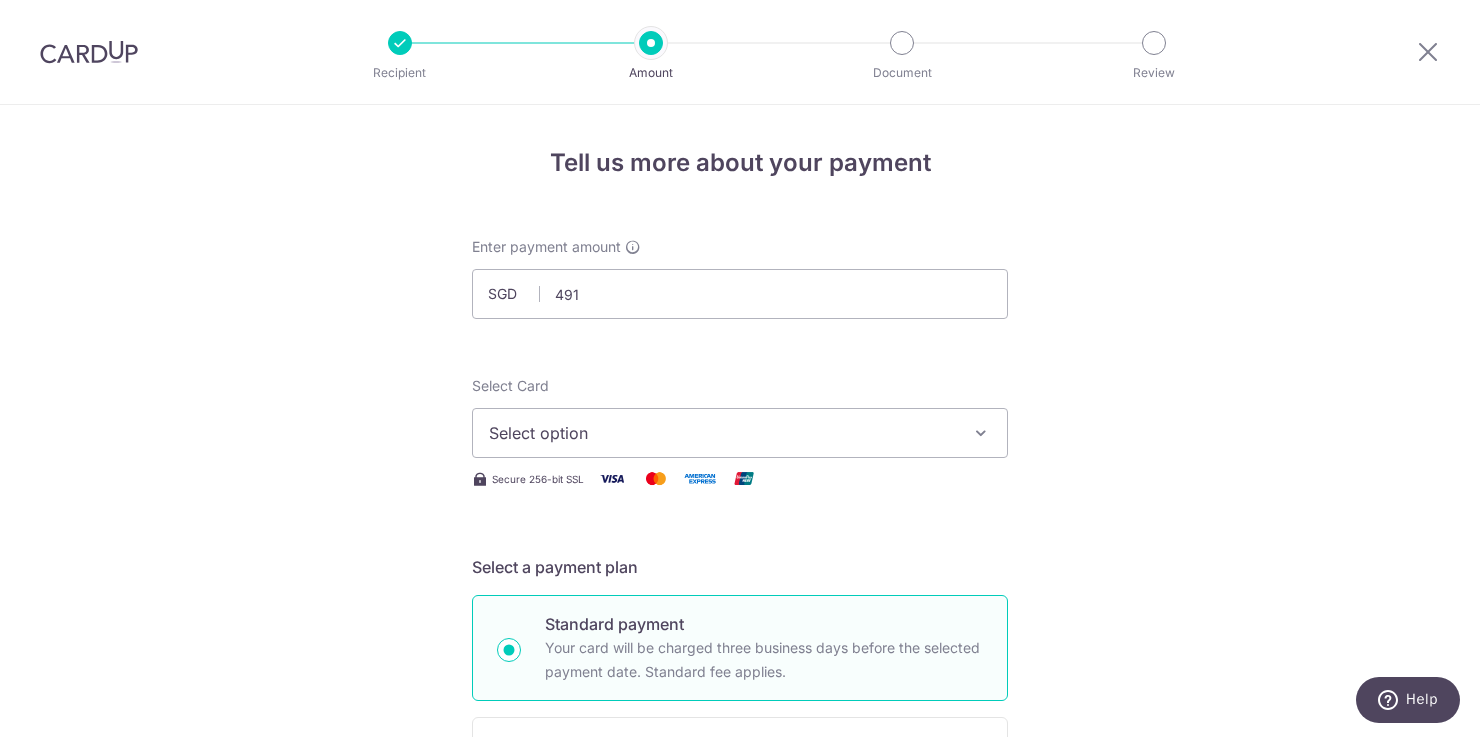 type on "491.00" 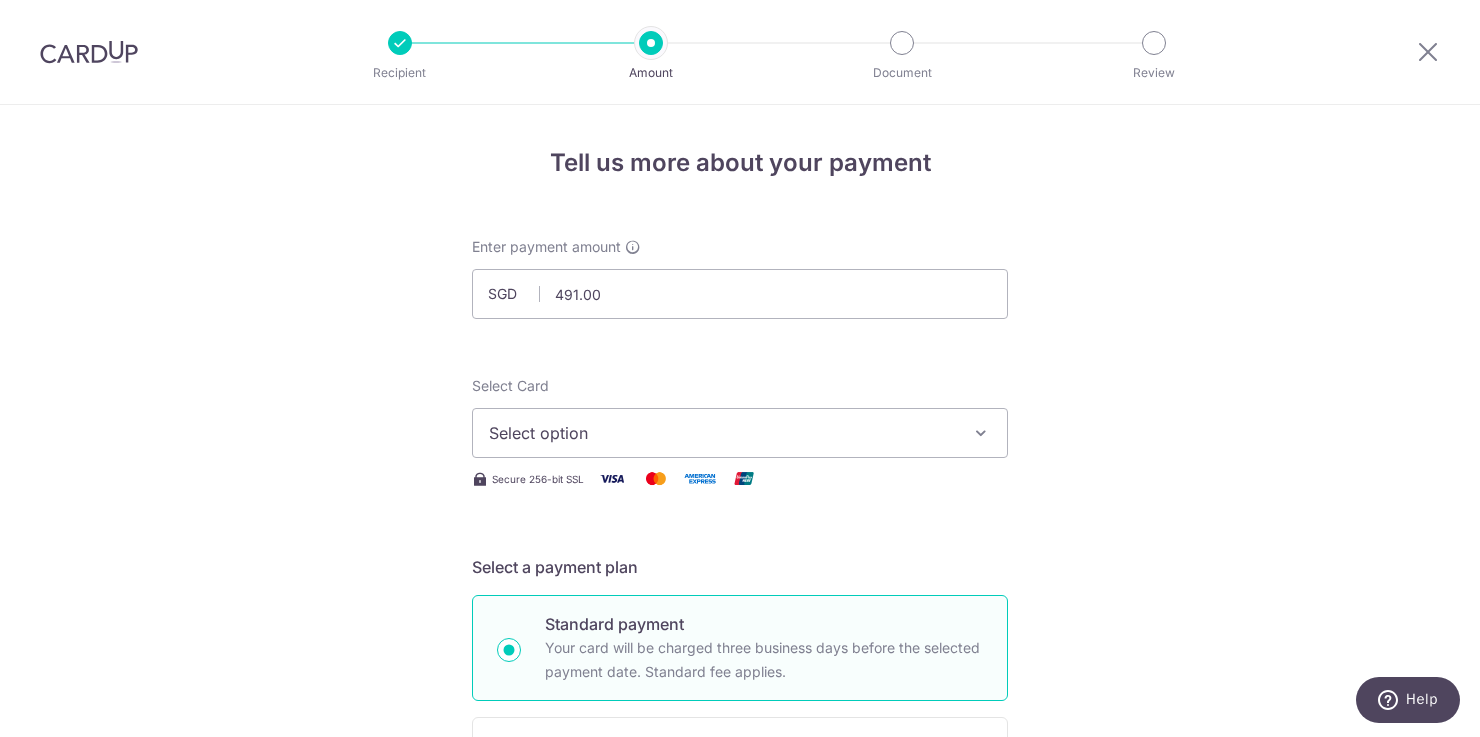 click on "Tell us more about your payment
Enter payment amount
SGD
491.00
491.00
Select Card
Select option
Add credit card
Your Cards
**** [CREDIT_CARD]
**** [CREDIT_CARD]
**** [CREDIT_CARD]
**** [CREDIT_CARD]
**** [CREDIT_CARD]
**** [CREDIT_CARD]
Secure 256-bit SSL
Text" at bounding box center [740, 1009] 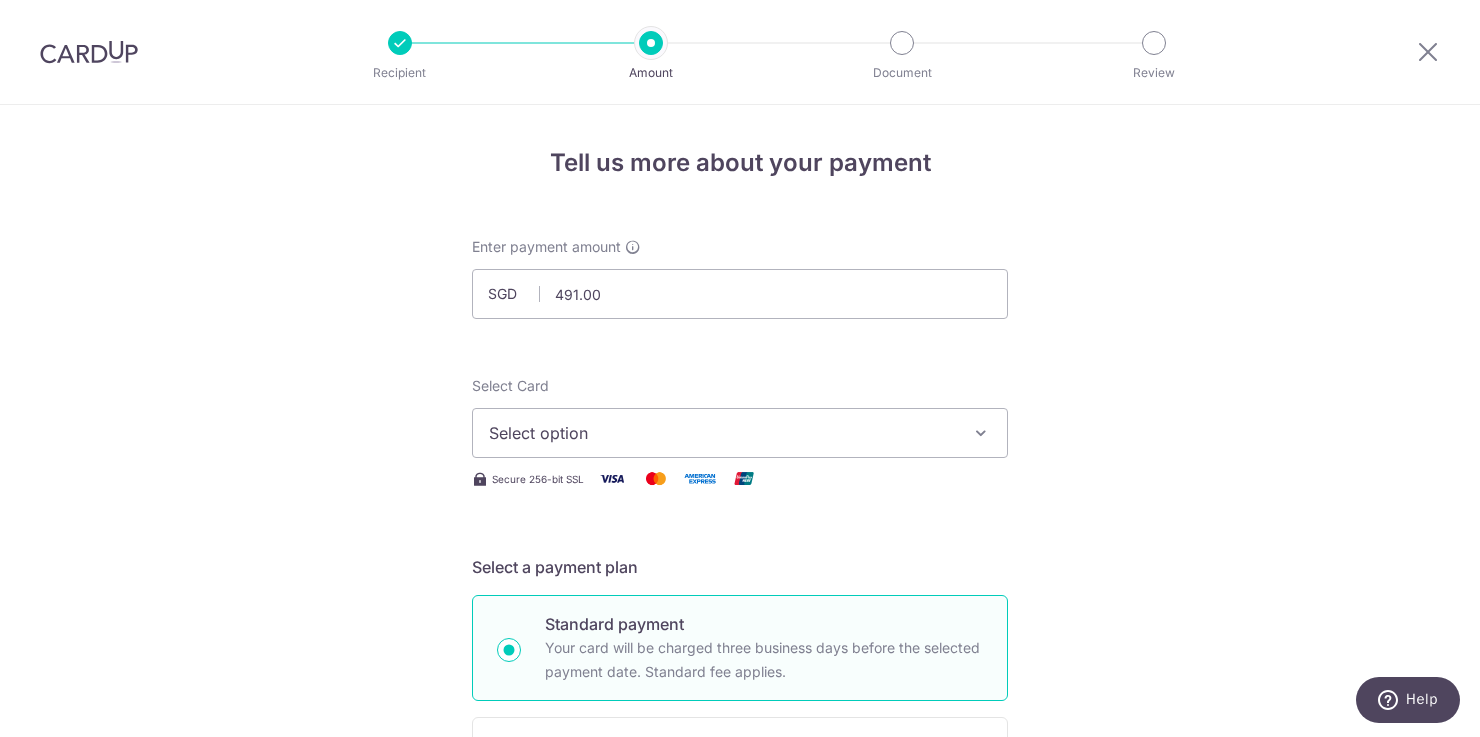 click on "Select option" at bounding box center [722, 433] 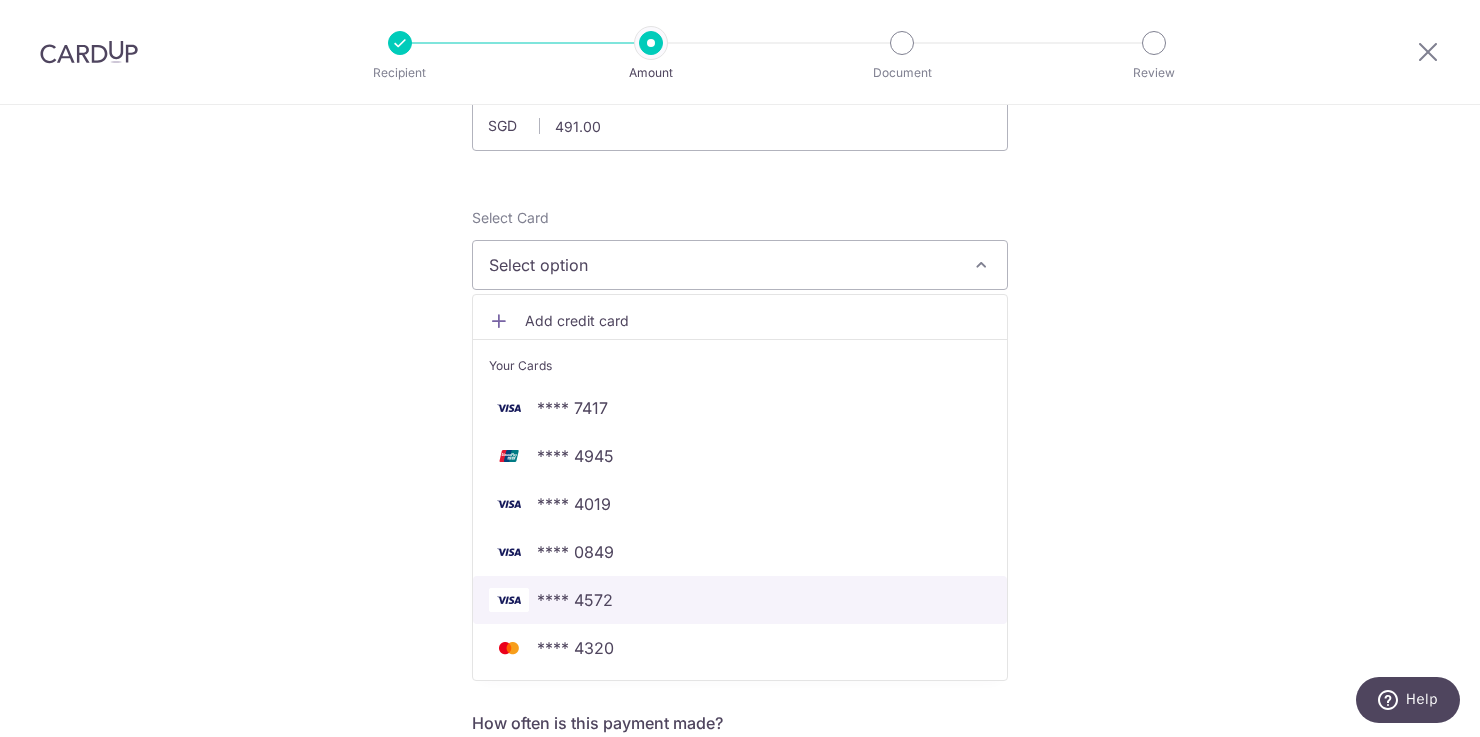 scroll, scrollTop: 169, scrollLeft: 0, axis: vertical 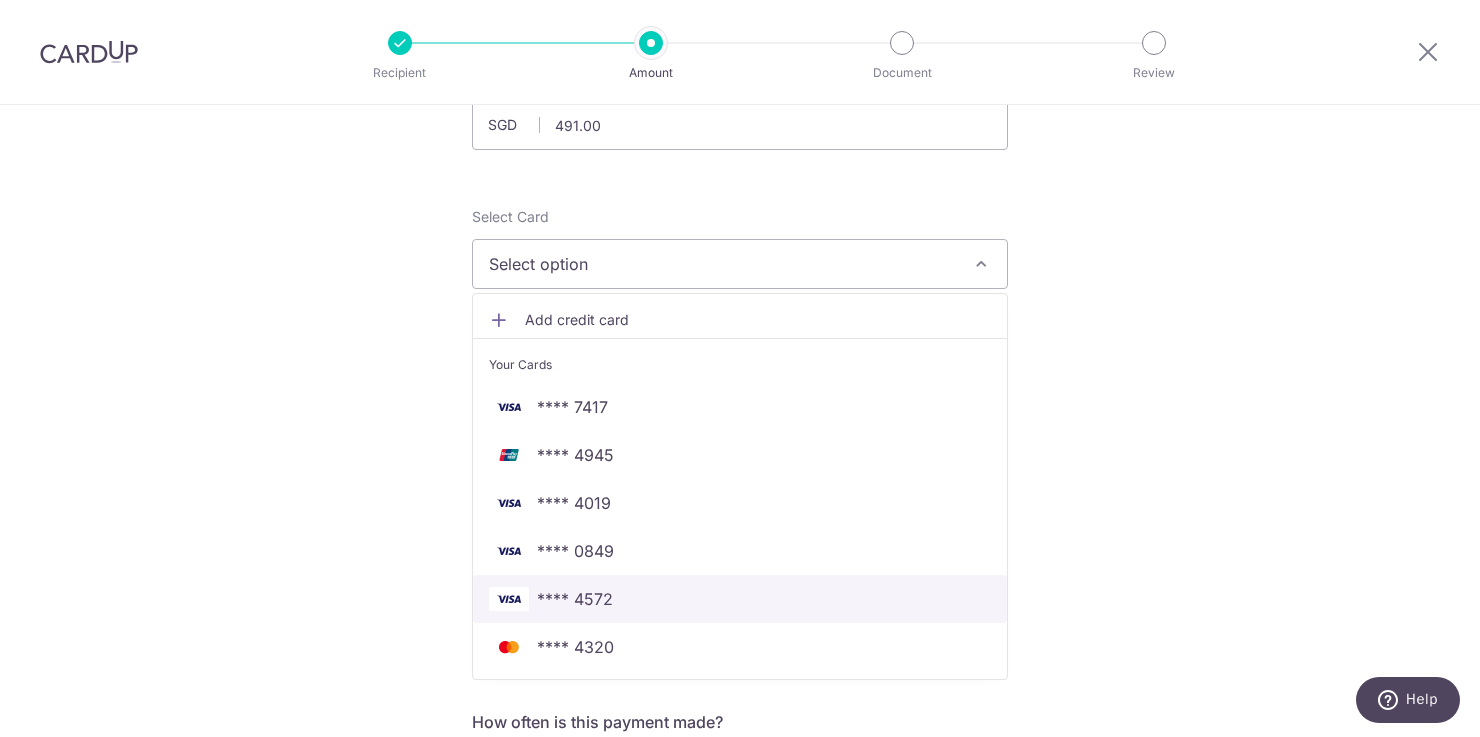 click on "**** 4572" at bounding box center (740, 599) 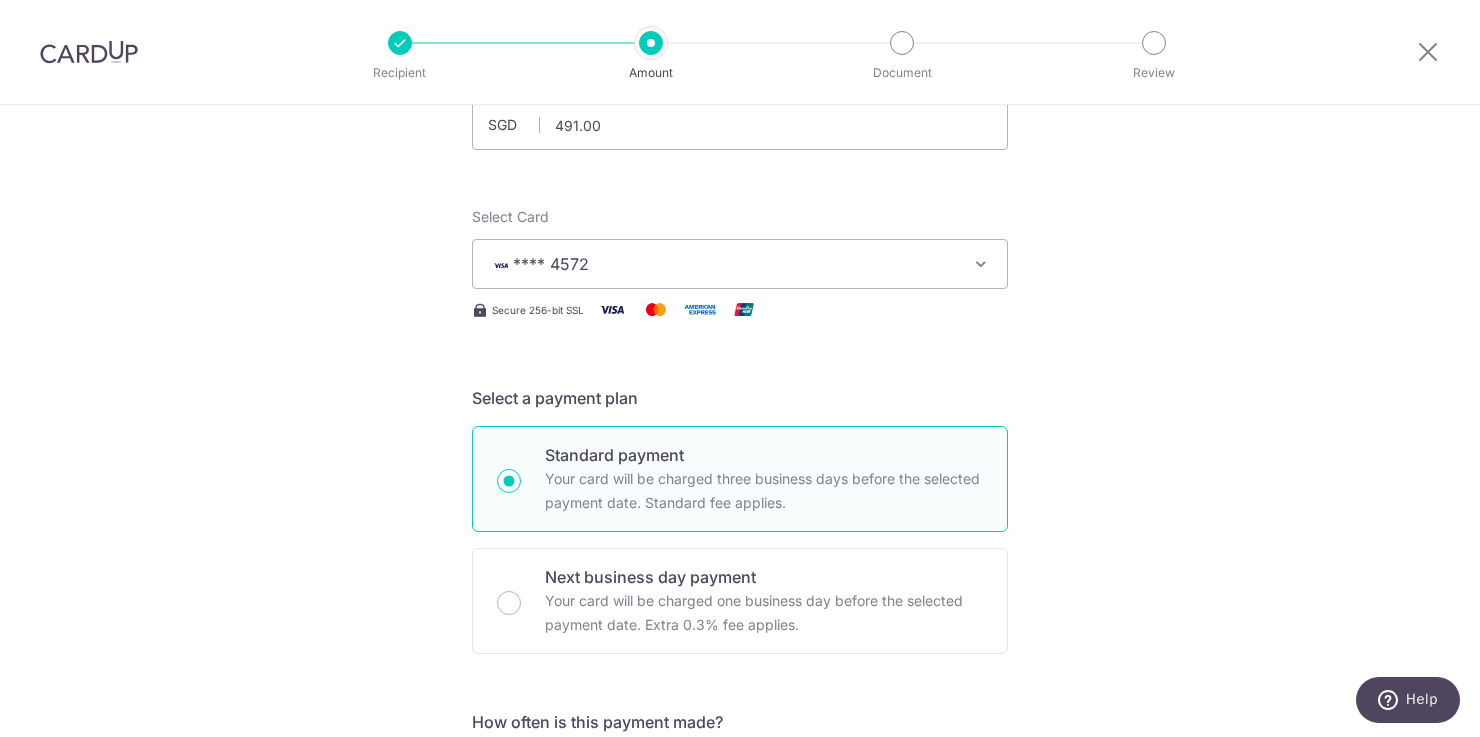 click on "Tell us more about your payment
Enter payment amount
SGD
491.00
491.00
Select Card
**** 4572
Add credit card
Your Cards
**** 7417
**** 4945
**** 4019
**** 0849
**** 4572
**** 4320
Secure 256-bit SSL
Text" at bounding box center (740, 840) 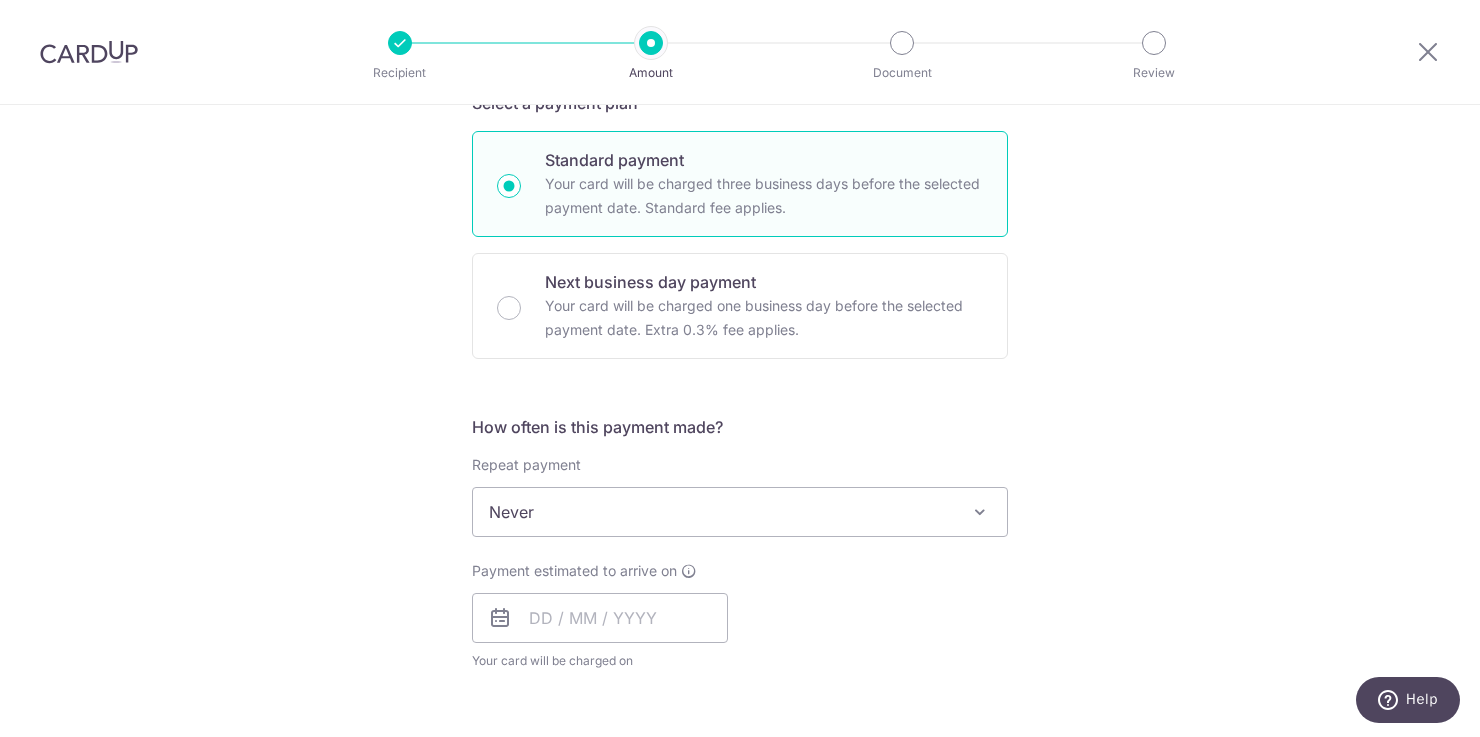 scroll, scrollTop: 467, scrollLeft: 0, axis: vertical 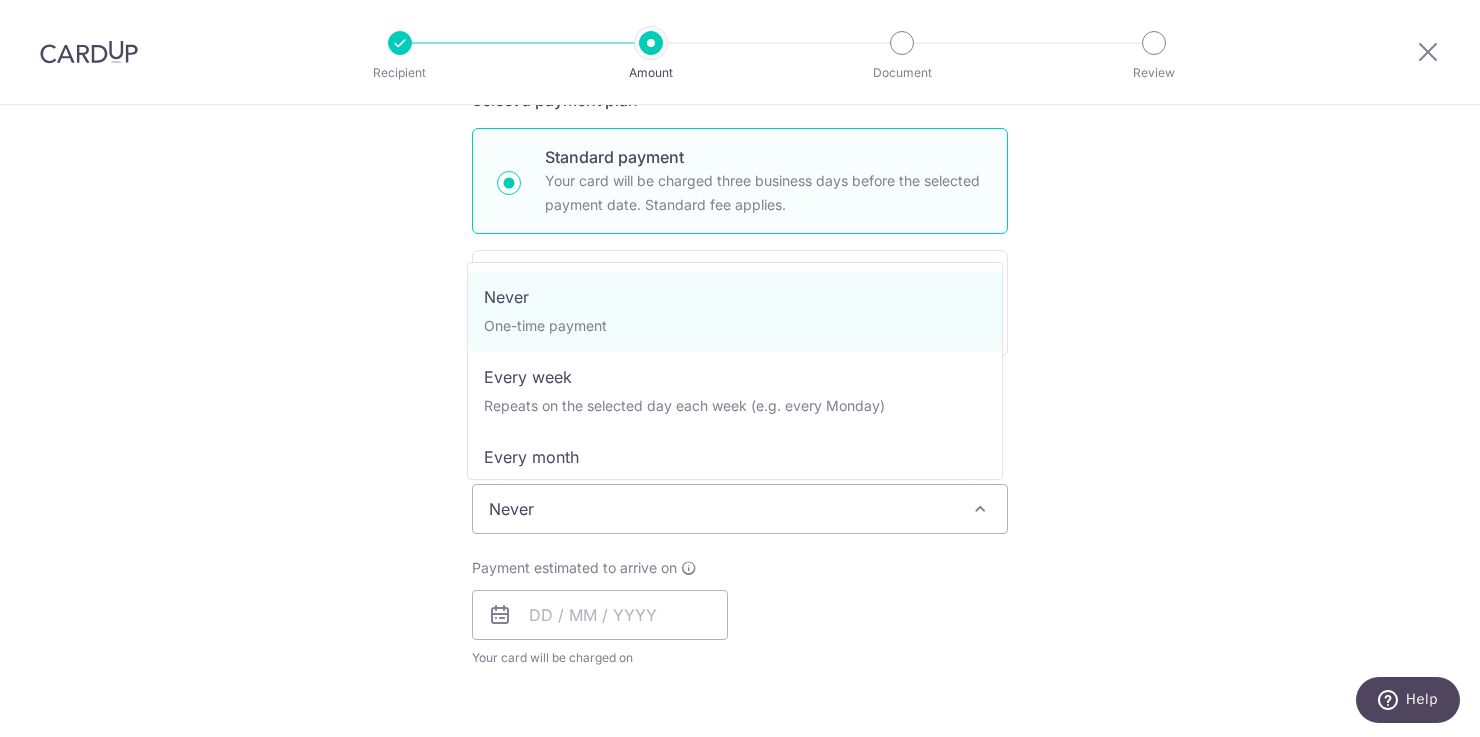 click at bounding box center [980, 509] 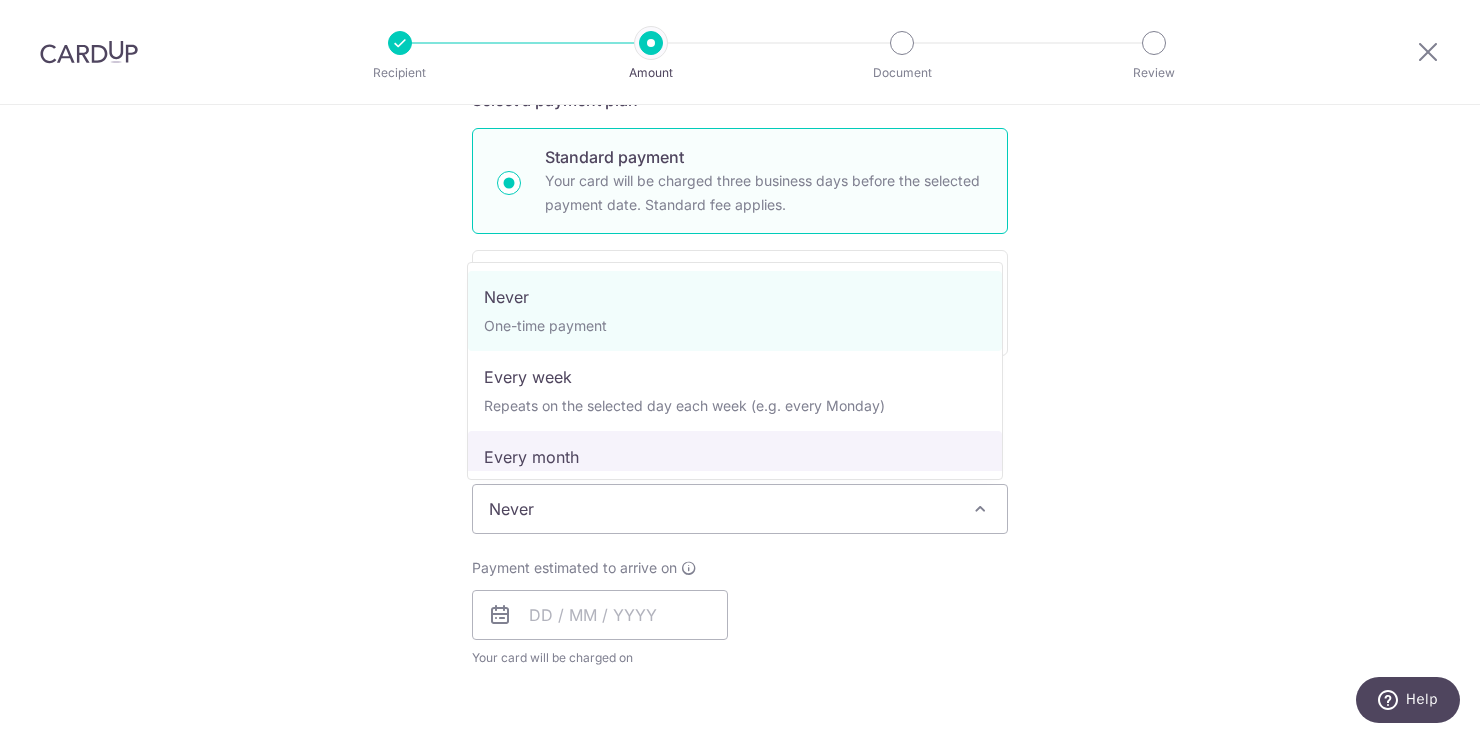 select on "3" 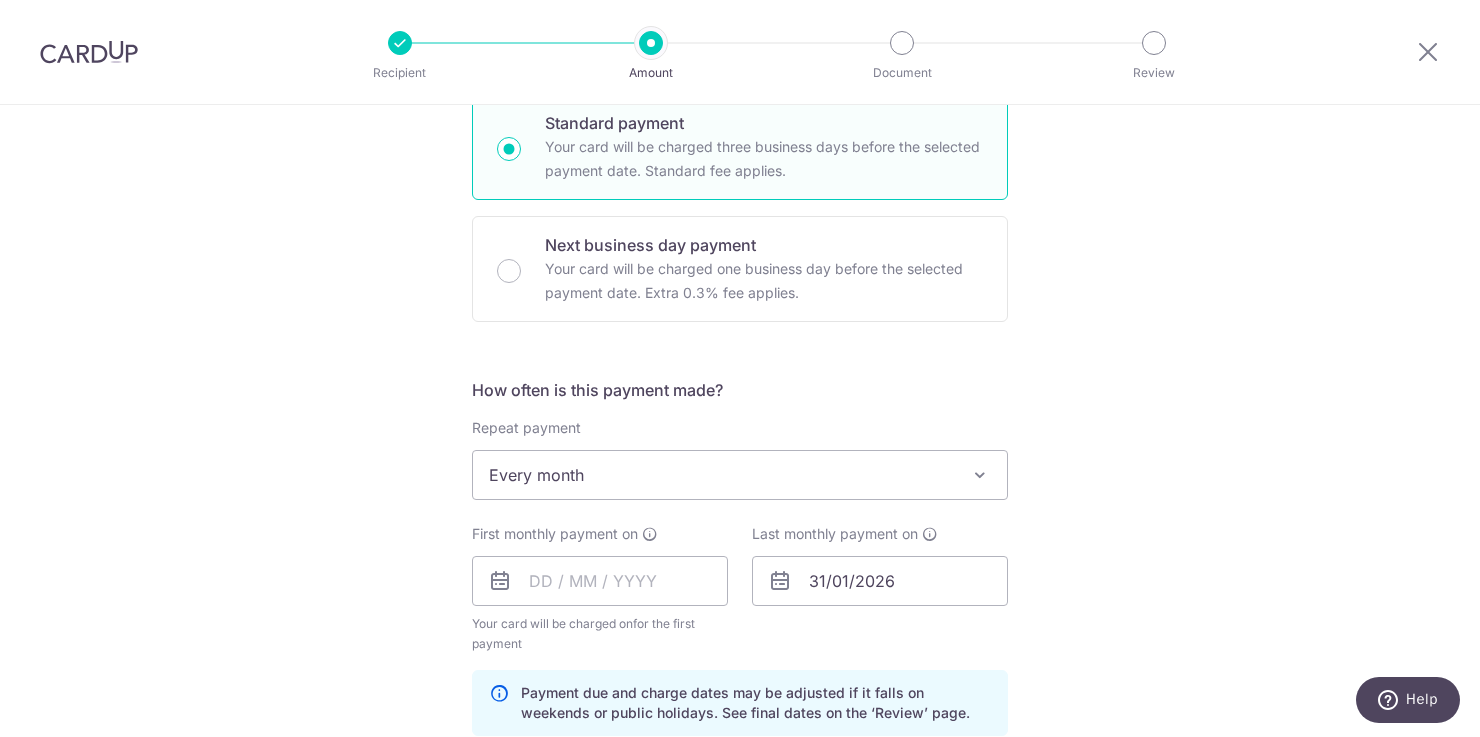 scroll, scrollTop: 669, scrollLeft: 0, axis: vertical 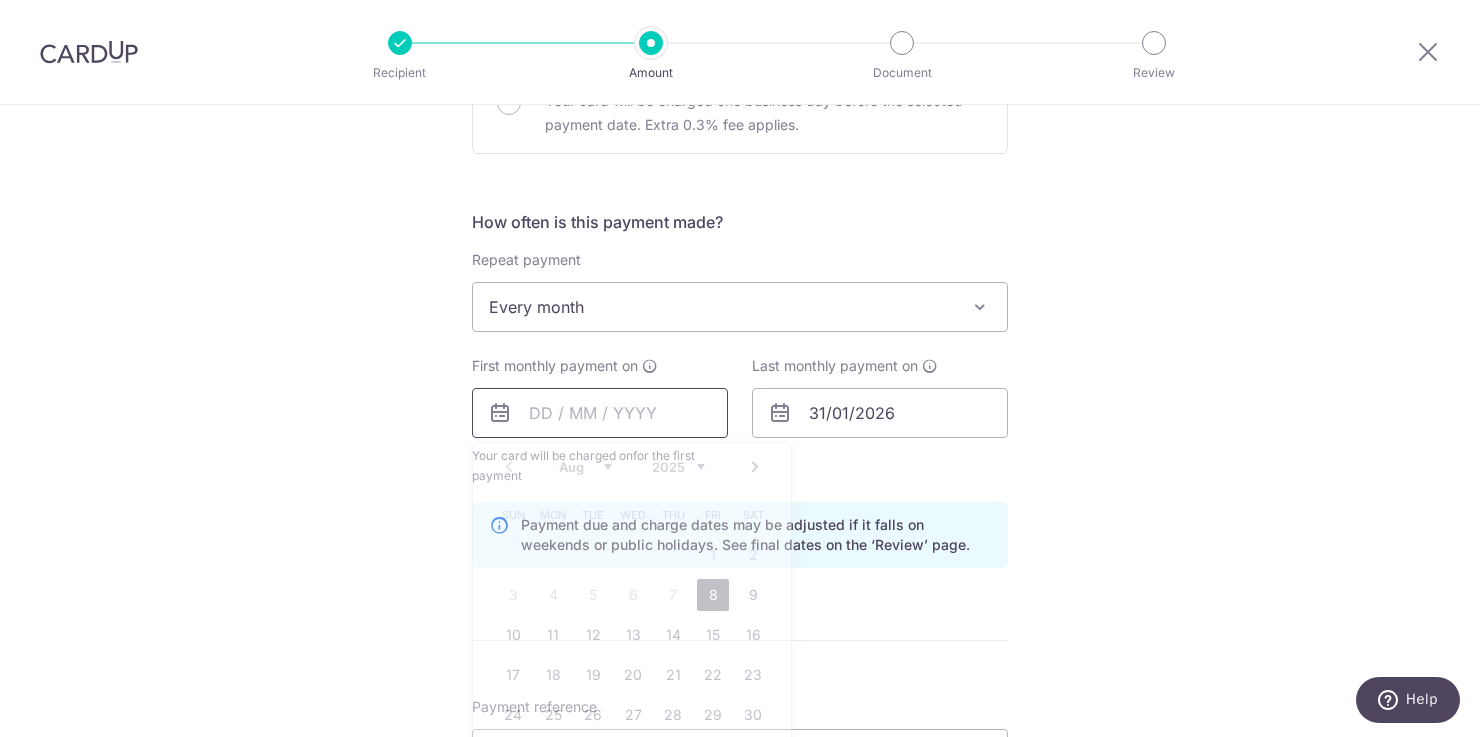click at bounding box center [600, 413] 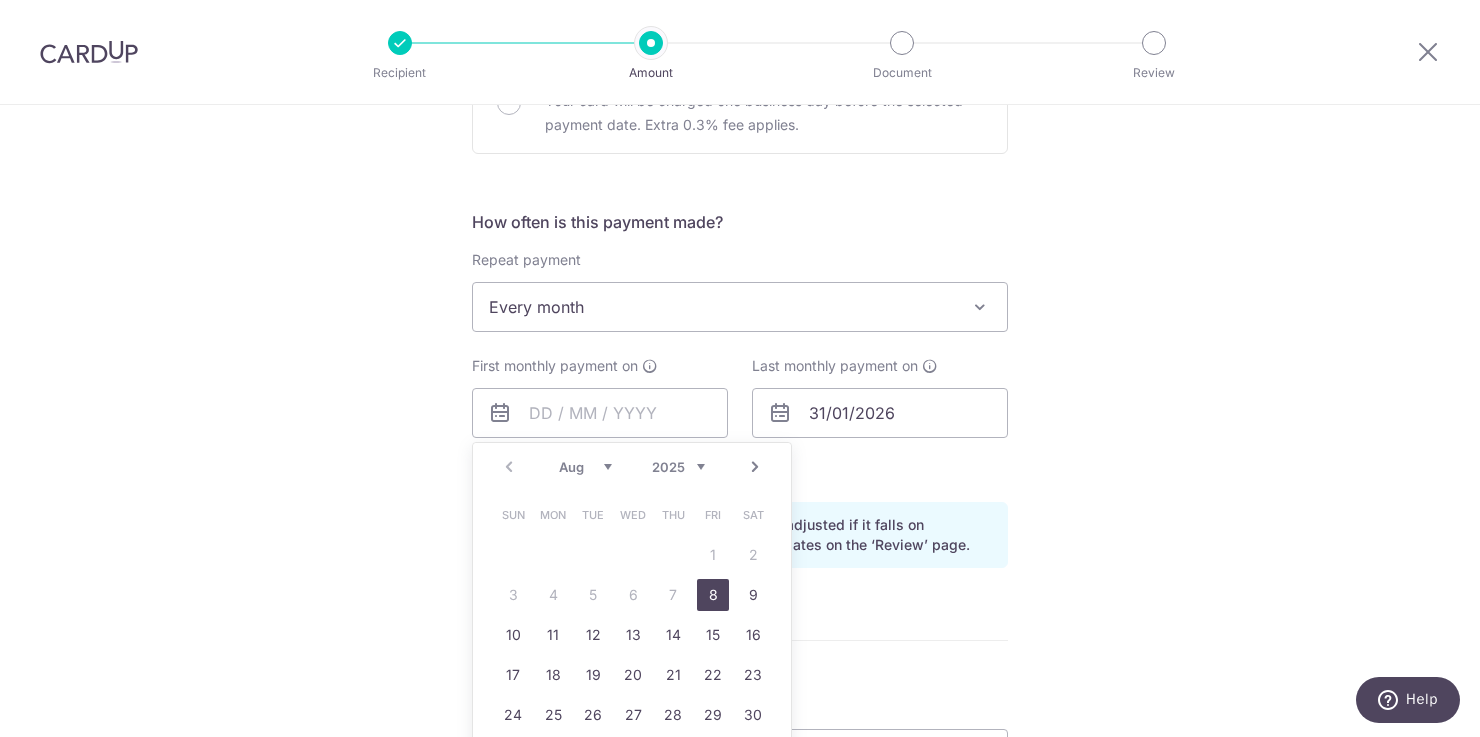 click on "8" at bounding box center [713, 595] 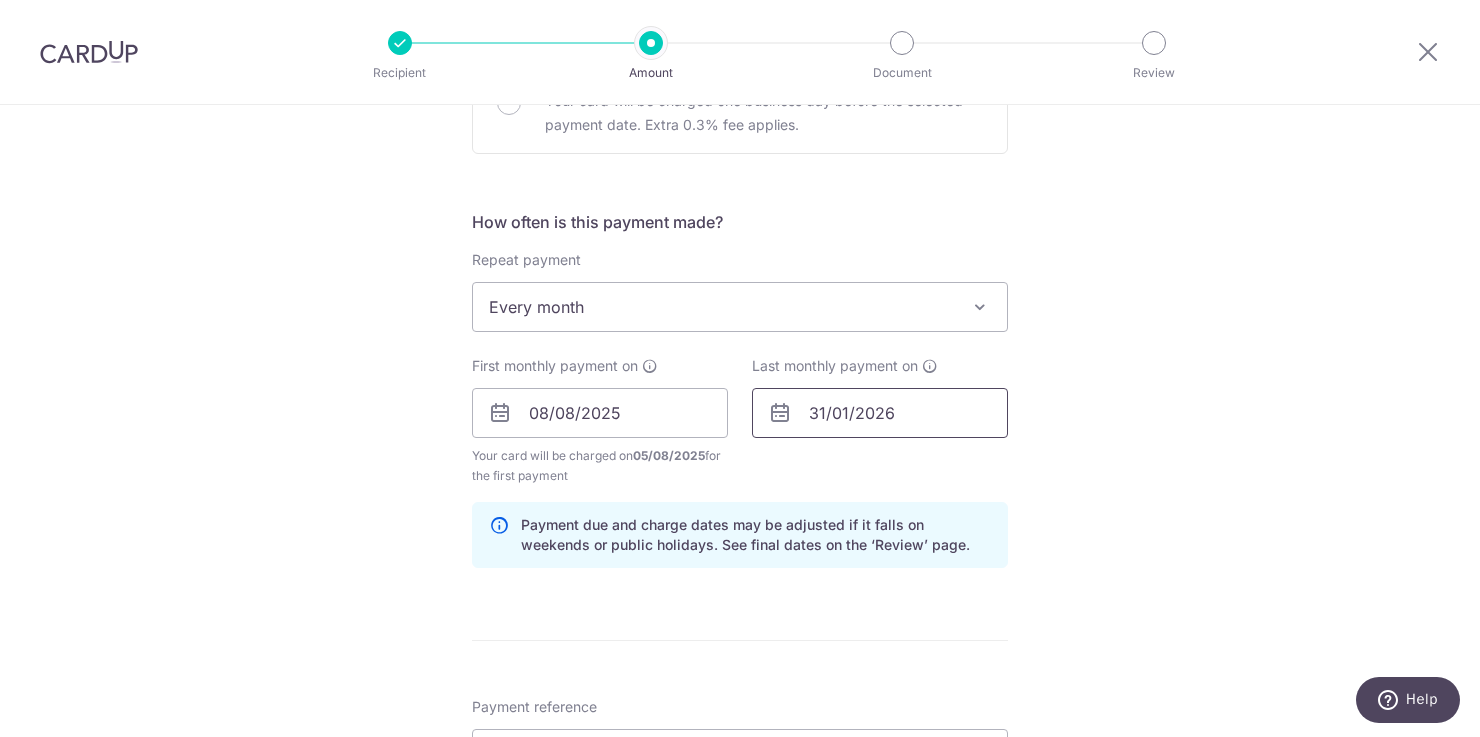 click on "31/01/2026" at bounding box center [880, 413] 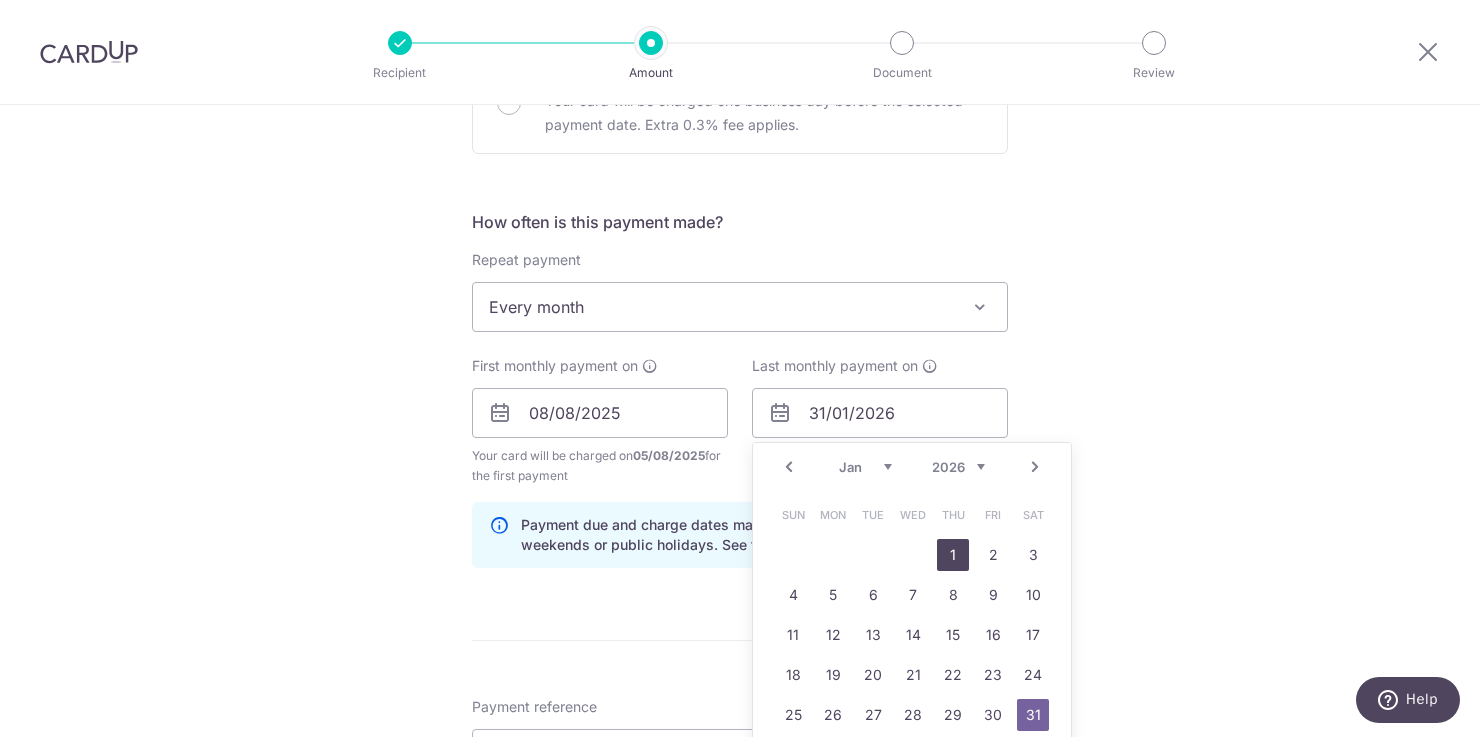 click on "1" at bounding box center (953, 555) 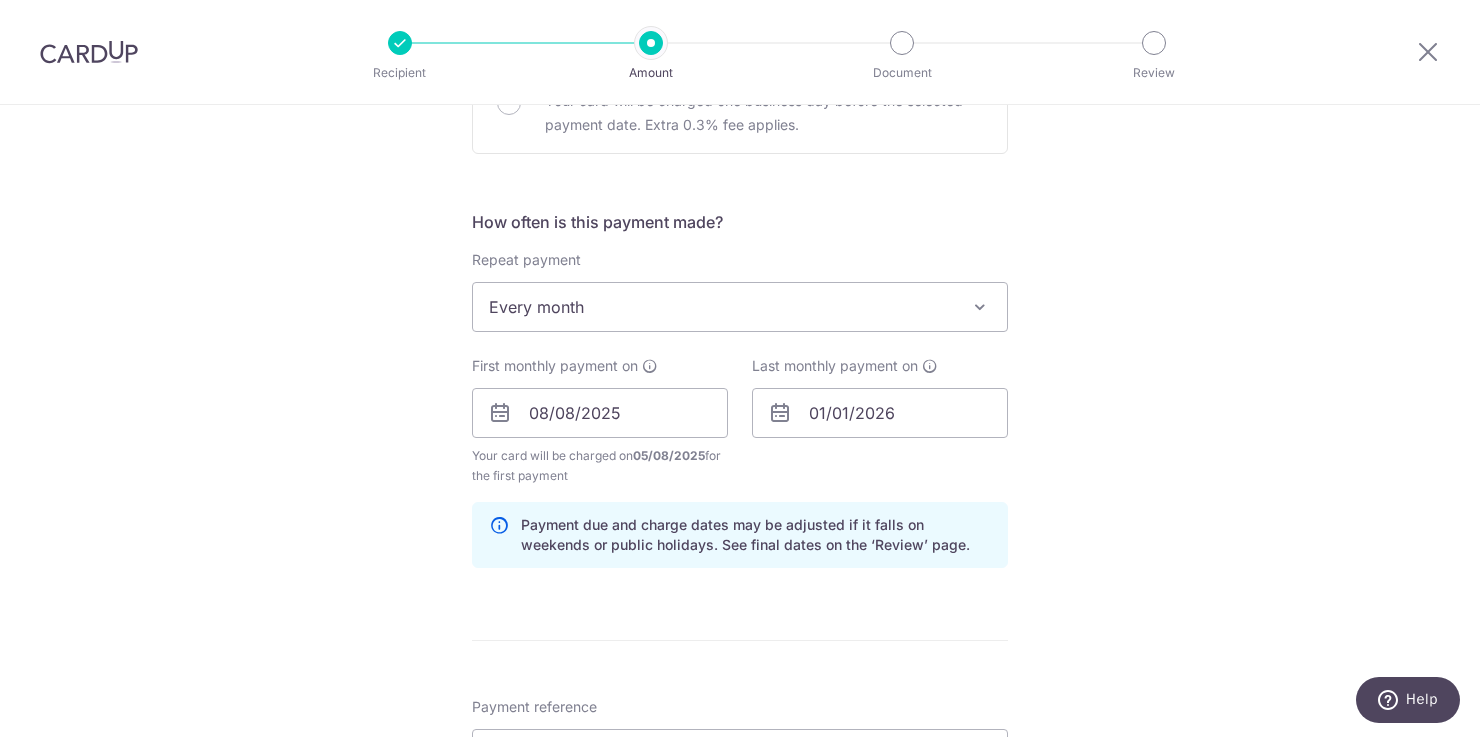 click on "Tell us more about your payment
Enter payment amount
SGD
491.00
491.00
Select Card
**** 4572
Add credit card
Your Cards
**** 7417
**** 4945
**** 4019
**** 0849
**** 4572
**** 4320
Secure 256-bit SSL
Text" at bounding box center (740, 391) 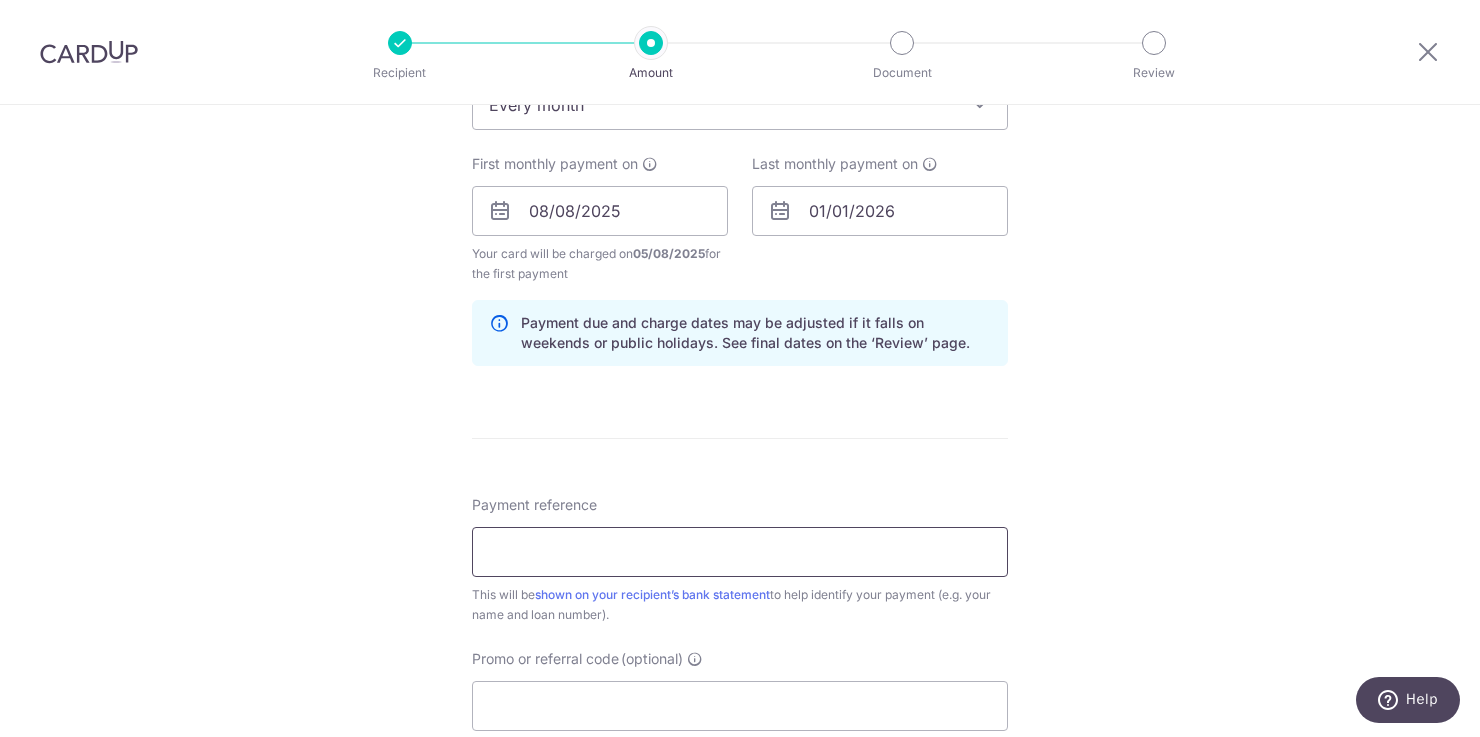 scroll, scrollTop: 874, scrollLeft: 0, axis: vertical 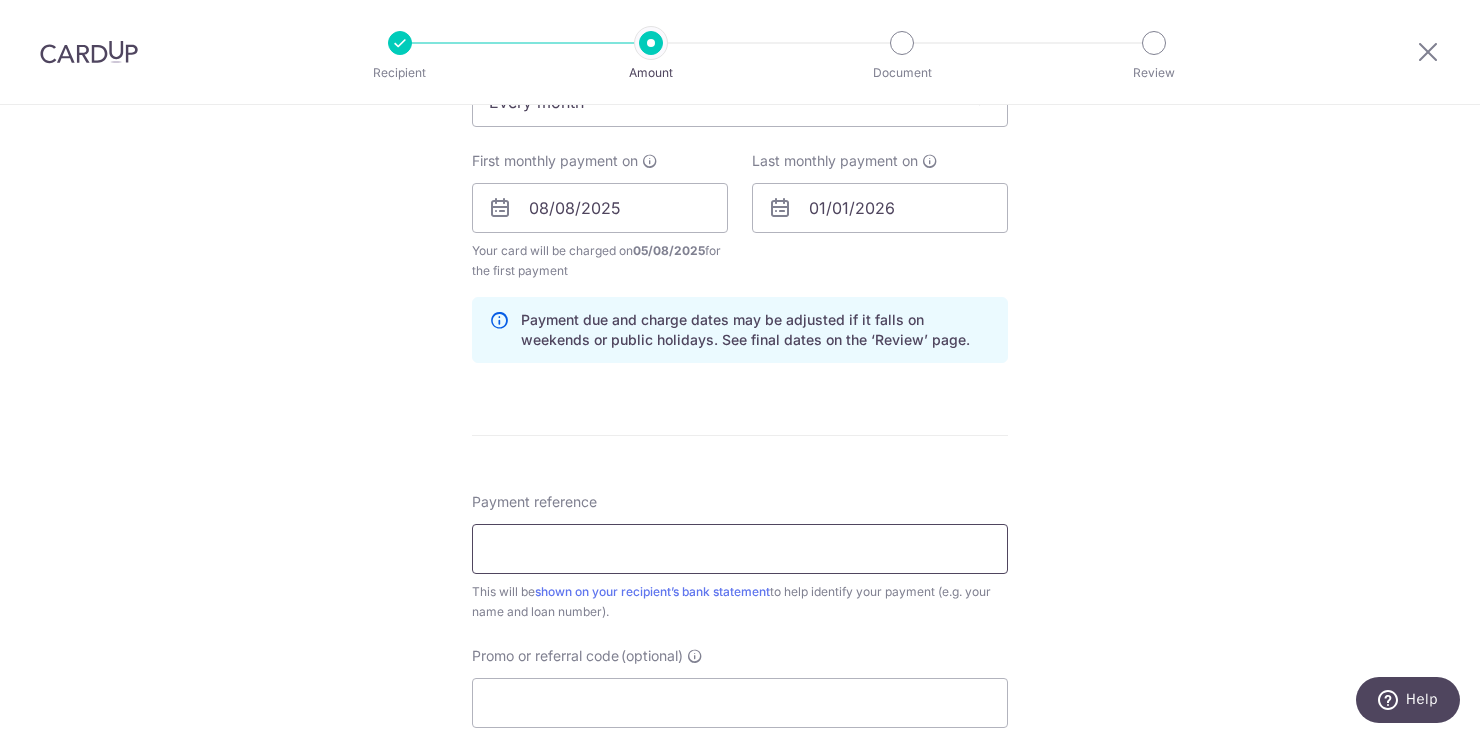 click on "Payment reference" at bounding box center [740, 549] 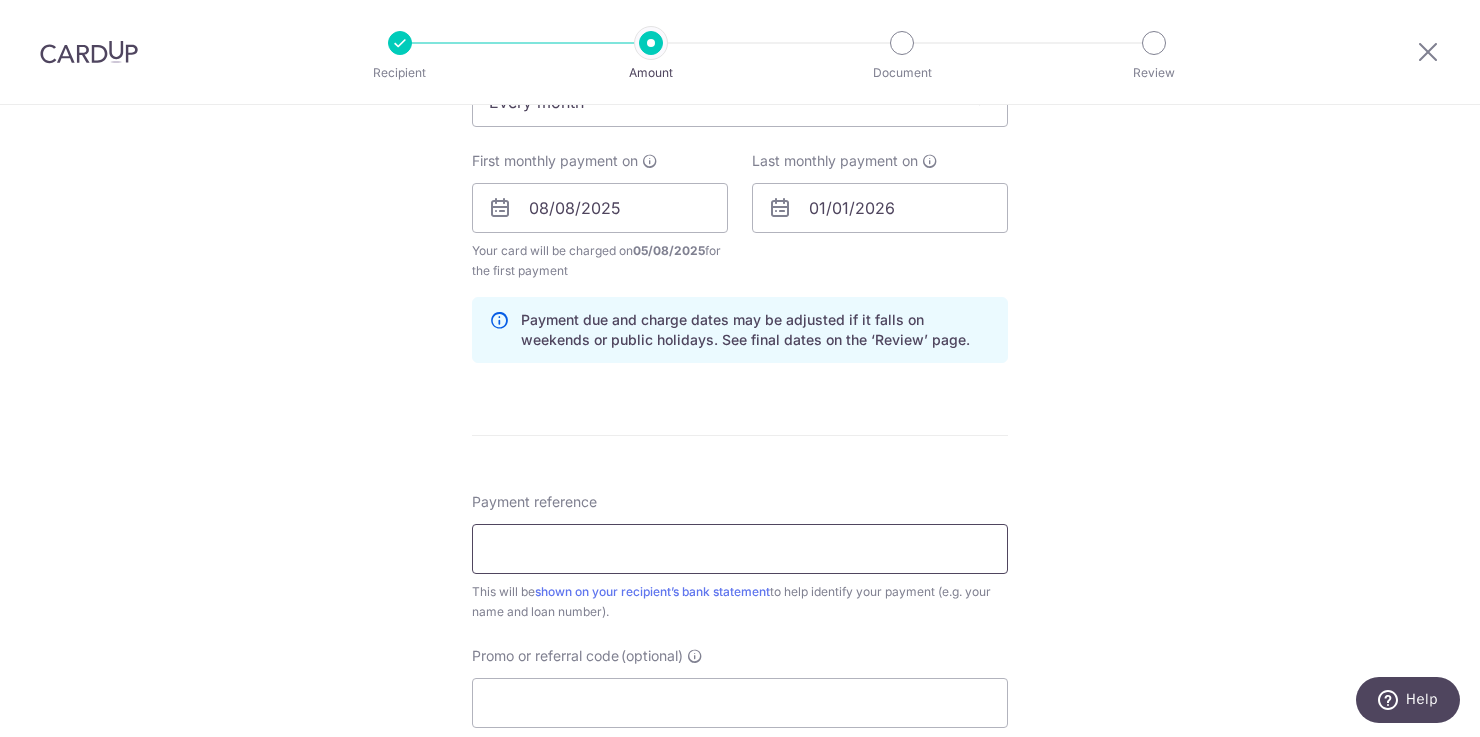 type on "House Loan" 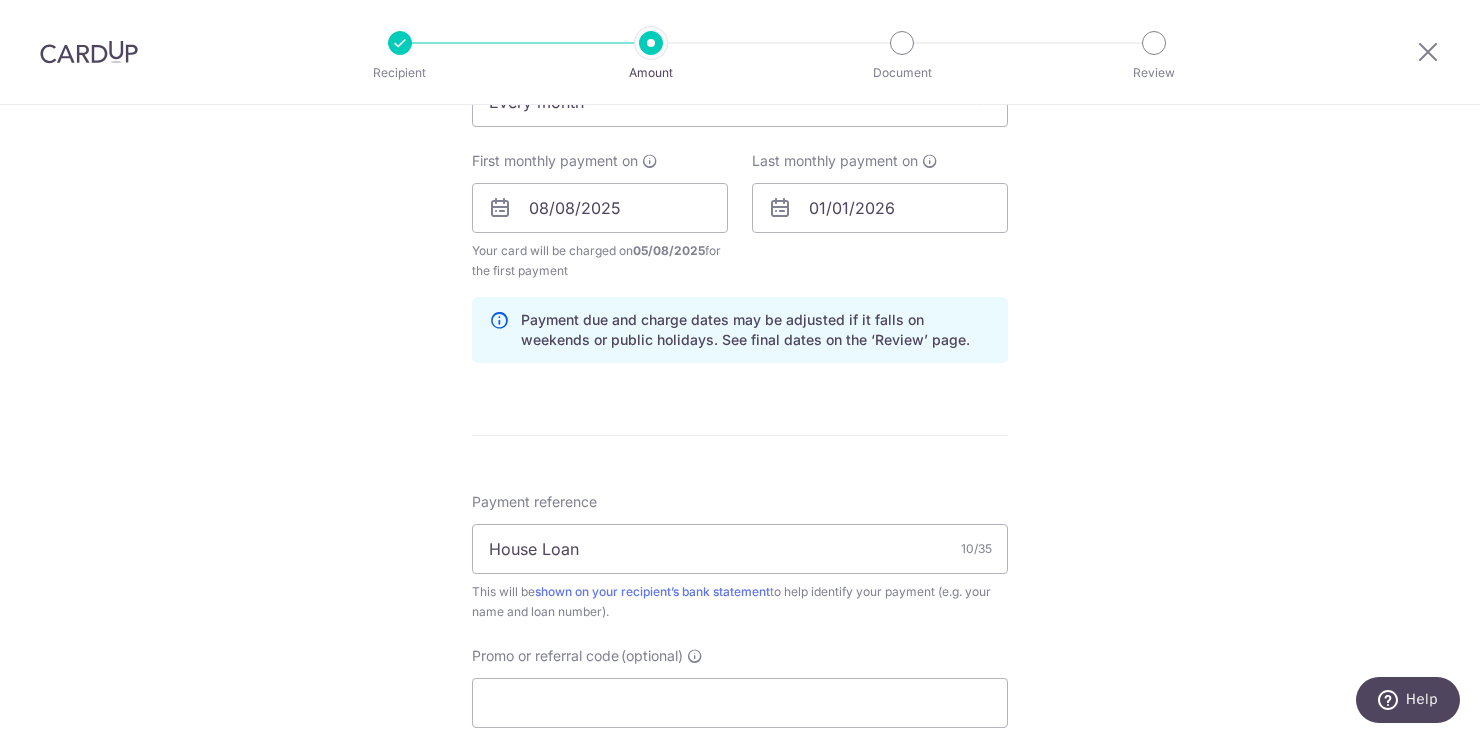 click on "Tell us more about your payment
Enter payment amount
SGD
491.00
491.00
Select Card
**** 4572
Add credit card
Your Cards
**** 7417
**** 4945
**** 4019
**** 0849
**** 4572
**** 4320
Secure 256-bit SSL
Text" at bounding box center [740, 186] 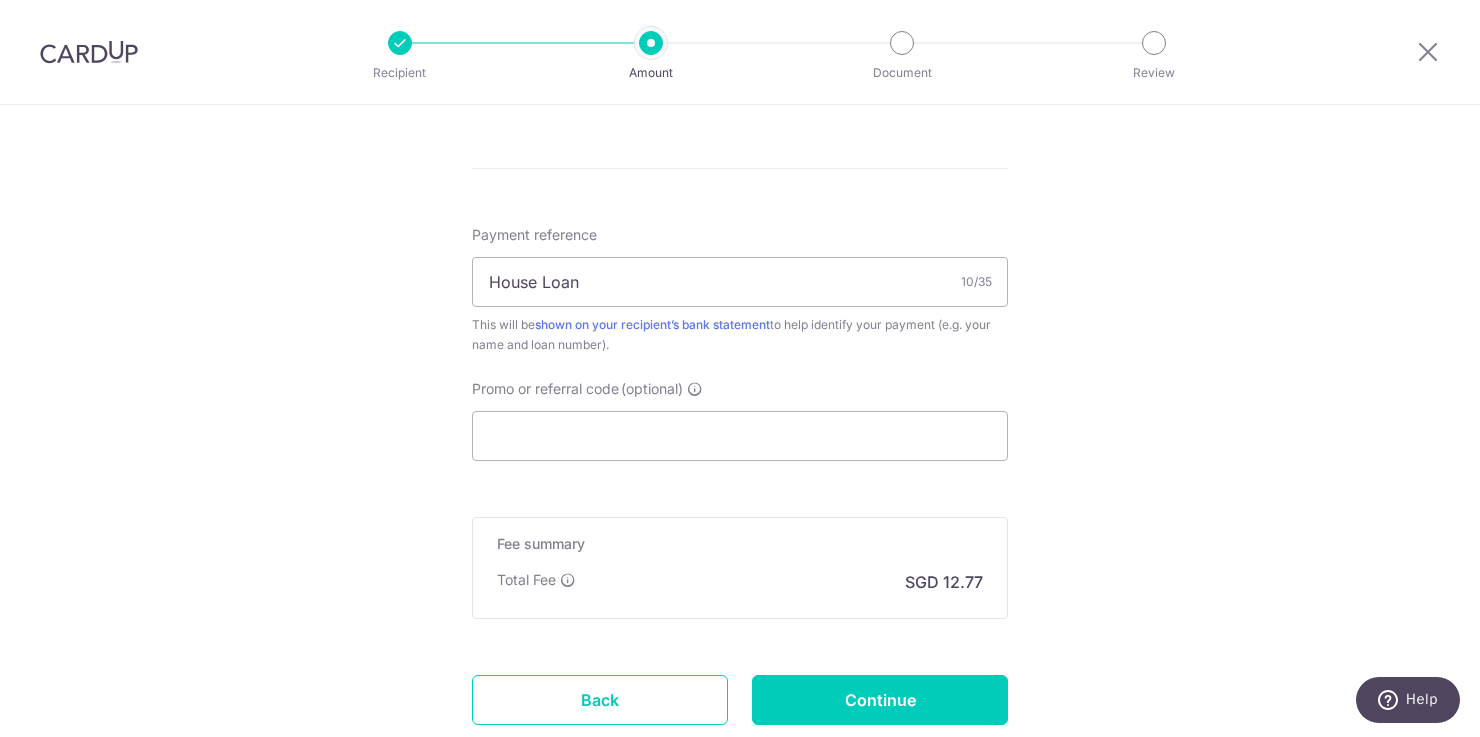 scroll, scrollTop: 1145, scrollLeft: 0, axis: vertical 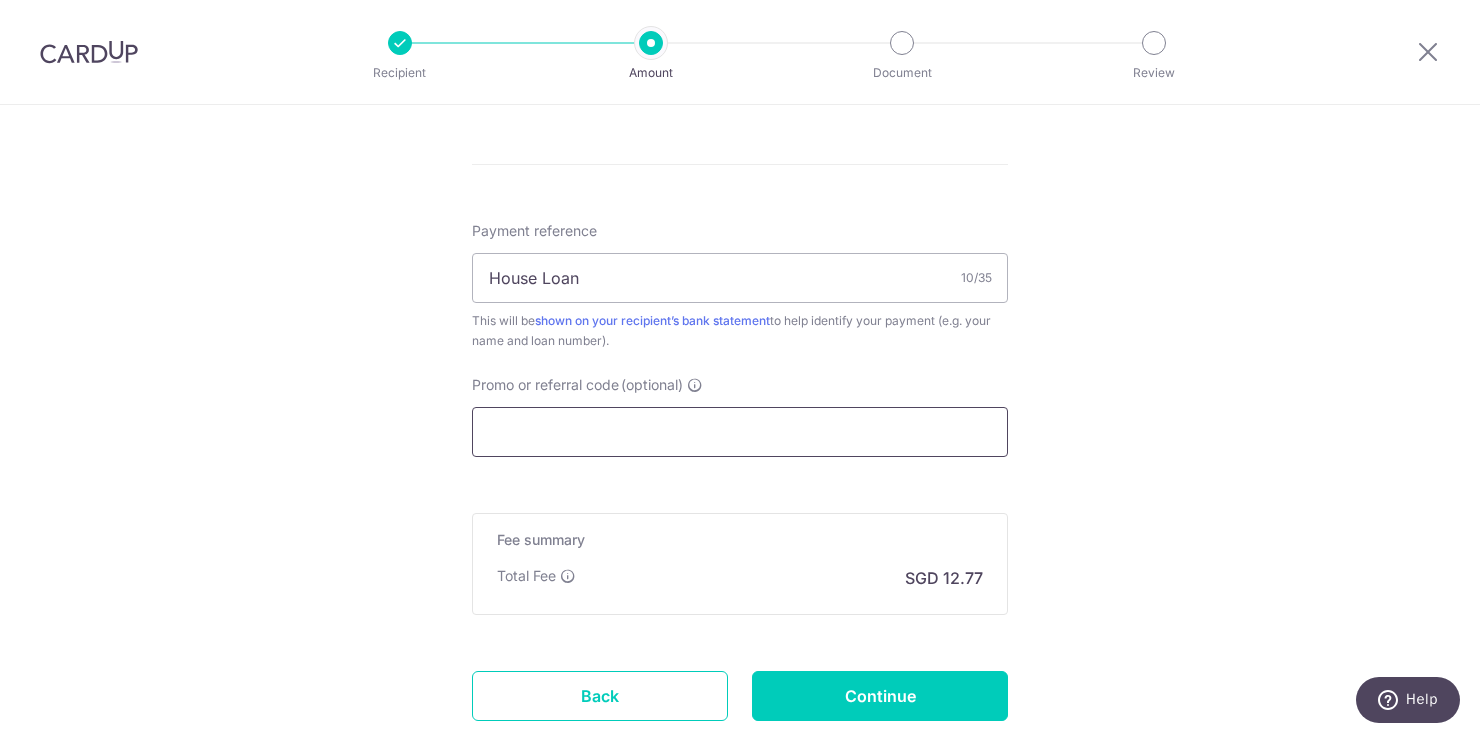 click on "Promo or referral code
(optional)" at bounding box center [740, 432] 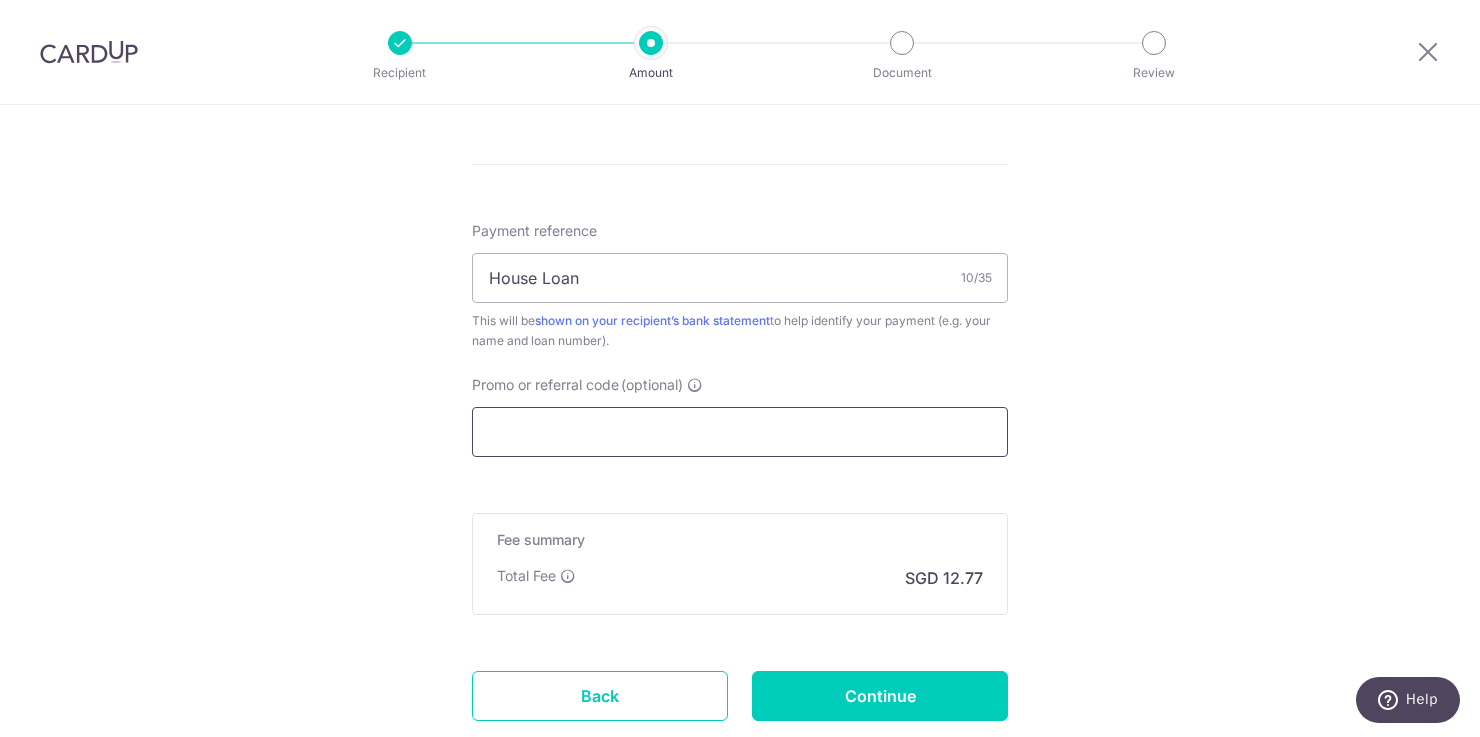 click on "Promo or referral code
(optional)" at bounding box center [740, 432] 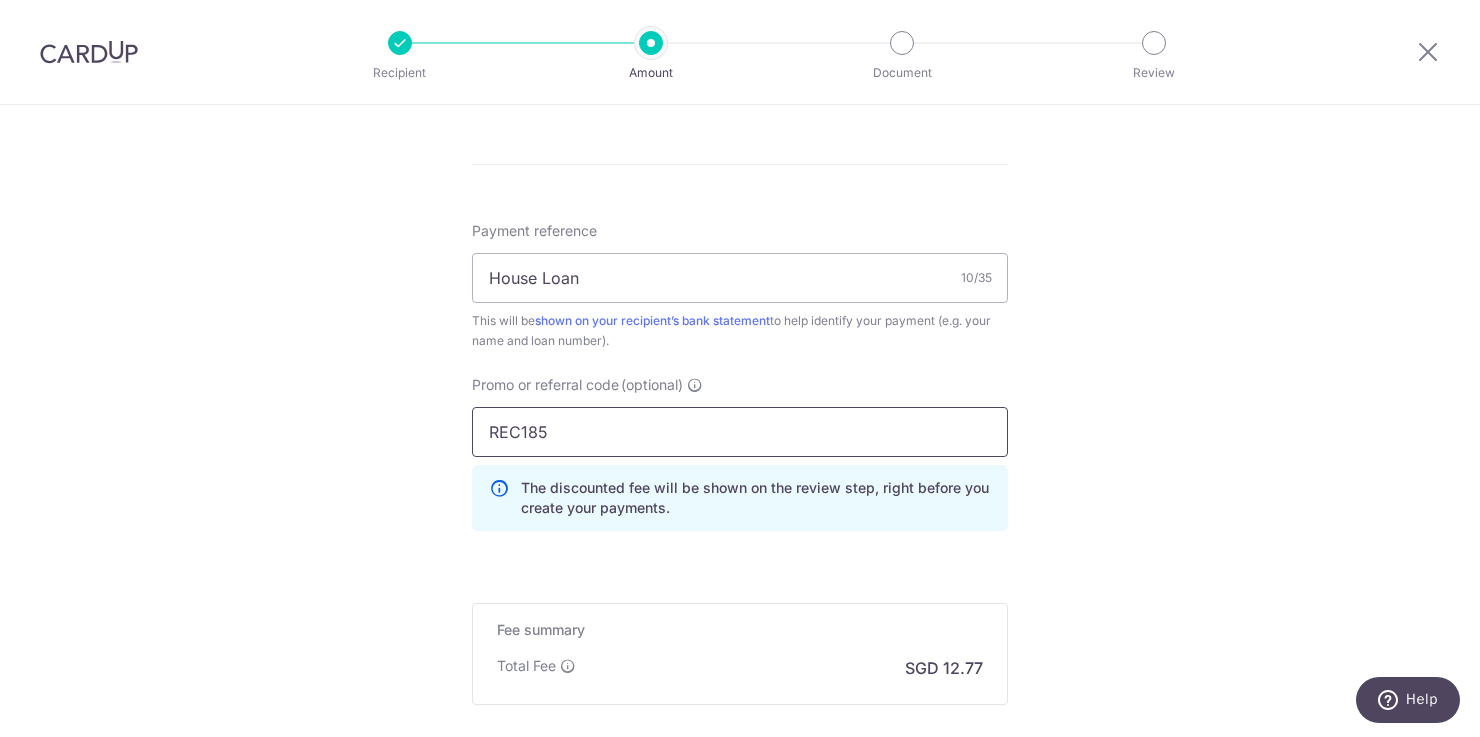 type on "REC185" 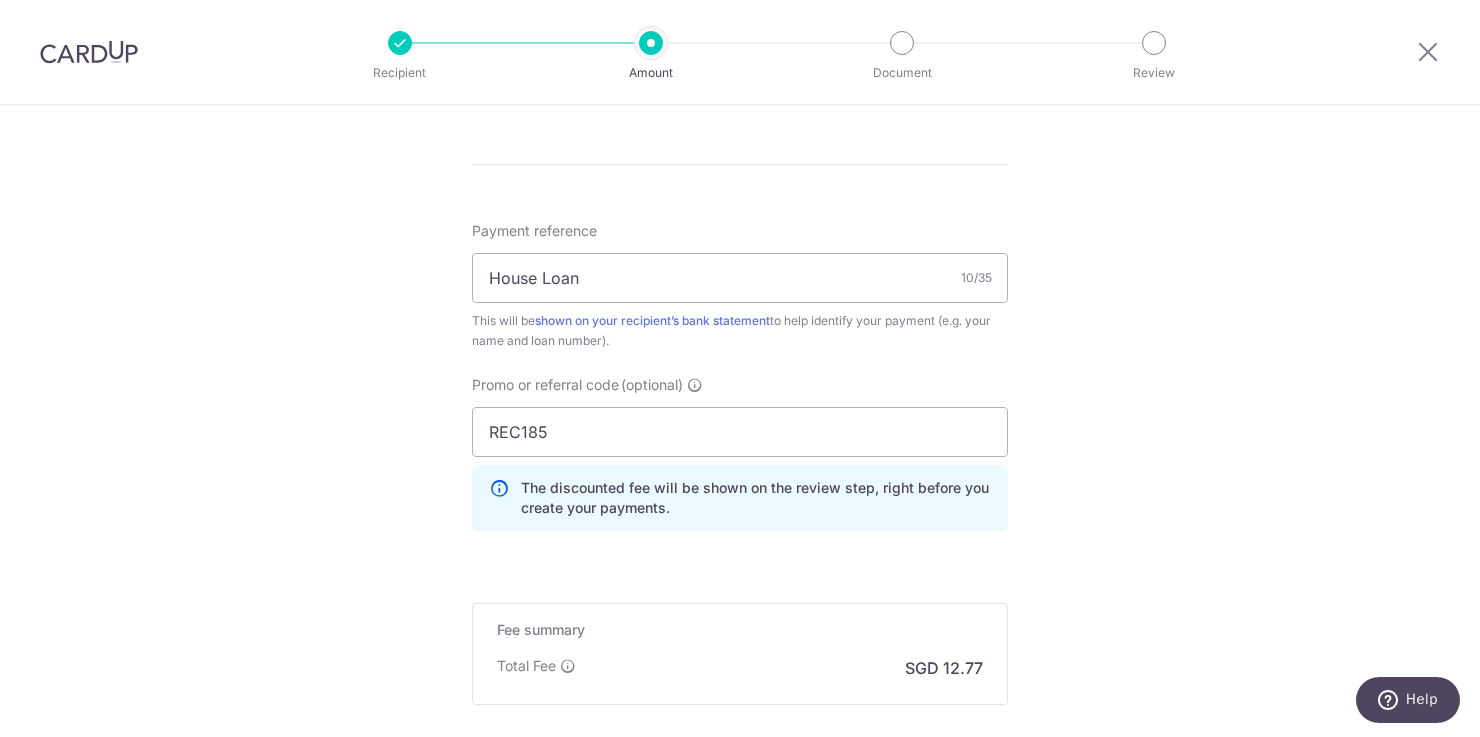 click on "Tell us more about your payment
Enter payment amount
SGD
491.00
491.00
Select Card
**** 4572
Add credit card
Your Cards
**** 7417
**** 4945
**** 4019
**** 0849
**** 4572
**** 4320
Secure 256-bit SSL
Text" at bounding box center (740, -40) 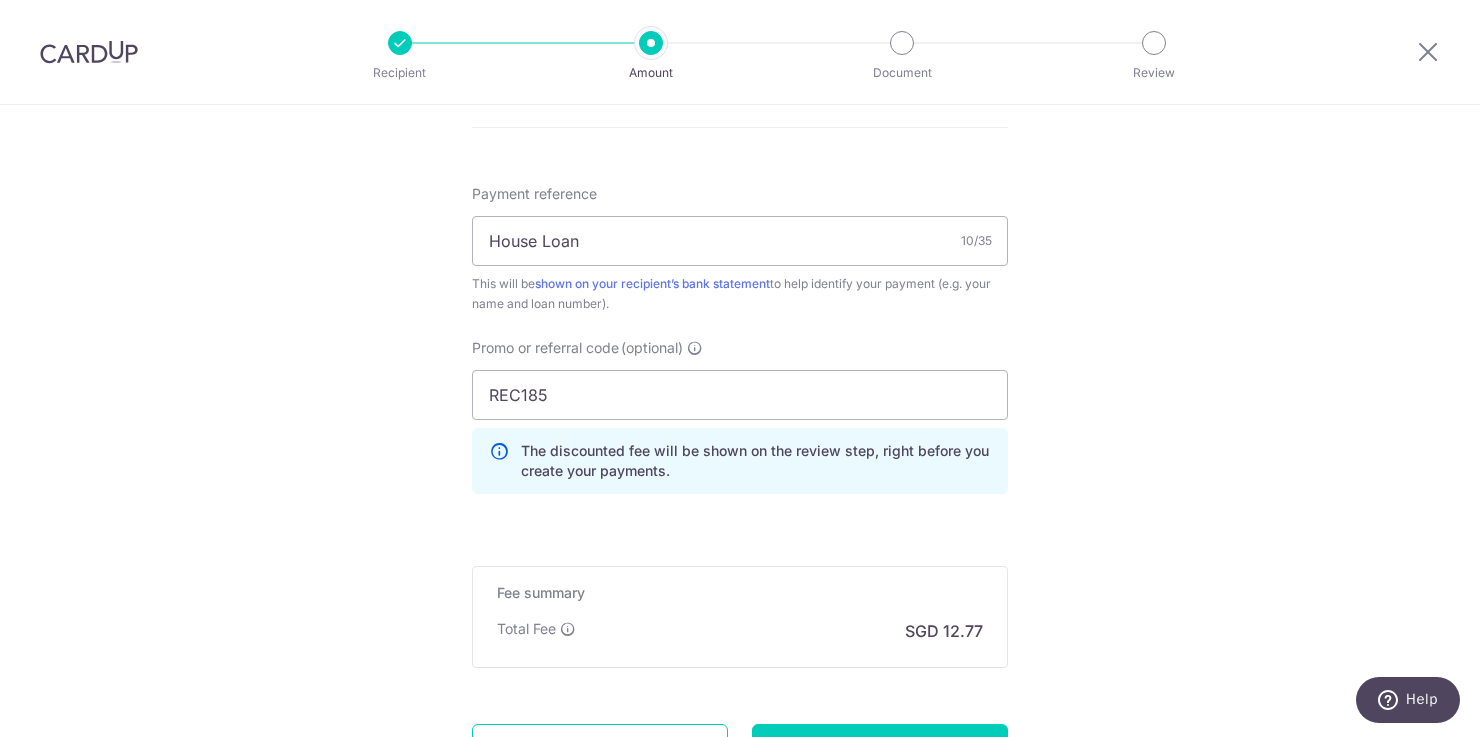 scroll, scrollTop: 1362, scrollLeft: 0, axis: vertical 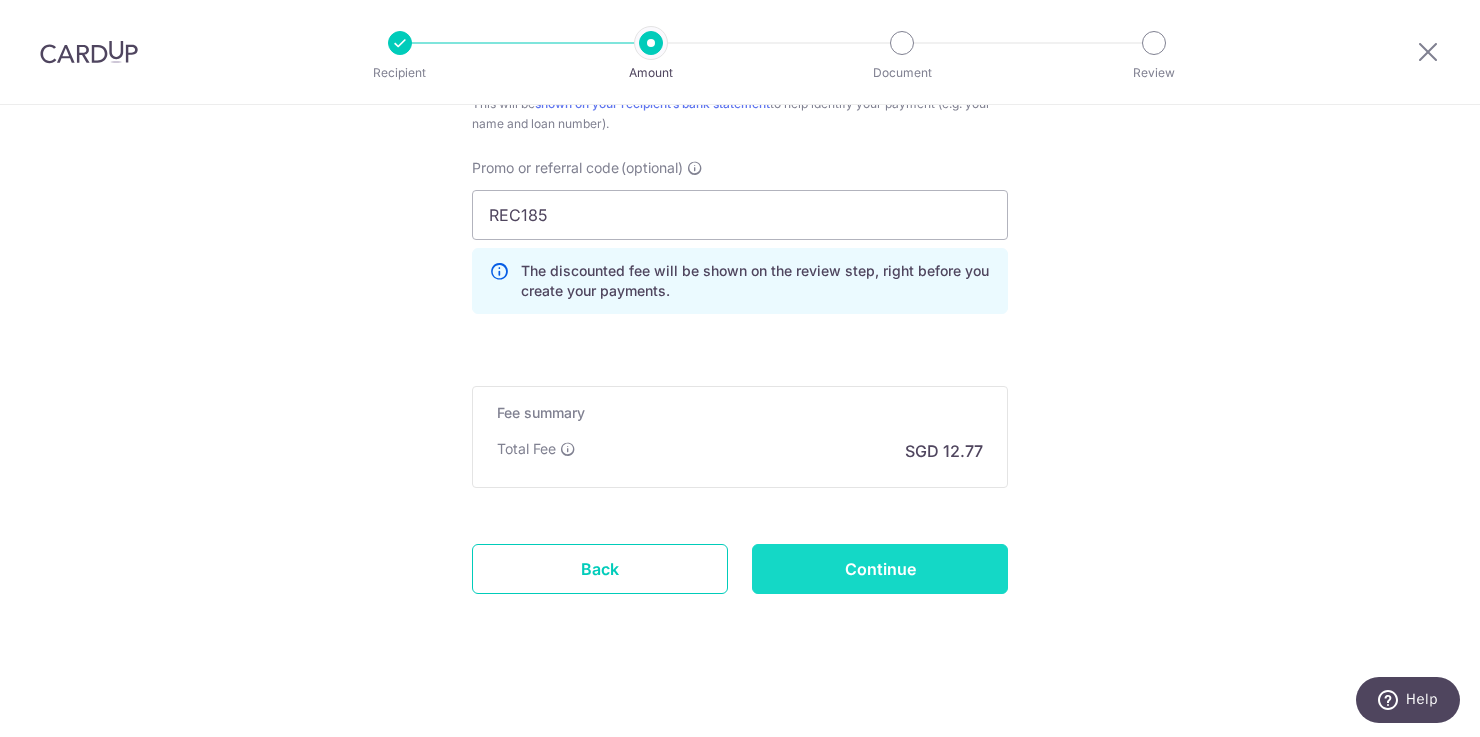 click on "Continue" at bounding box center (880, 569) 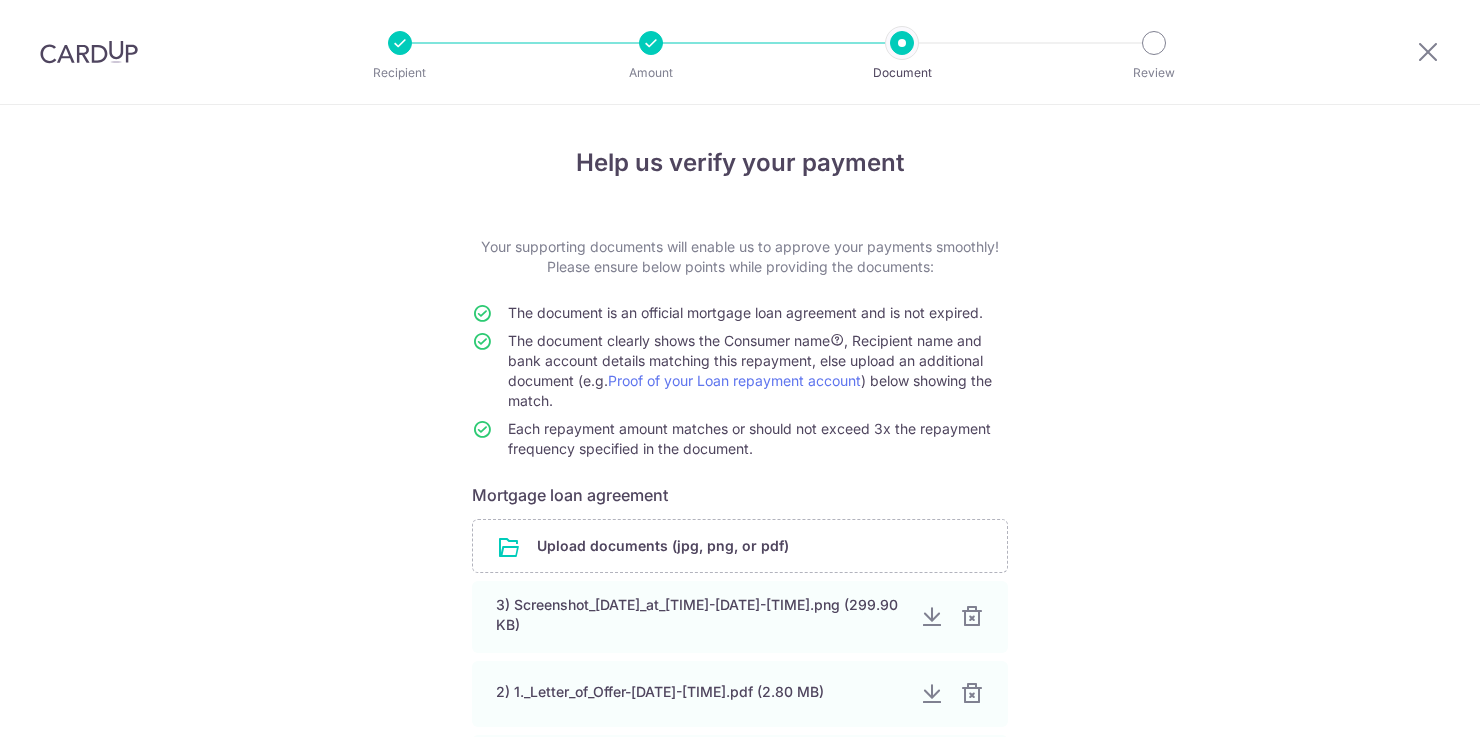 scroll, scrollTop: 0, scrollLeft: 0, axis: both 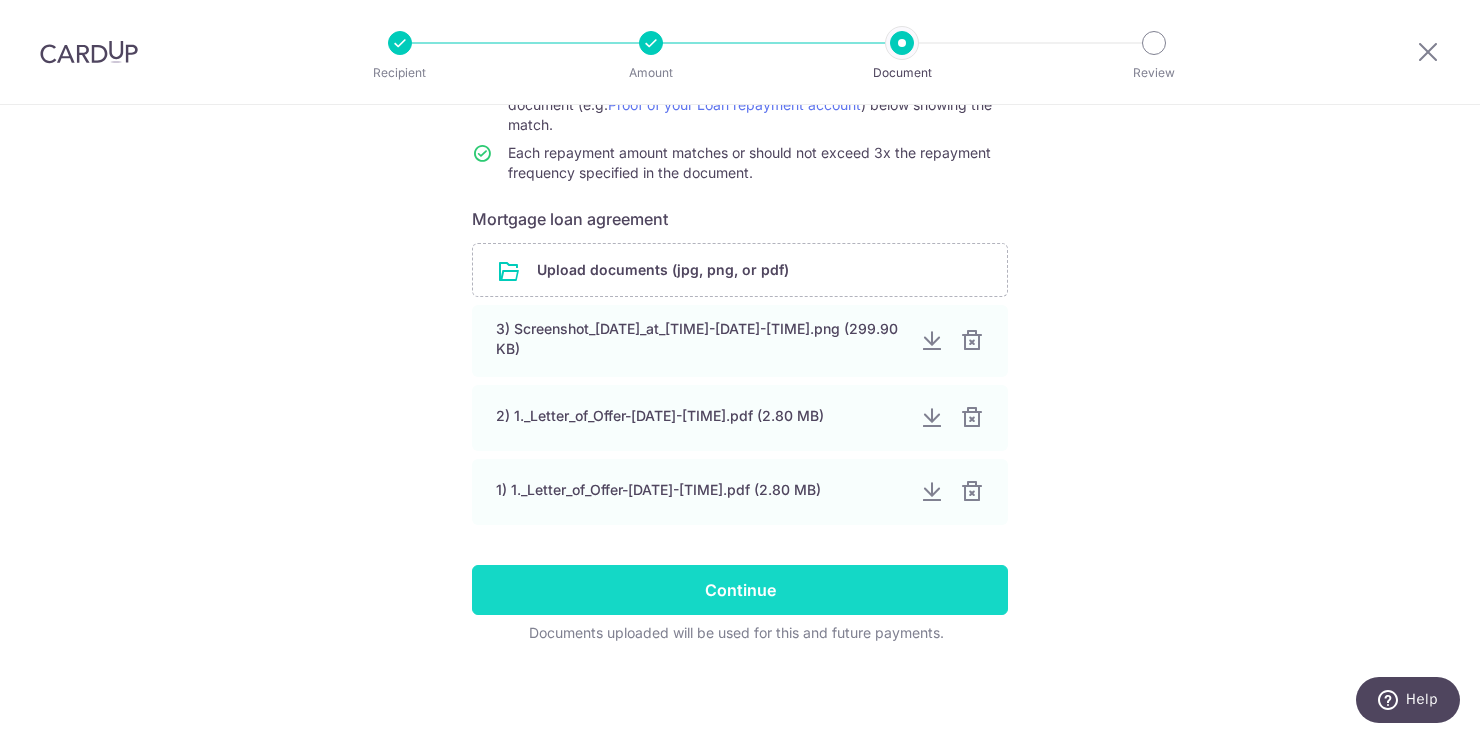 click on "Continue" at bounding box center (740, 590) 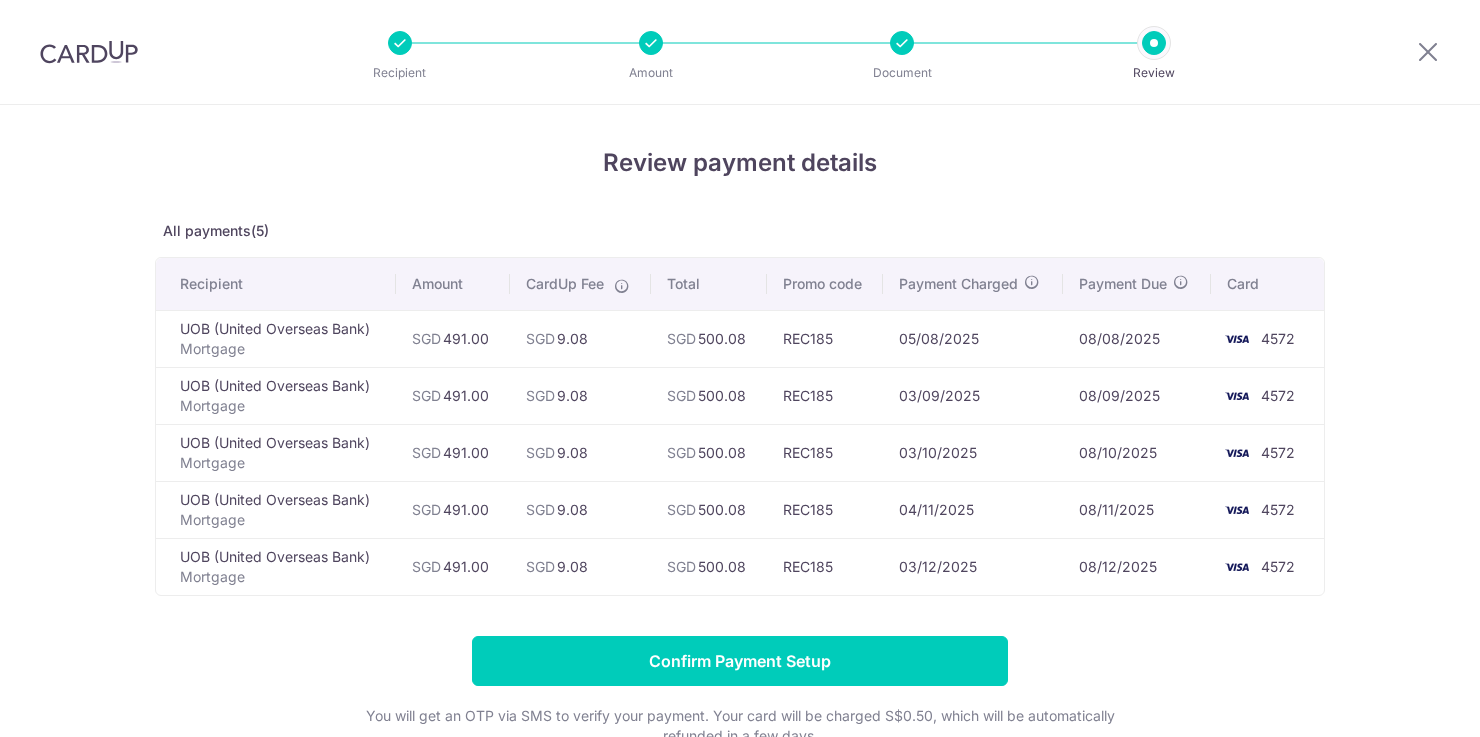 scroll, scrollTop: 0, scrollLeft: 0, axis: both 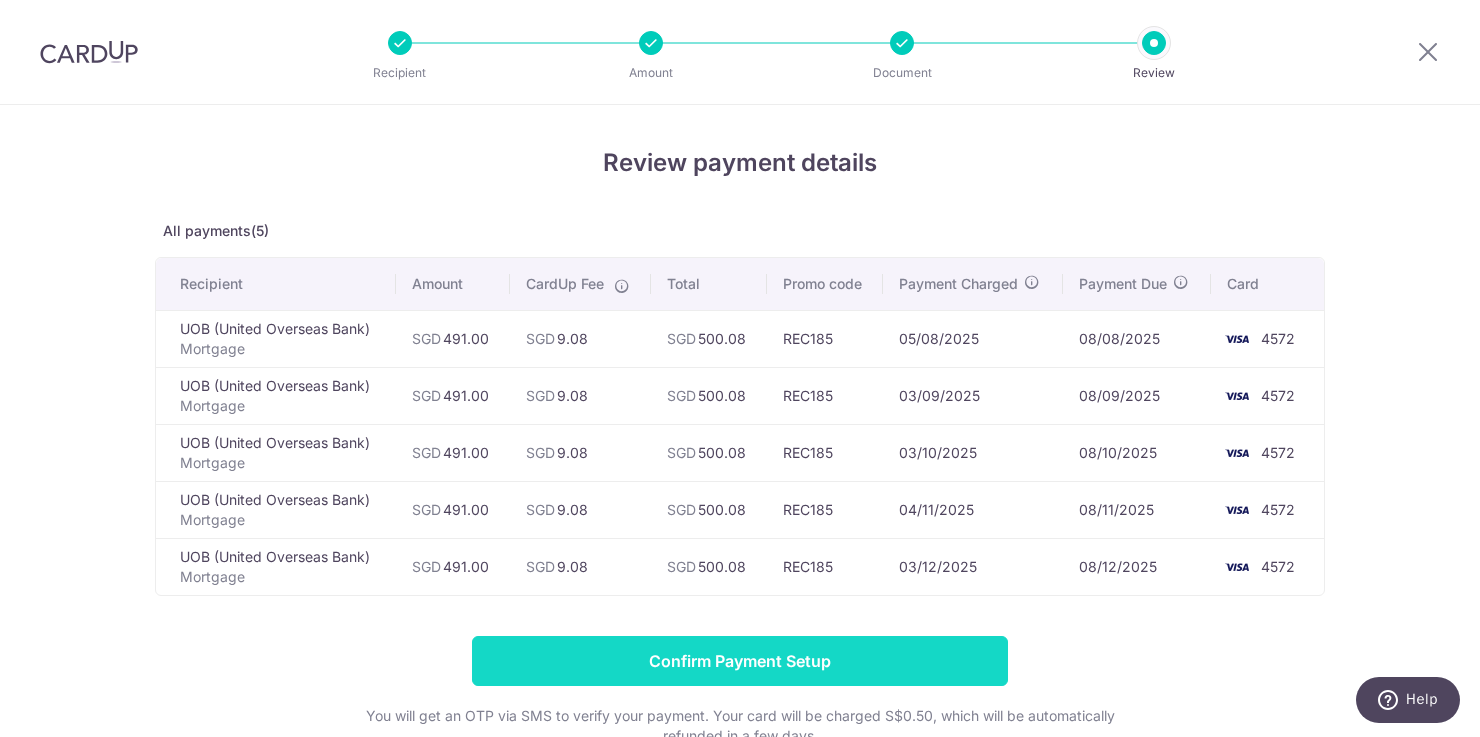 click on "Confirm Payment Setup" at bounding box center [740, 661] 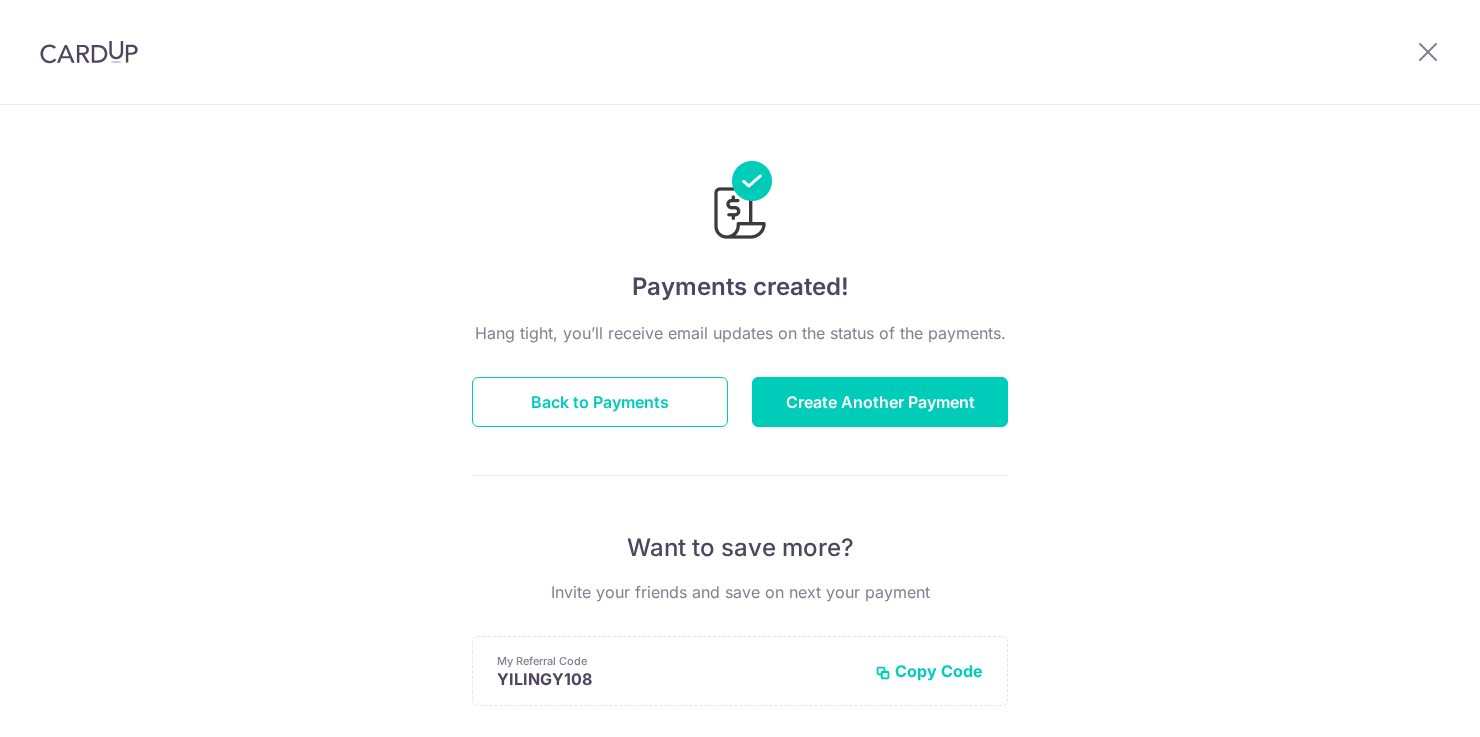 scroll, scrollTop: 0, scrollLeft: 0, axis: both 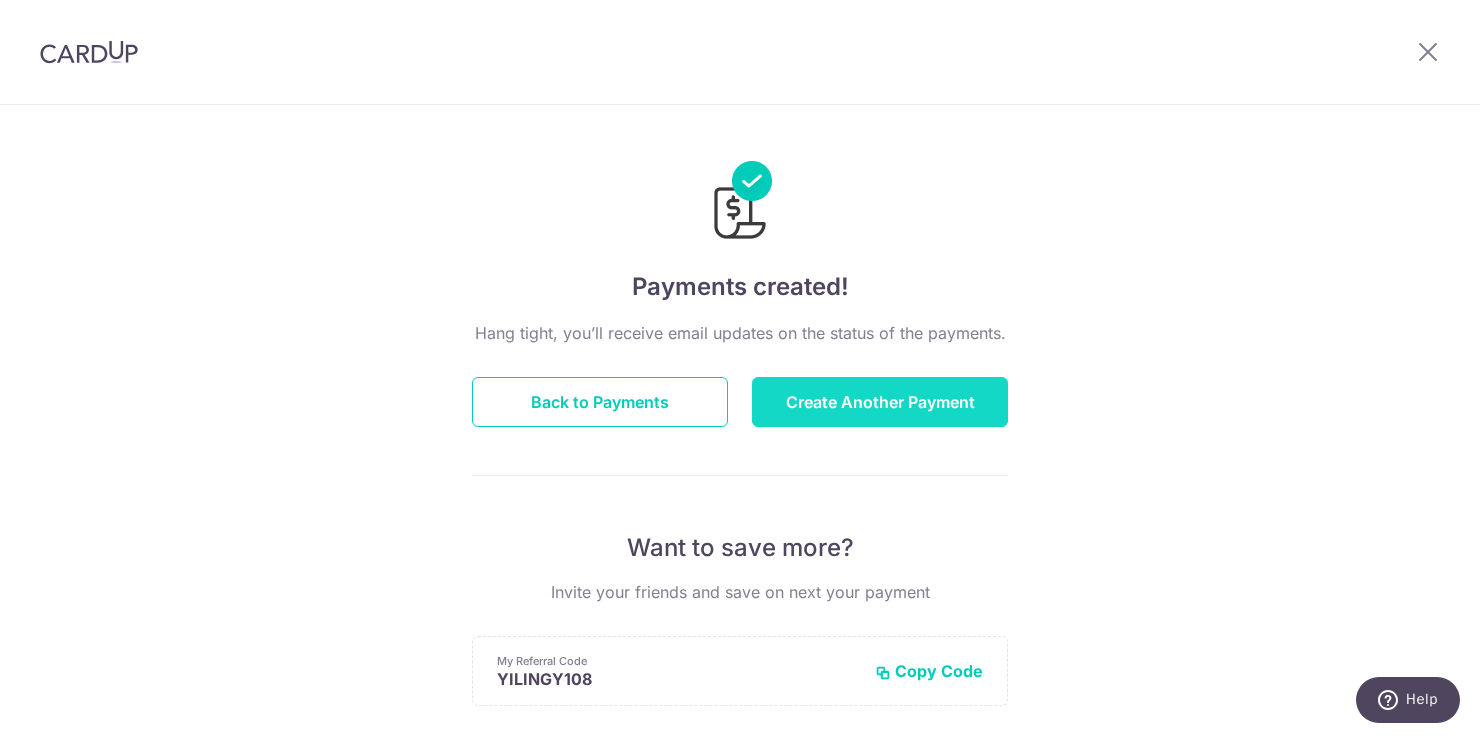 click on "Create Another Payment" at bounding box center (880, 402) 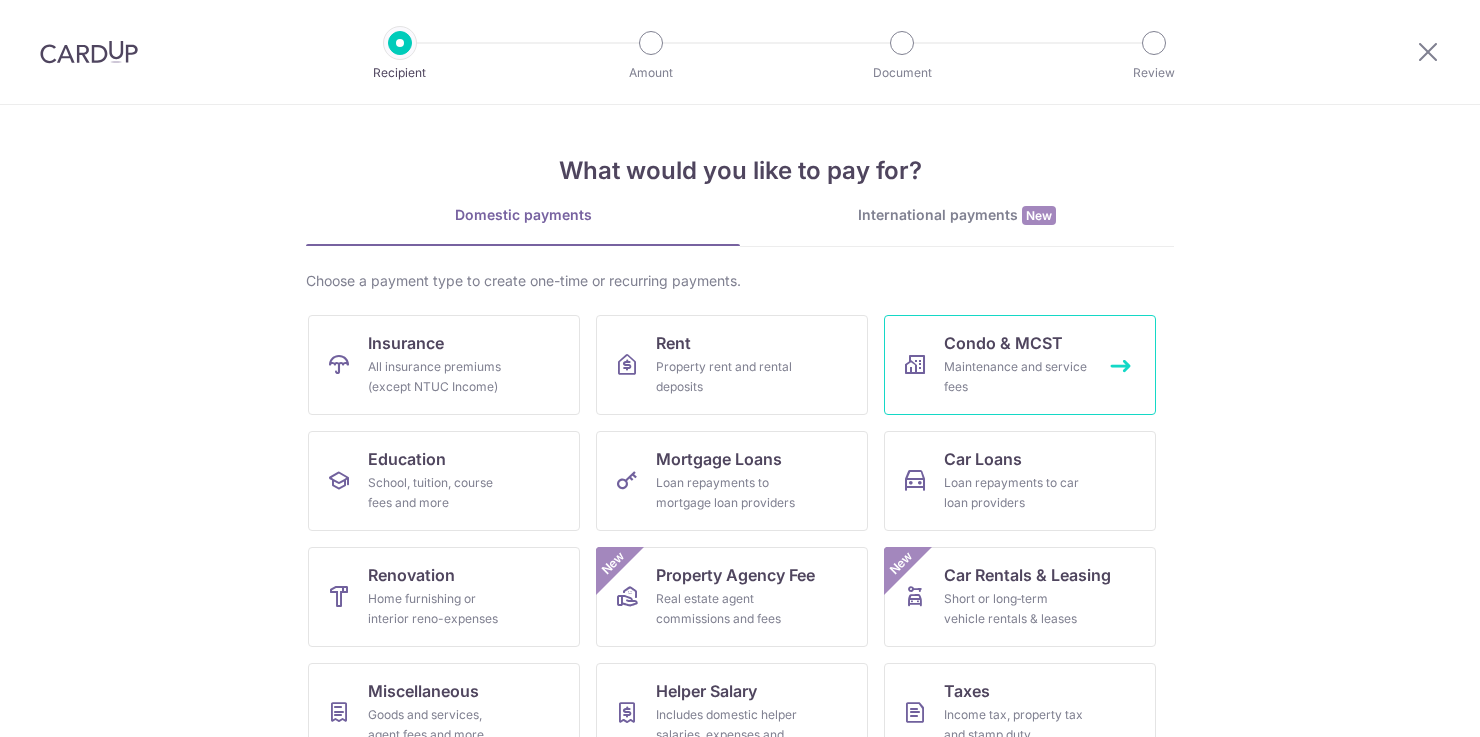 scroll, scrollTop: 0, scrollLeft: 0, axis: both 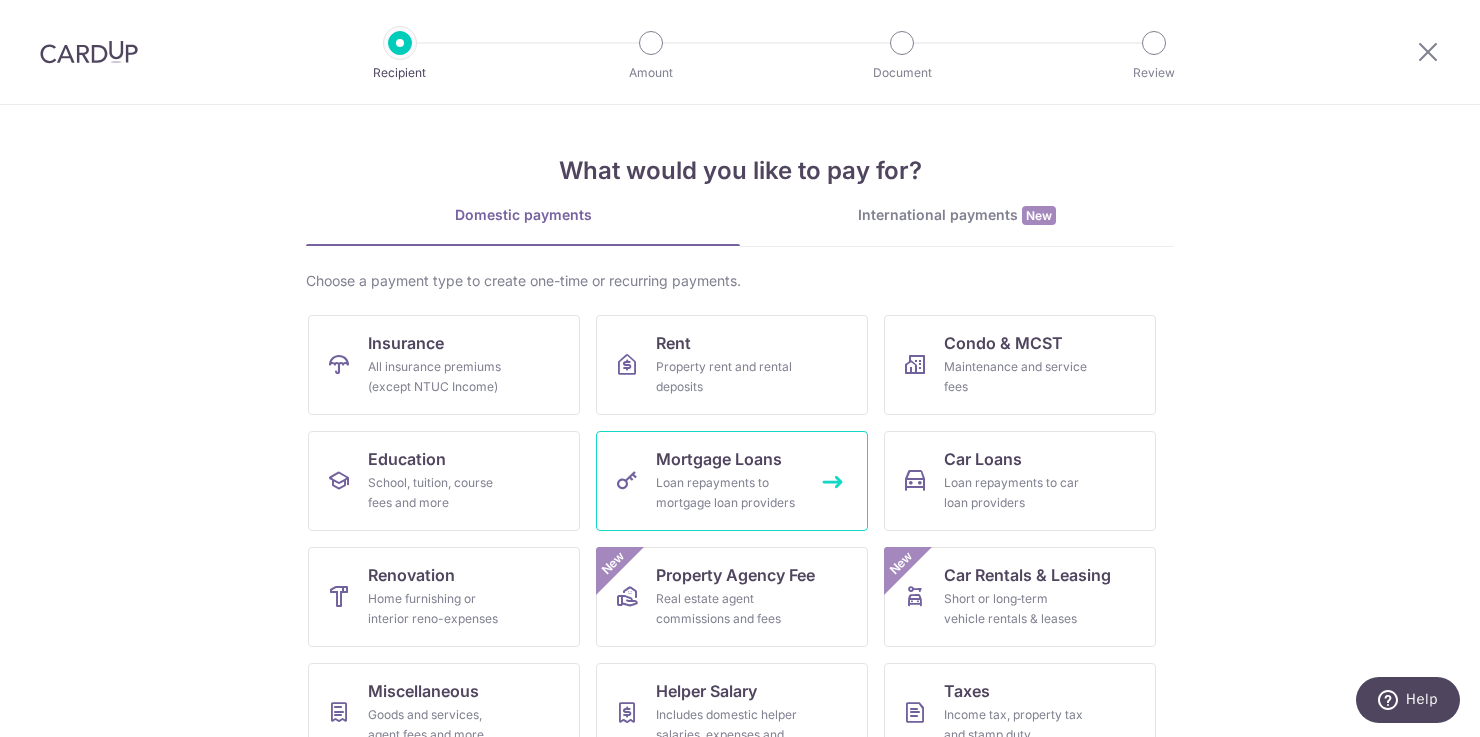 click on "Mortgage Loans" at bounding box center (719, 459) 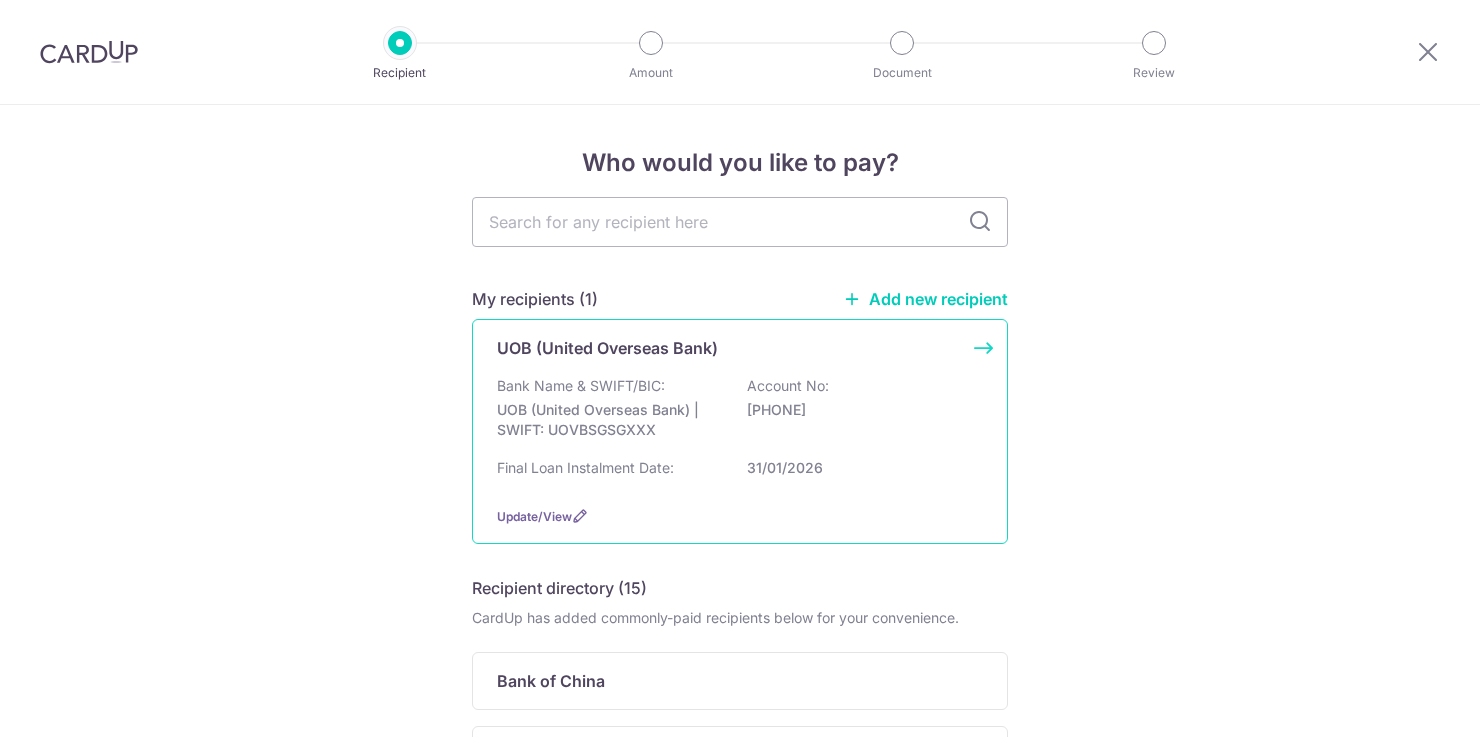 scroll, scrollTop: 0, scrollLeft: 0, axis: both 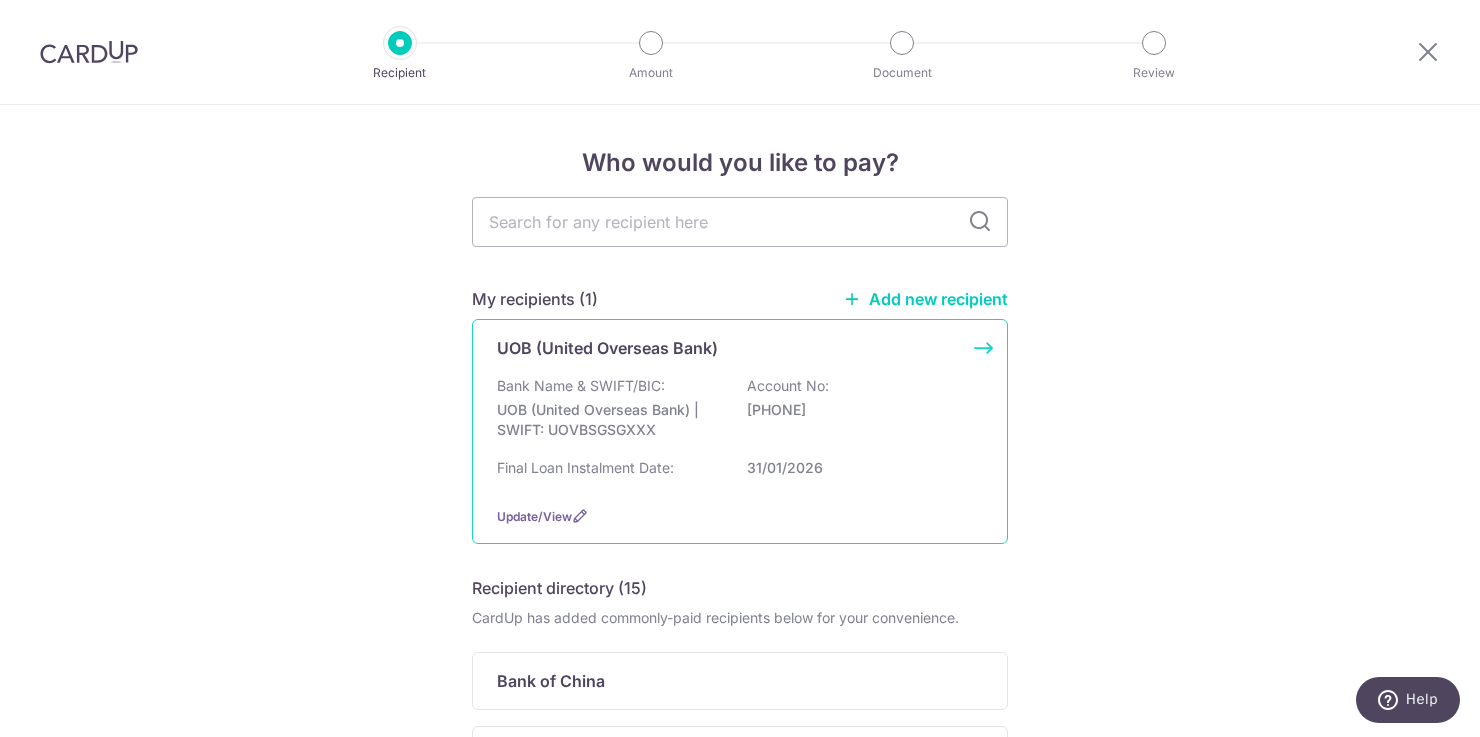click on "[PHONE]" at bounding box center (859, 410) 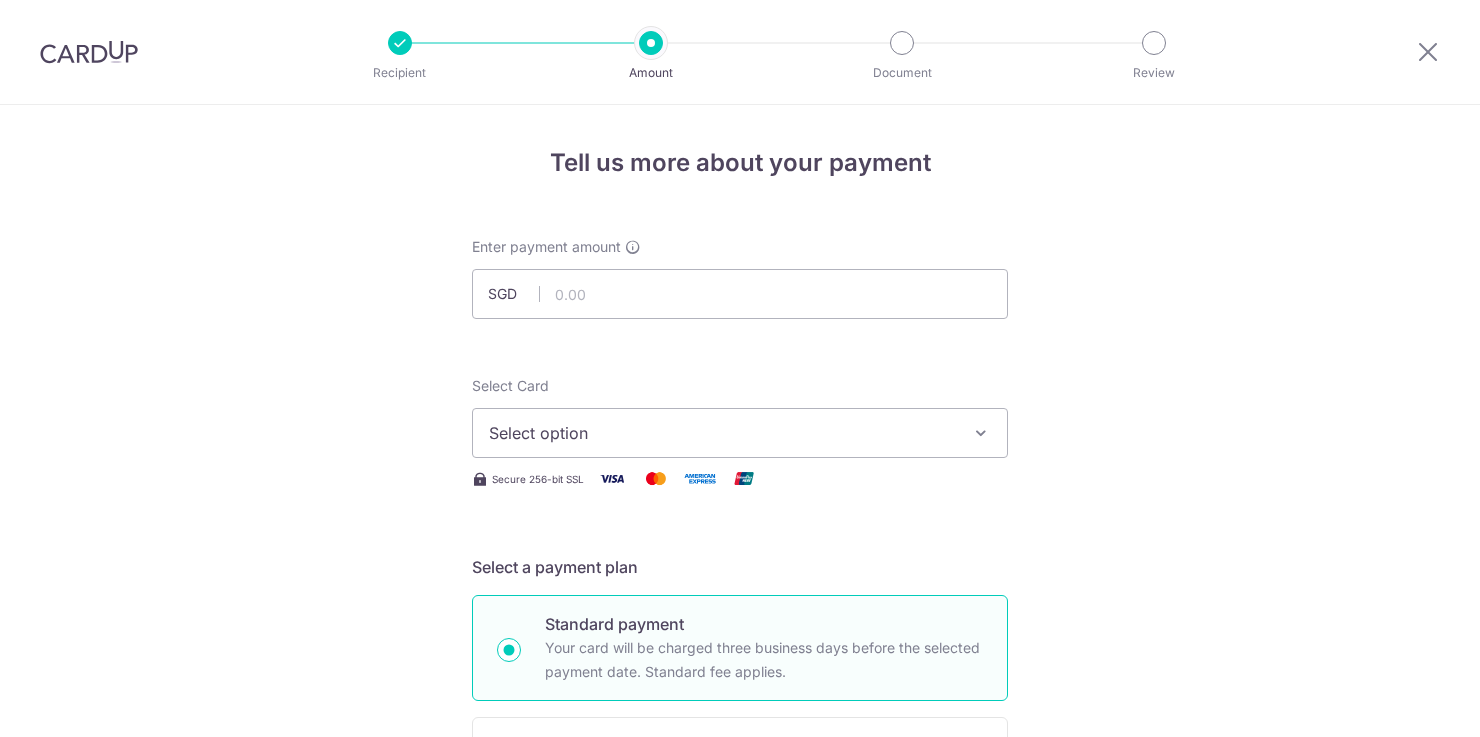 scroll, scrollTop: 0, scrollLeft: 0, axis: both 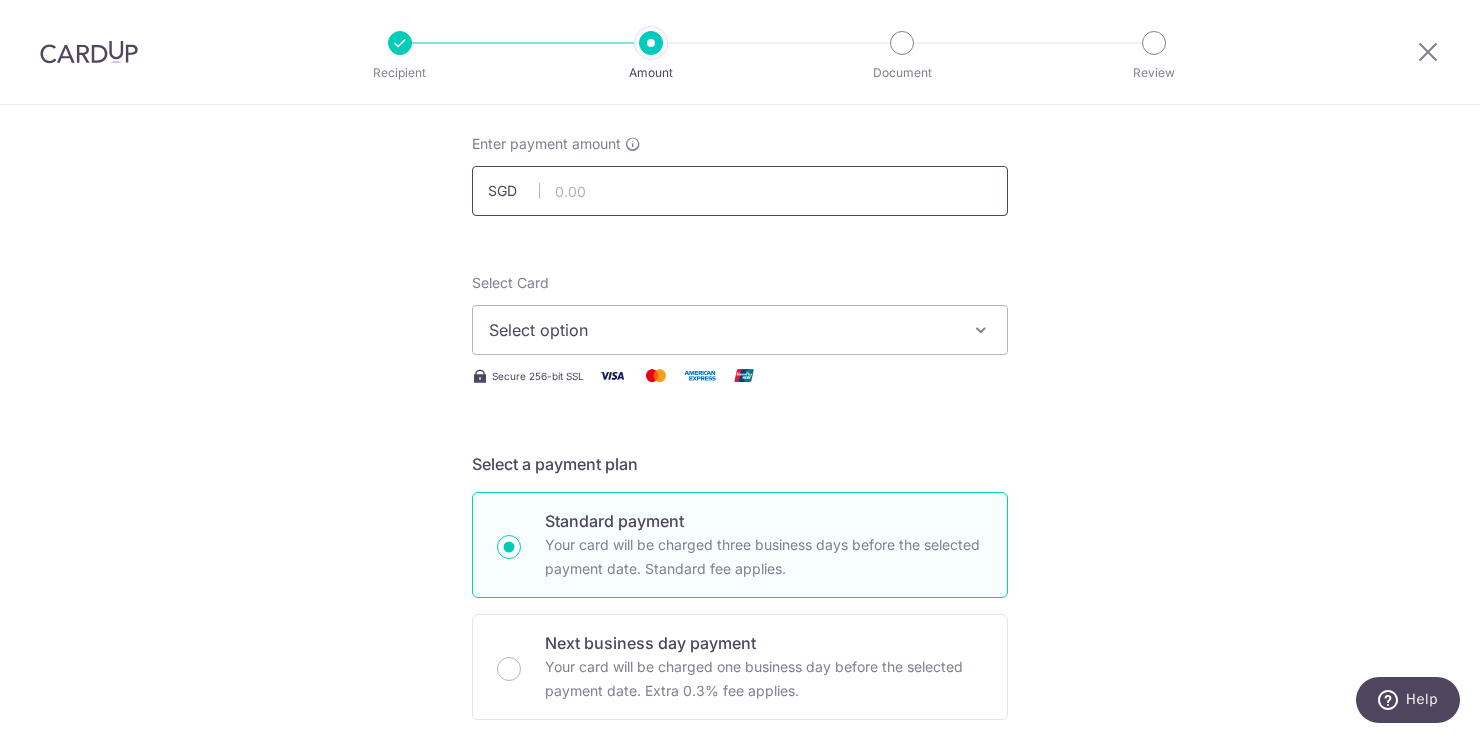 click at bounding box center (740, 191) 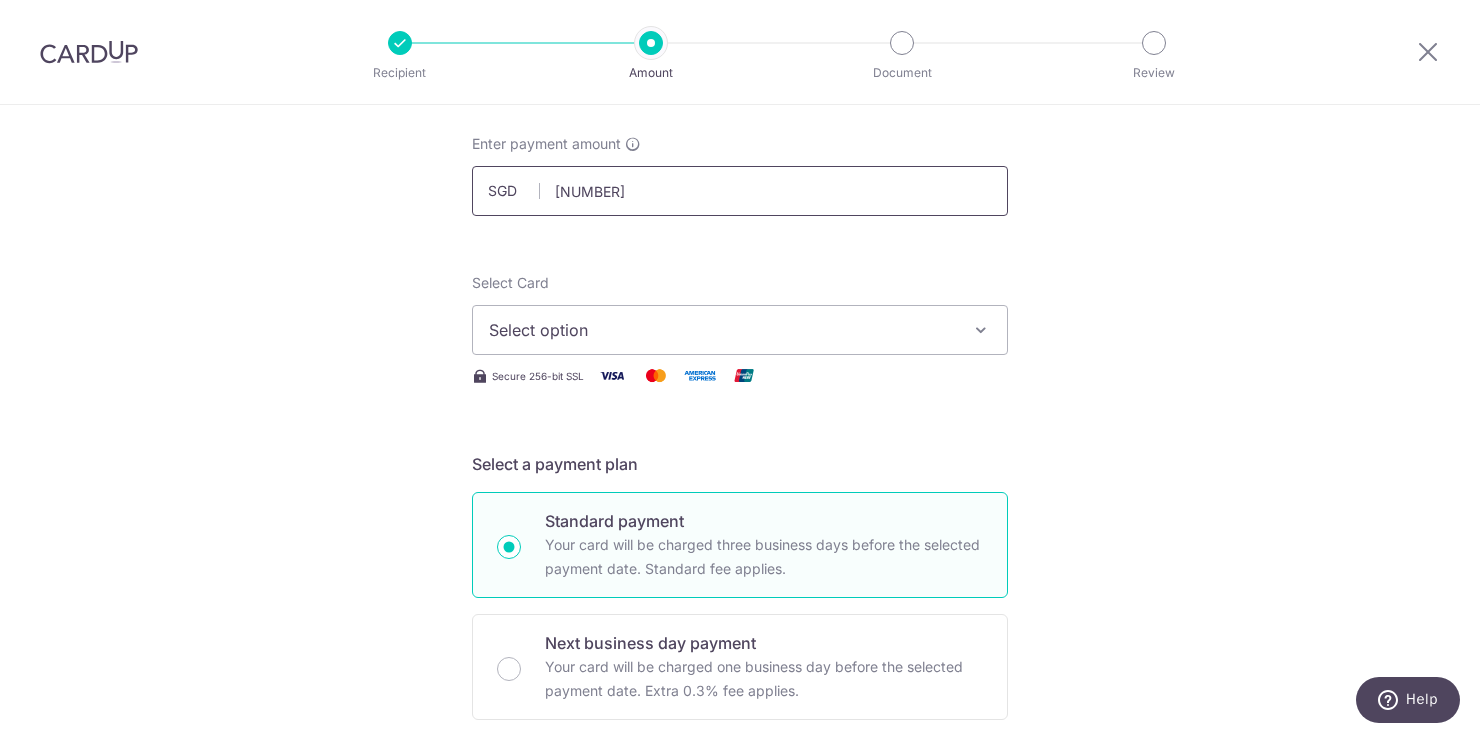 type on "[NUMBER]" 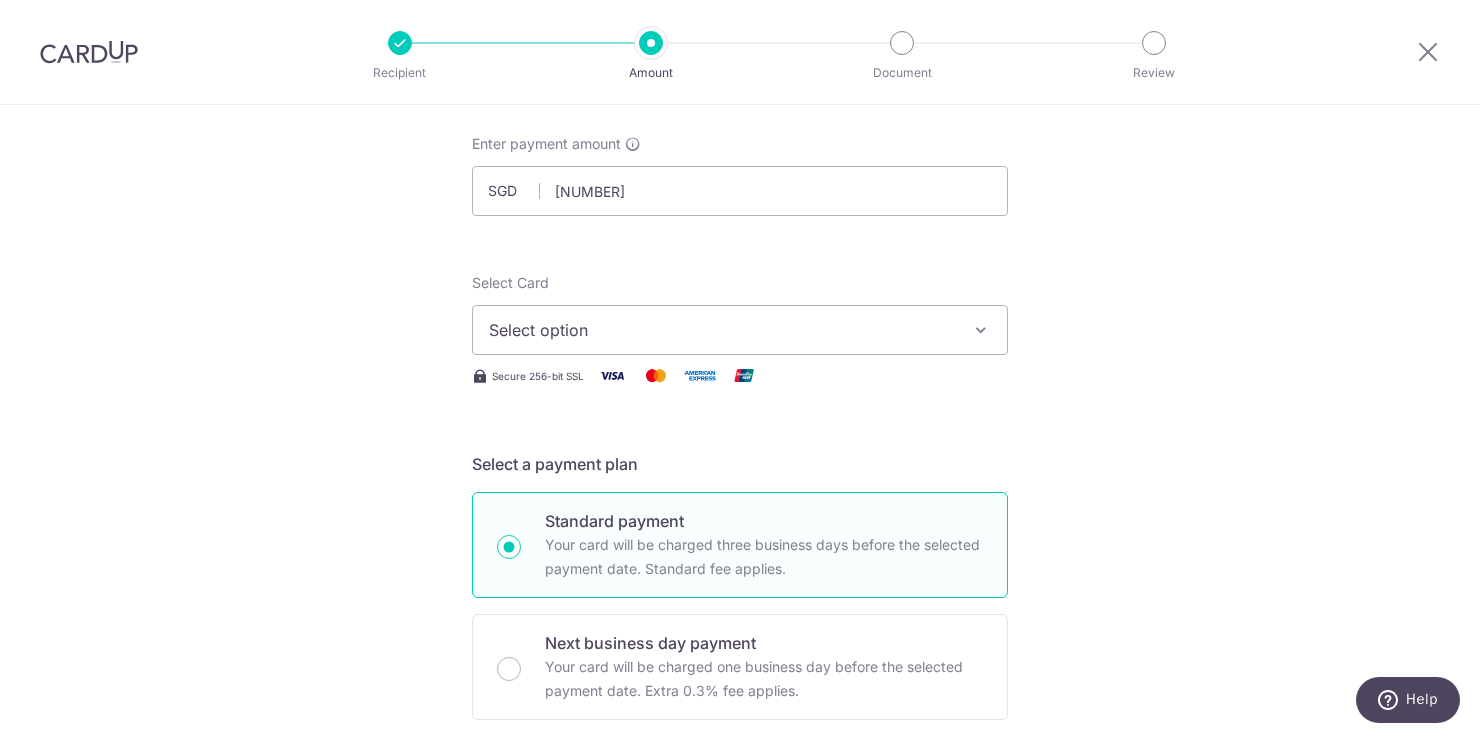 click on "Tell us more about your payment
Enter payment amount
SGD
[AMOUNT]
[AMOUNT]
Select Card
Select option
Add credit card
Your Cards
**** [LAST_FOUR]
**** [LAST_FOUR]
**** [LAST_FOUR]
**** [LAST_FOUR]
**** [LAST_FOUR]
**** [LAST_FOUR]
Secure 256-bit SSL
Text" at bounding box center (740, 906) 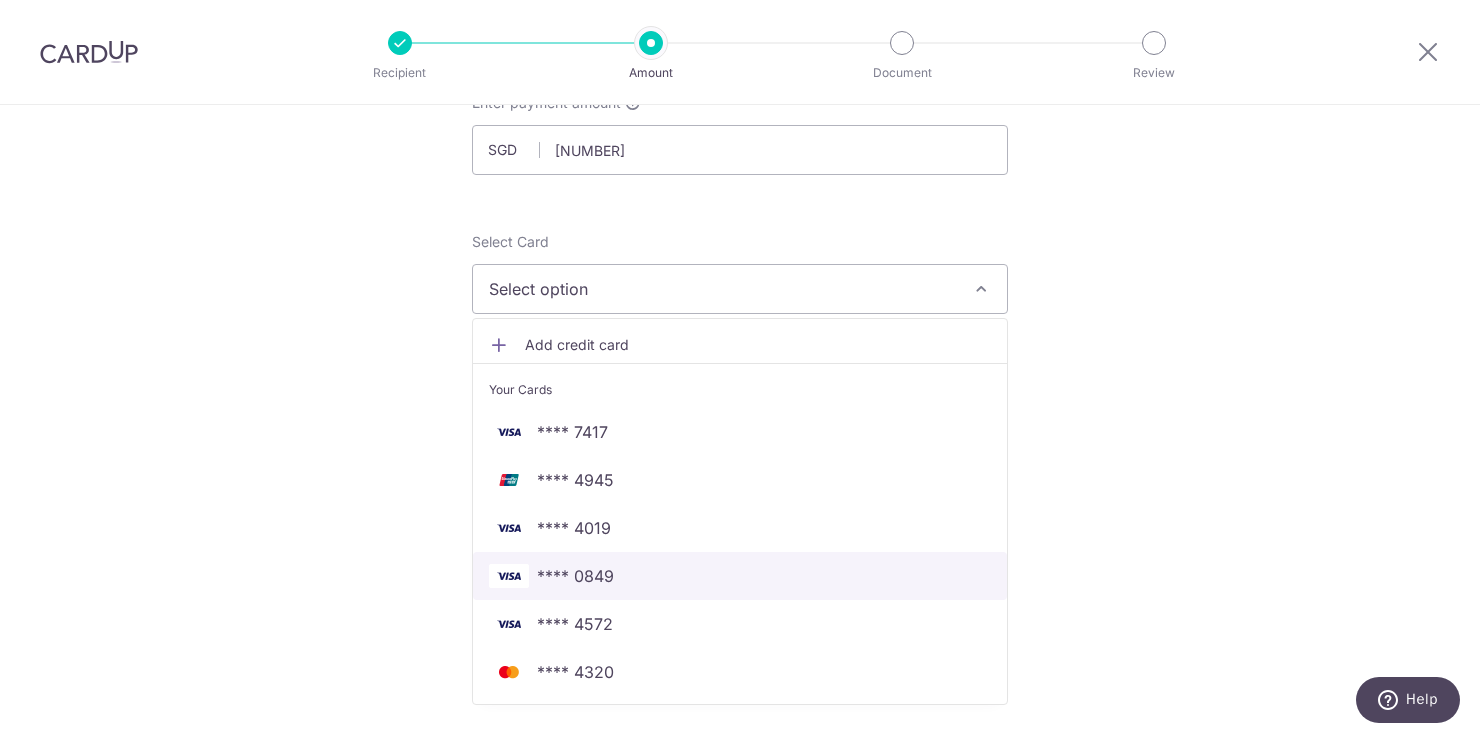 scroll, scrollTop: 147, scrollLeft: 0, axis: vertical 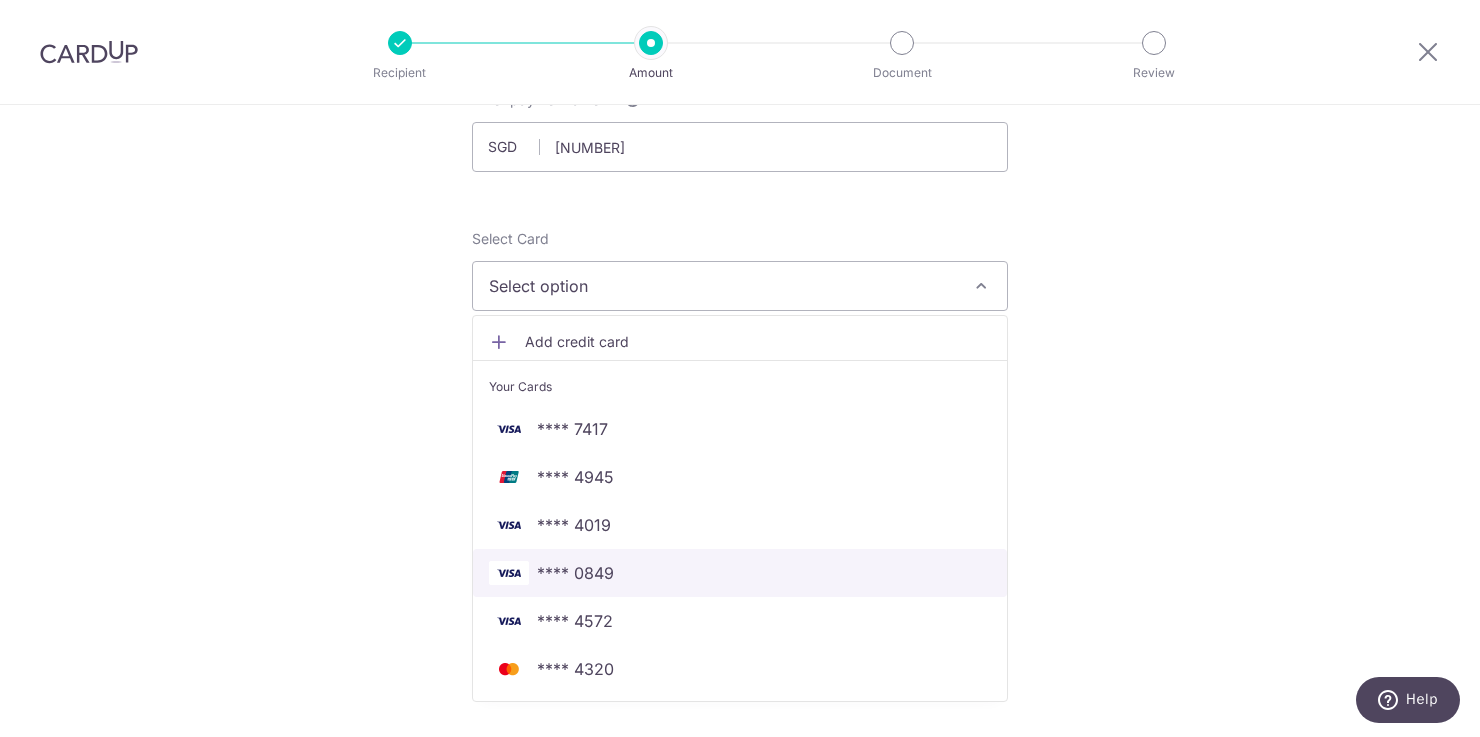 click on "**** 0849" at bounding box center [740, 573] 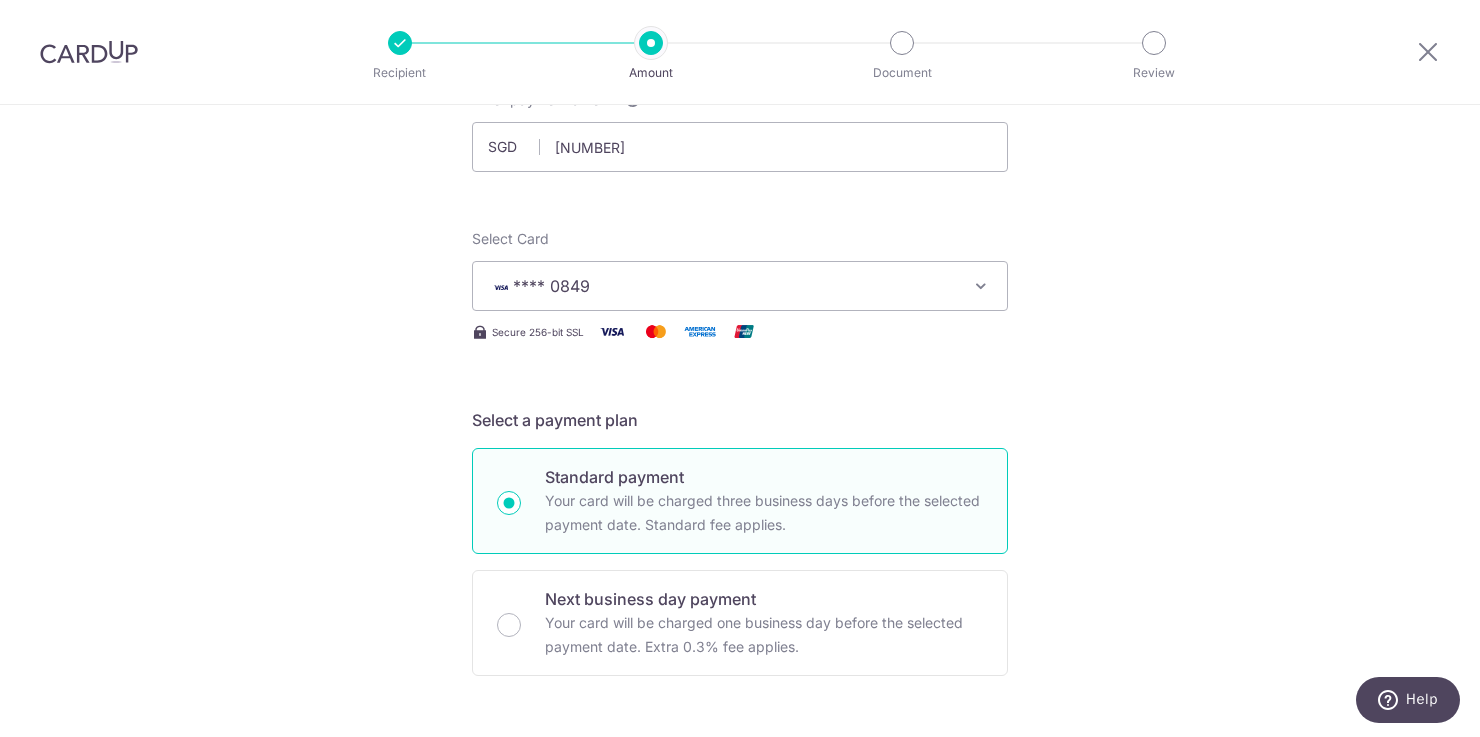click on "Tell us more about your payment
Enter payment amount
SGD
763.69
763.69
Select Card
**** 0849
Add credit card
Your Cards
**** 7417
**** 4945
**** 4019
**** 0849
**** 4572
**** 4320
Secure 256-bit SSL
Text" at bounding box center [740, 862] 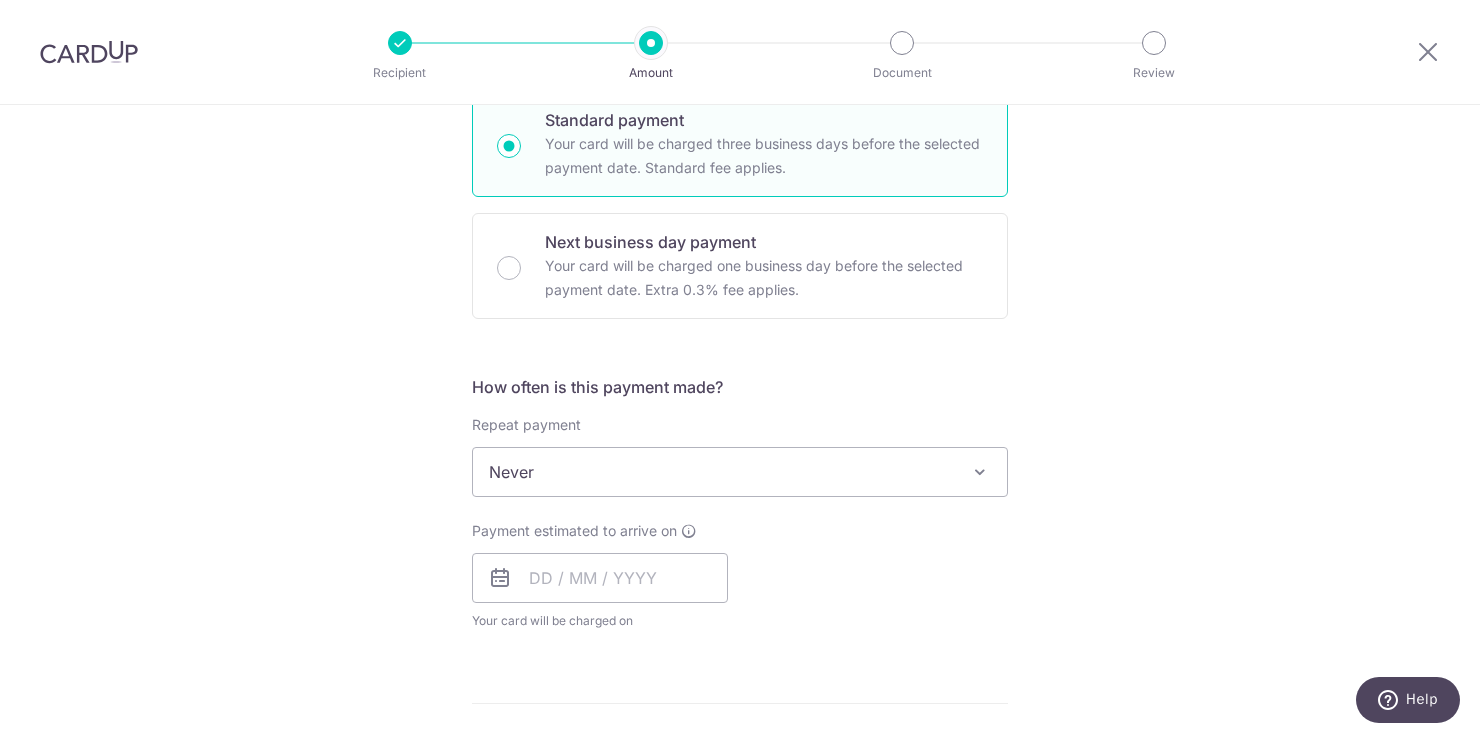 scroll, scrollTop: 510, scrollLeft: 0, axis: vertical 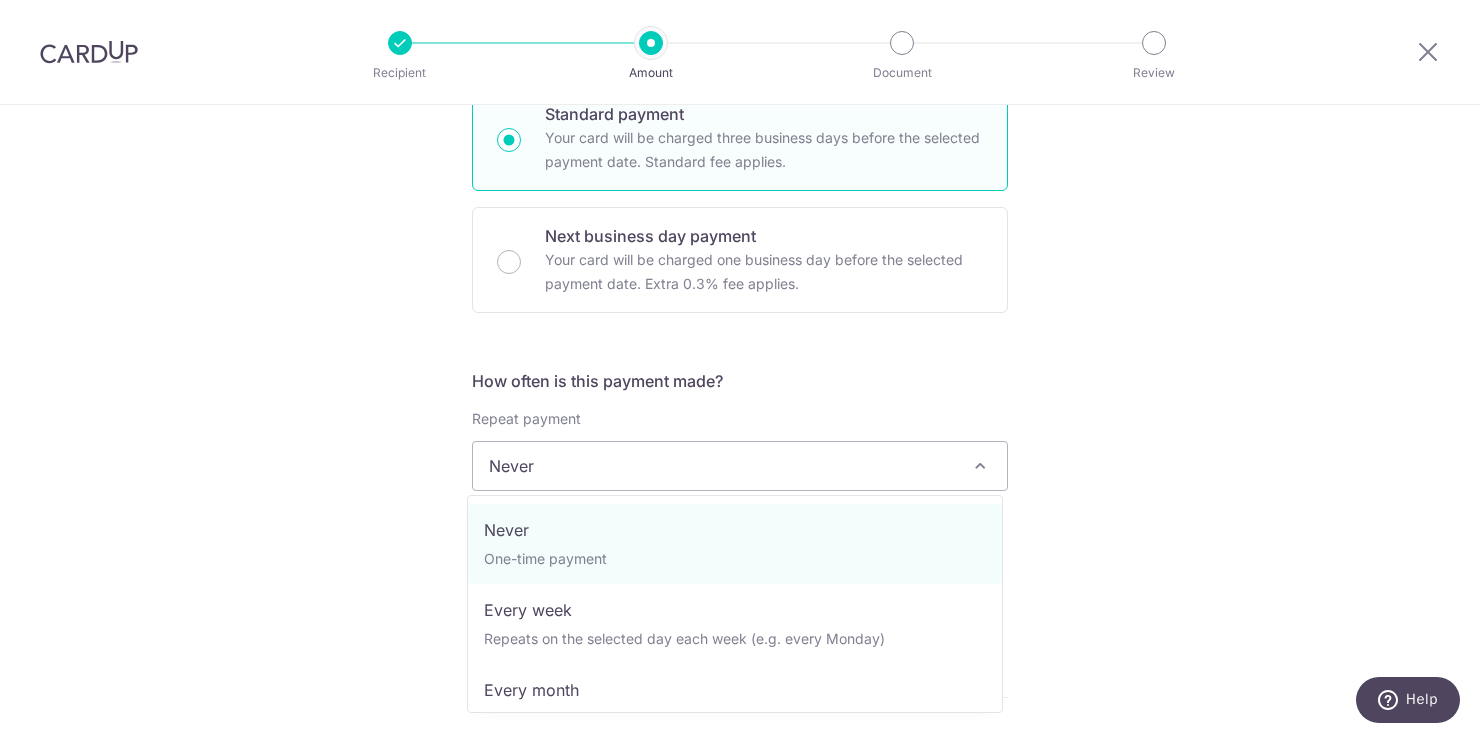 click at bounding box center [980, 466] 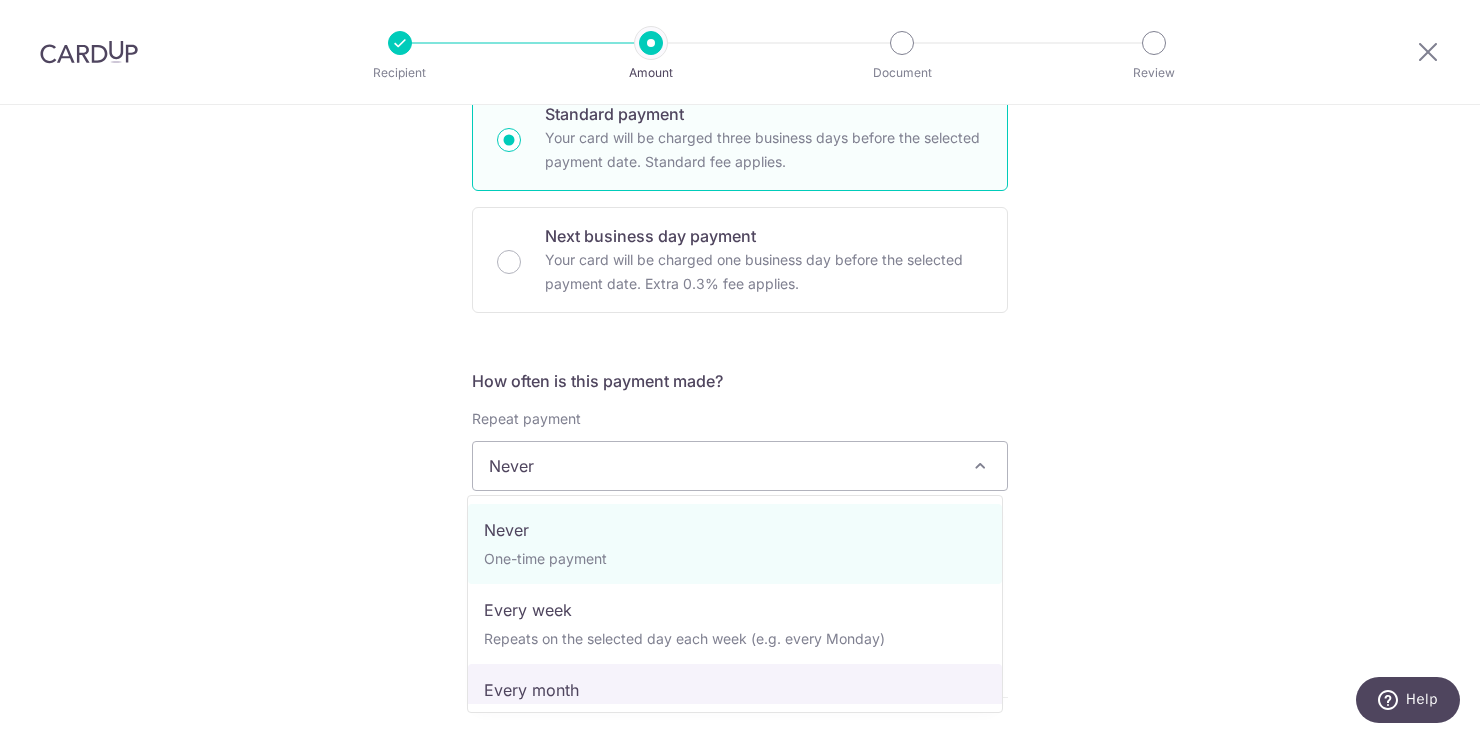 select on "3" 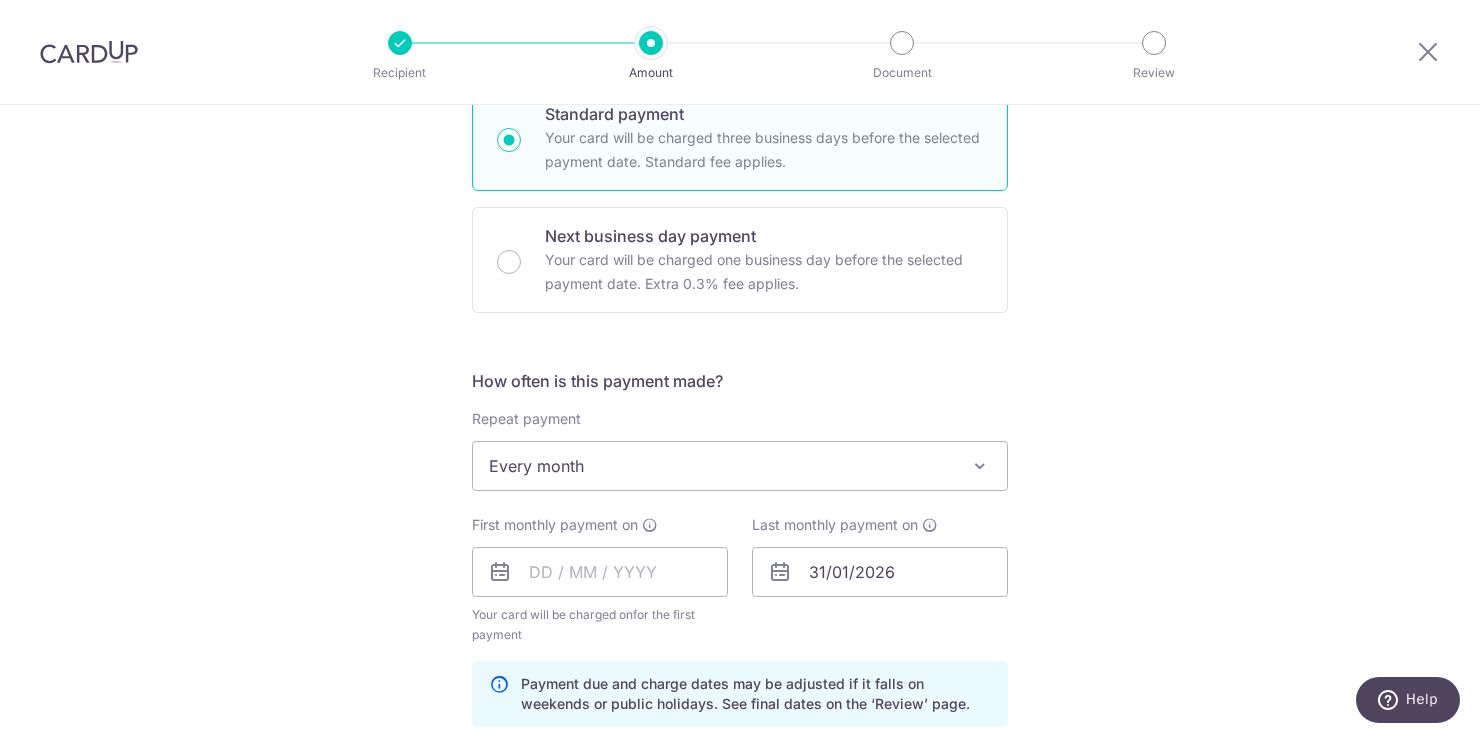 click on "Tell us more about your payment
Enter payment amount
SGD
763.69
763.69
Select Card
**** 0849
Add credit card
Your Cards
**** 7417
**** 4945
**** 4019
**** 0849
**** 4572
**** 4320
Secure 256-bit SSL
Text" at bounding box center (740, 550) 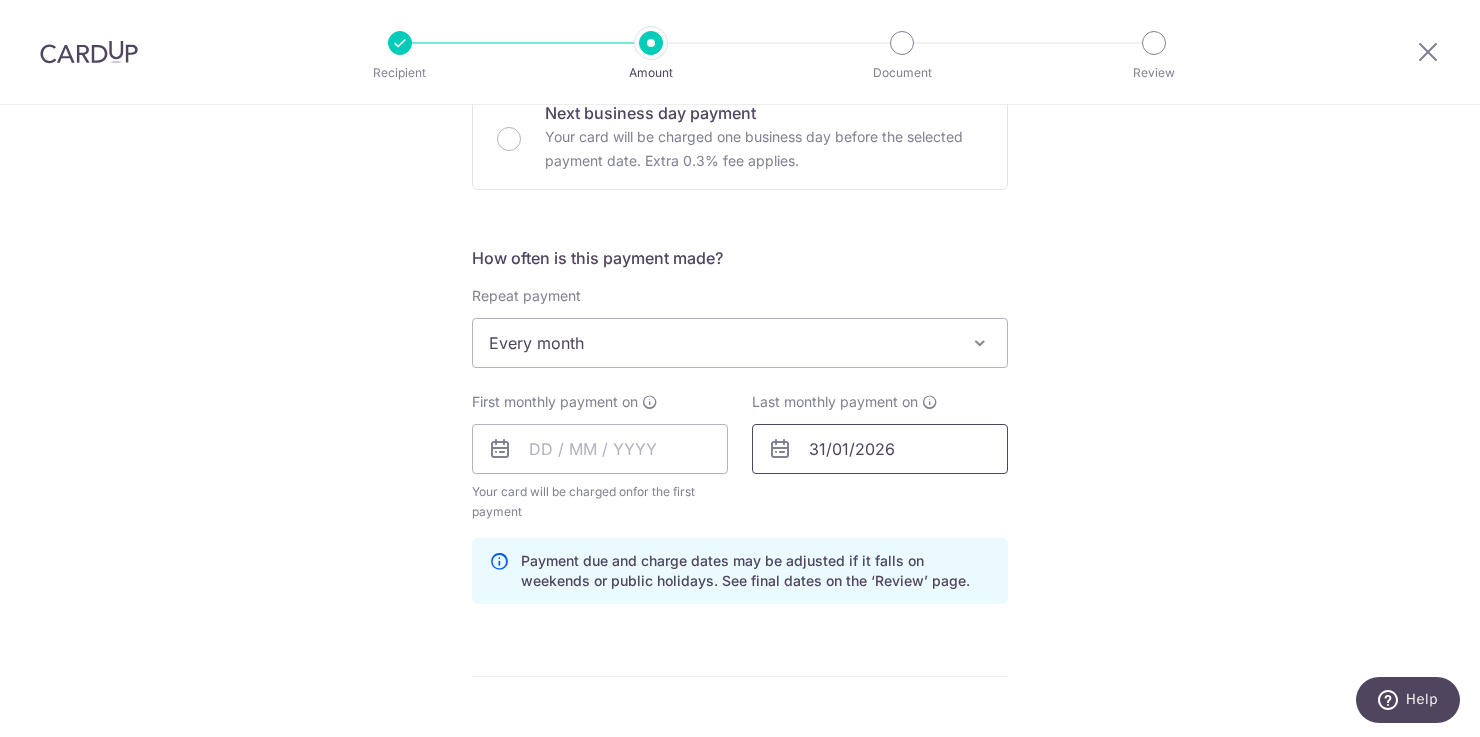 scroll, scrollTop: 635, scrollLeft: 0, axis: vertical 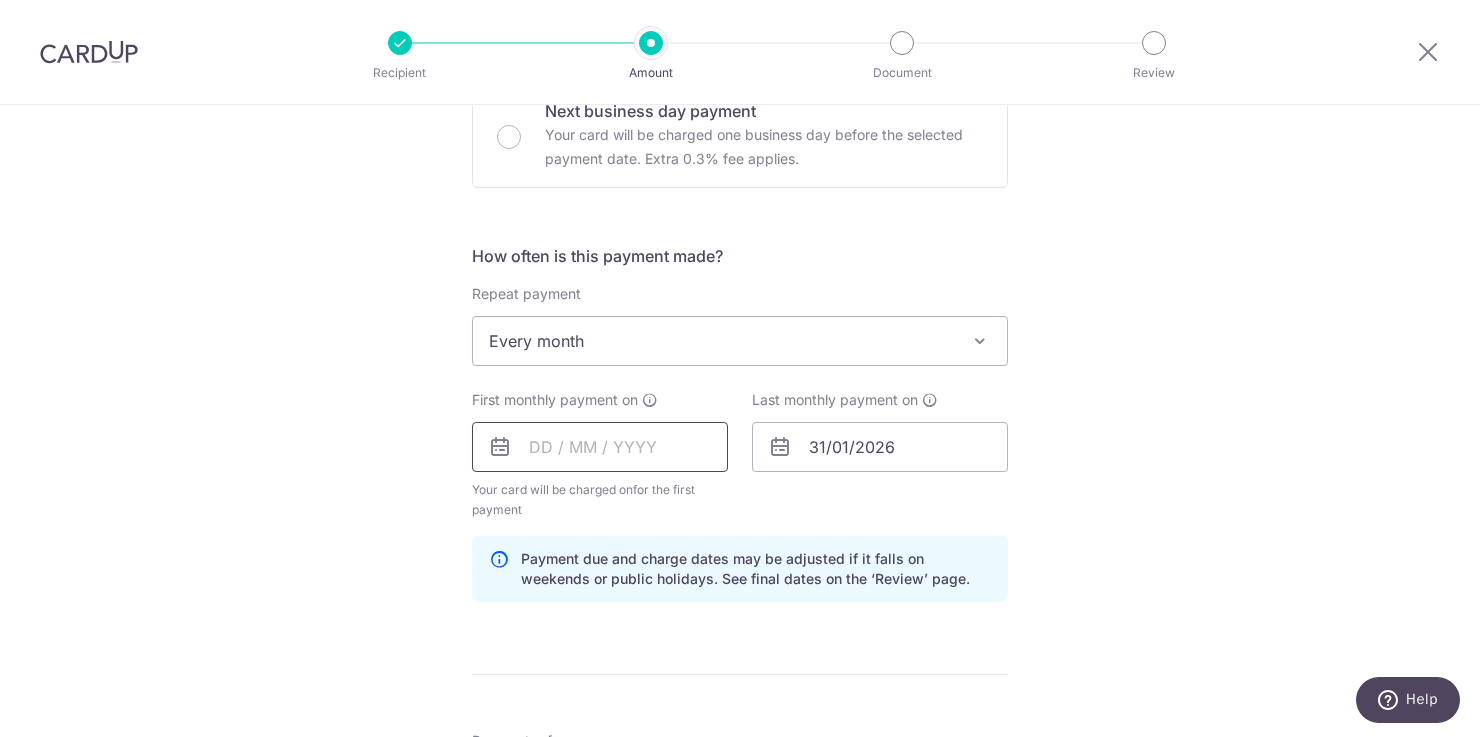 click at bounding box center [600, 447] 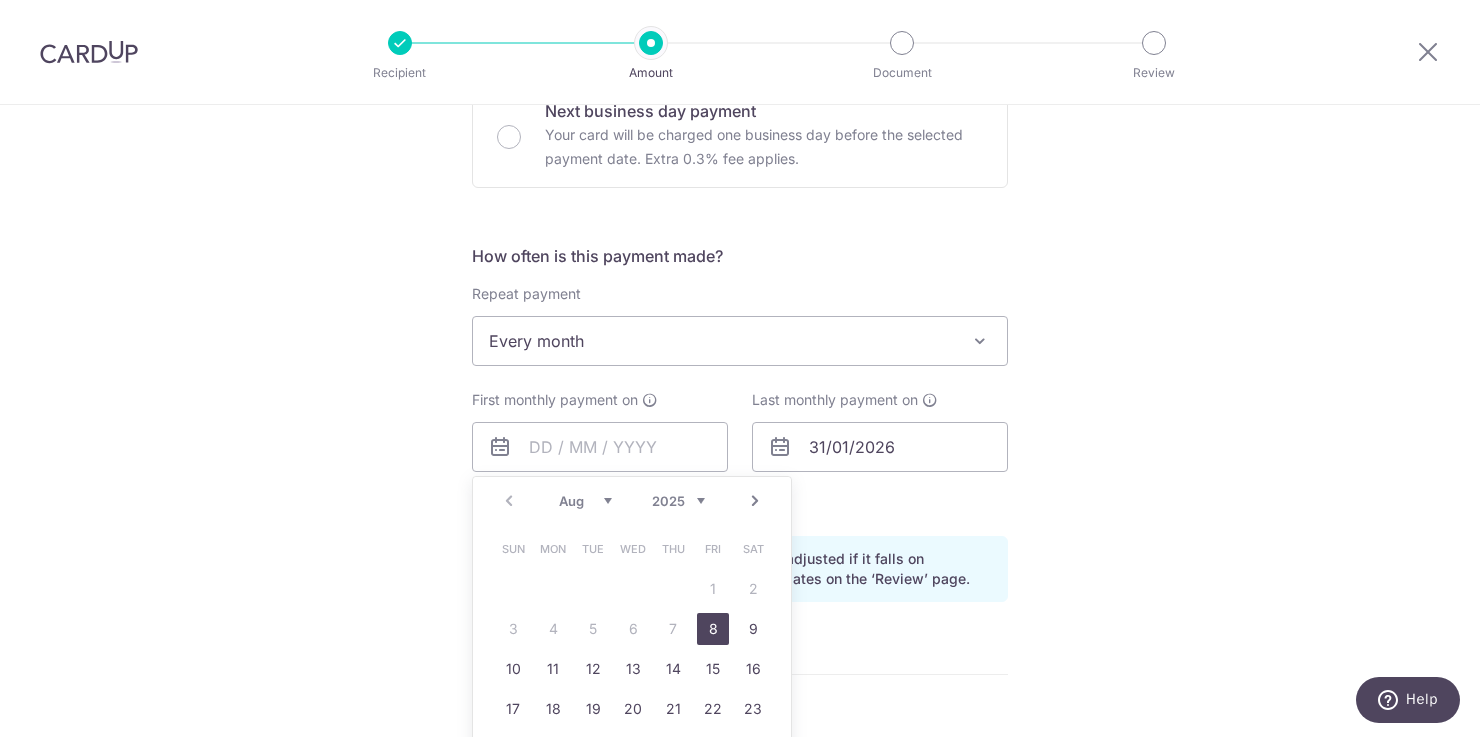 click on "8" at bounding box center (713, 629) 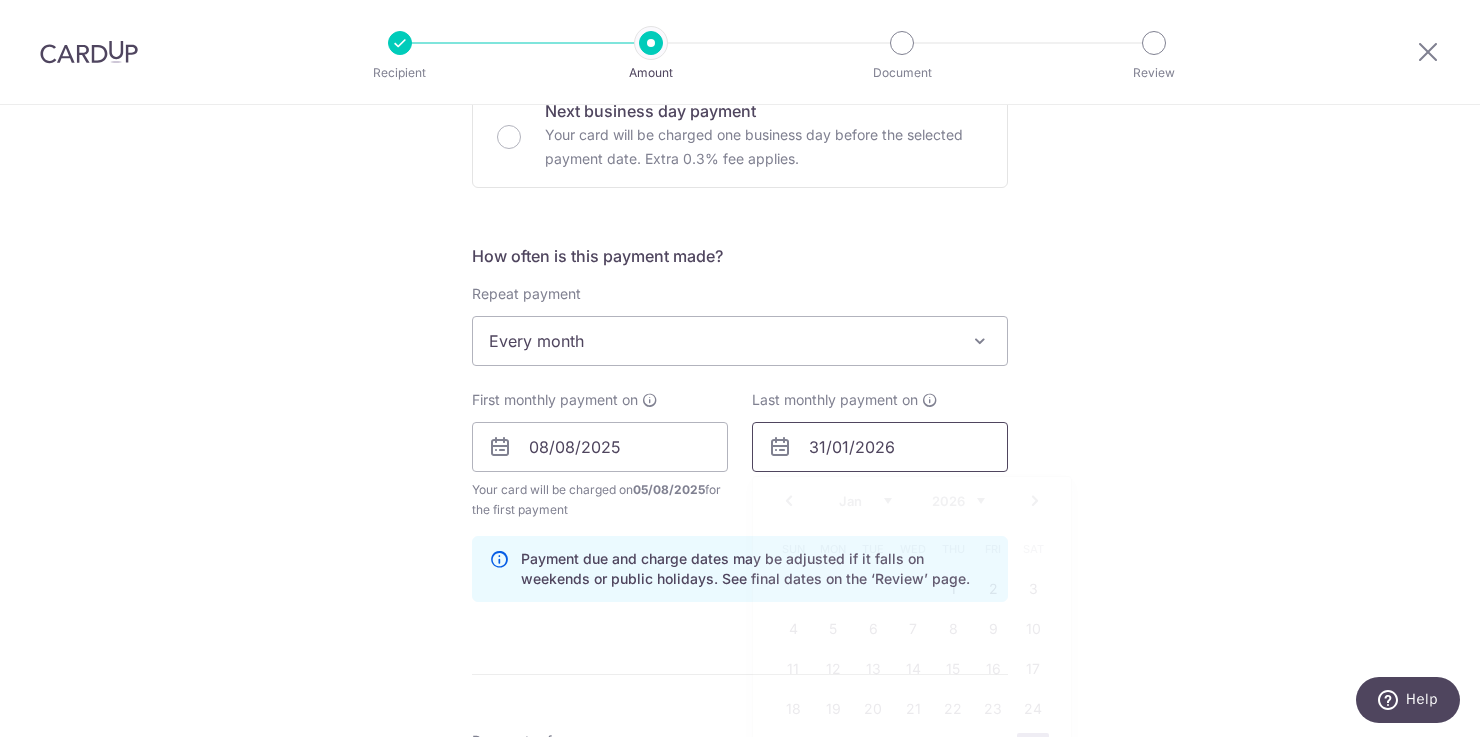 click on "31/01/2026" at bounding box center [880, 447] 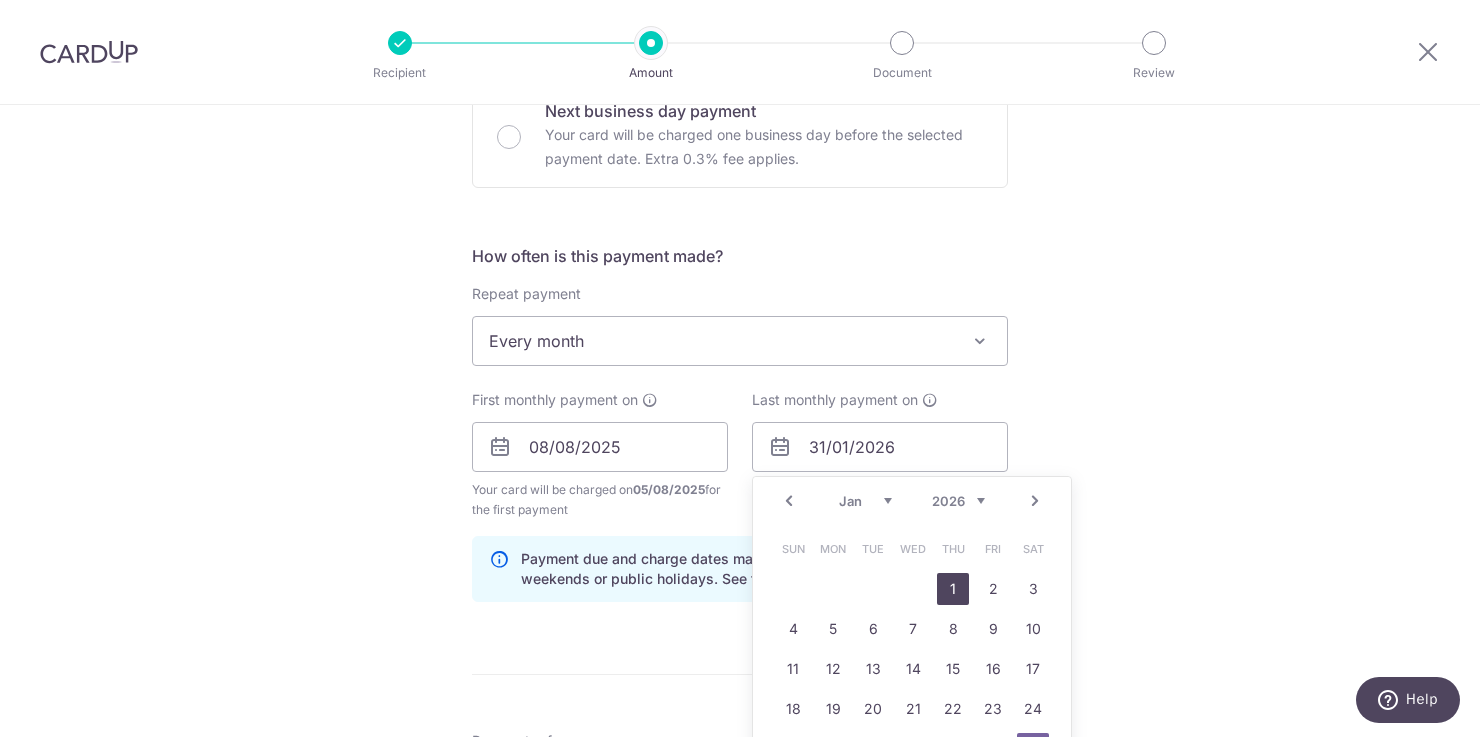 click on "1" at bounding box center (953, 589) 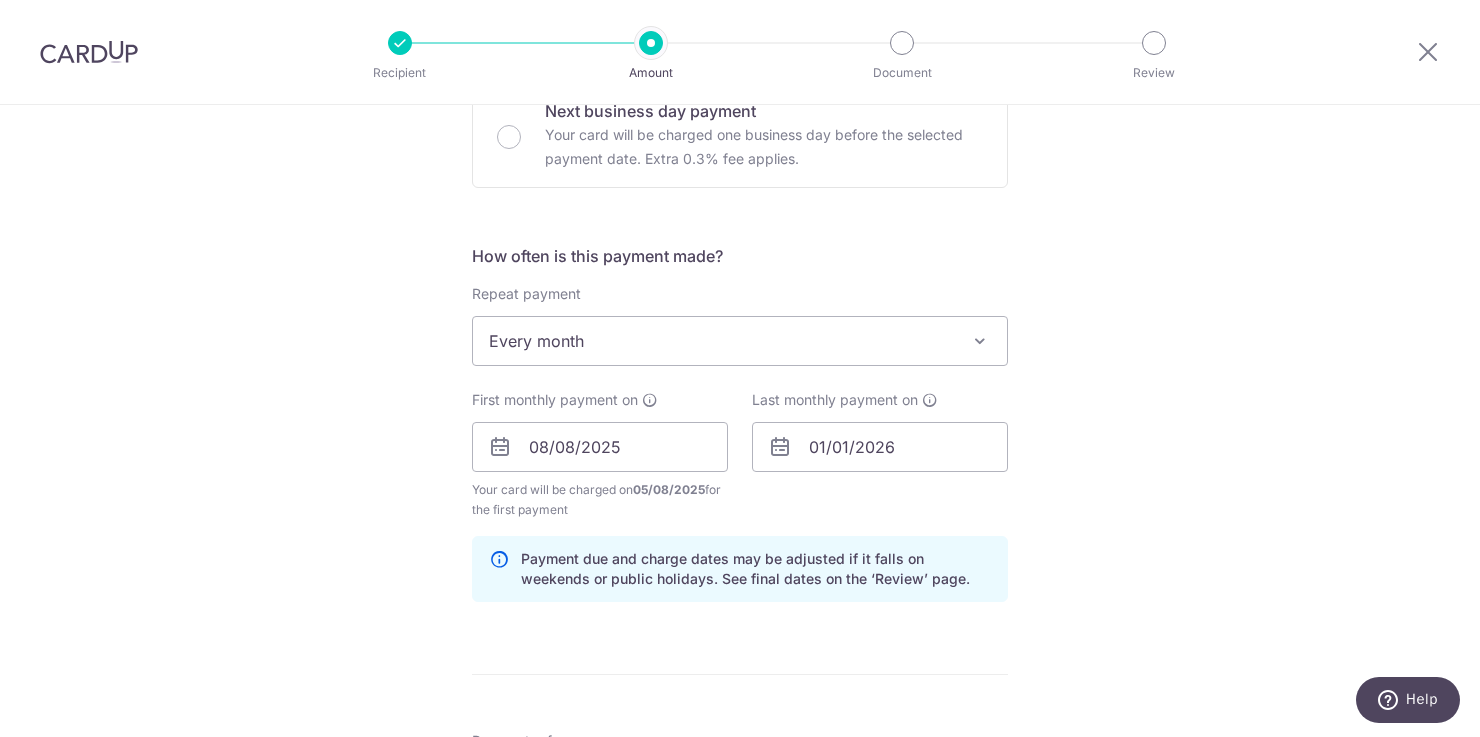 click on "Tell us more about your payment
Enter payment amount
SGD
763.69
763.69
Select Card
**** 0849
Add credit card
Your Cards
**** 7417
**** 4945
**** 4019
**** 0849
**** 4572
**** 4320
Secure 256-bit SSL
Text" at bounding box center (740, 425) 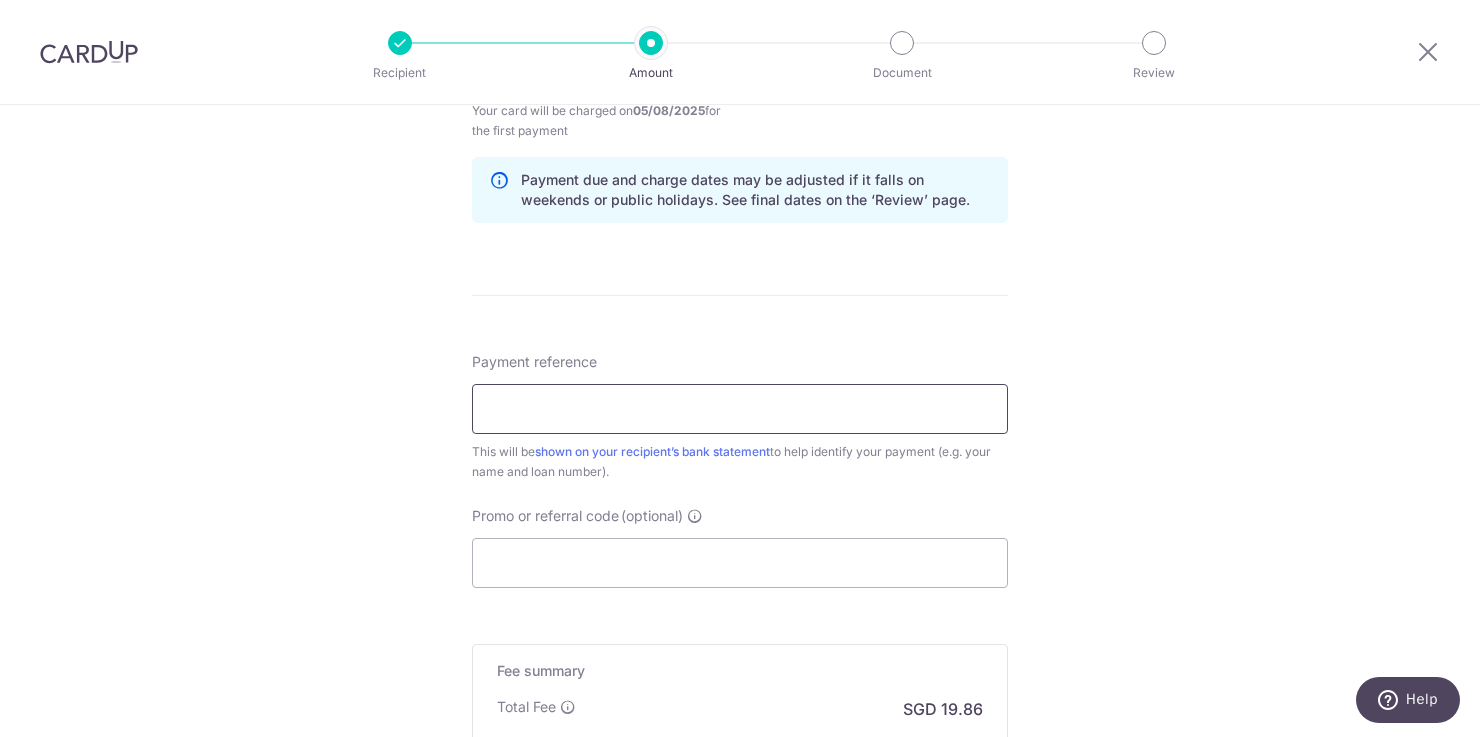 scroll, scrollTop: 1022, scrollLeft: 0, axis: vertical 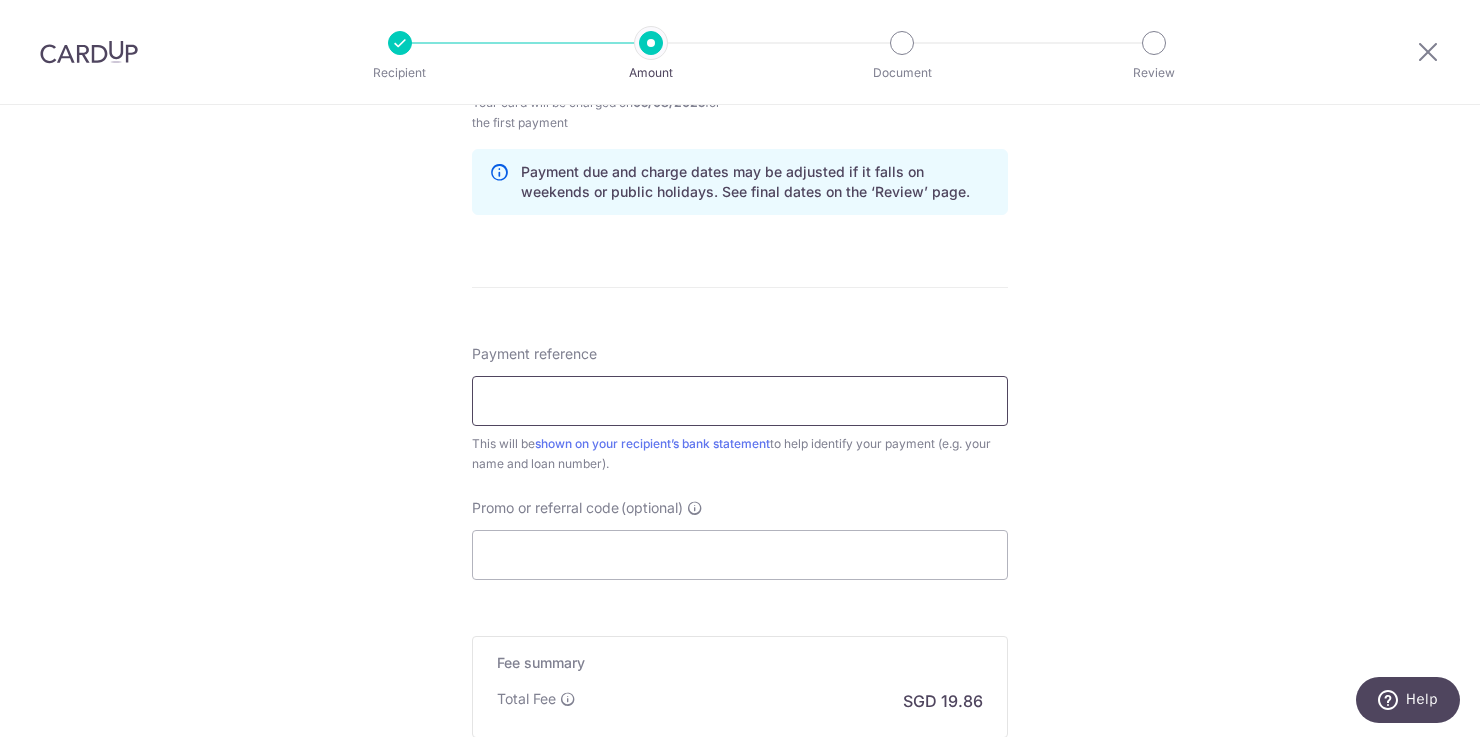 click on "Payment reference" at bounding box center [740, 401] 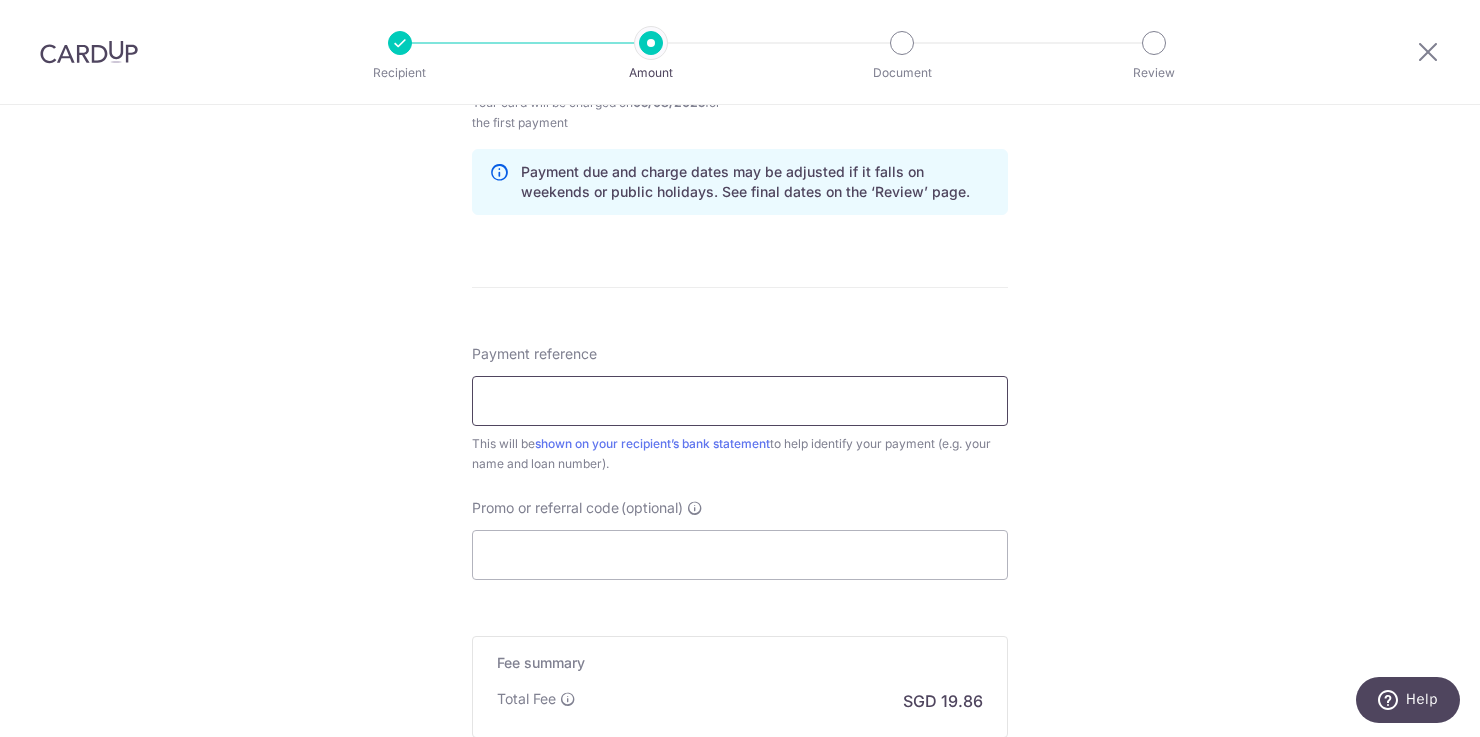 type on "House Loan" 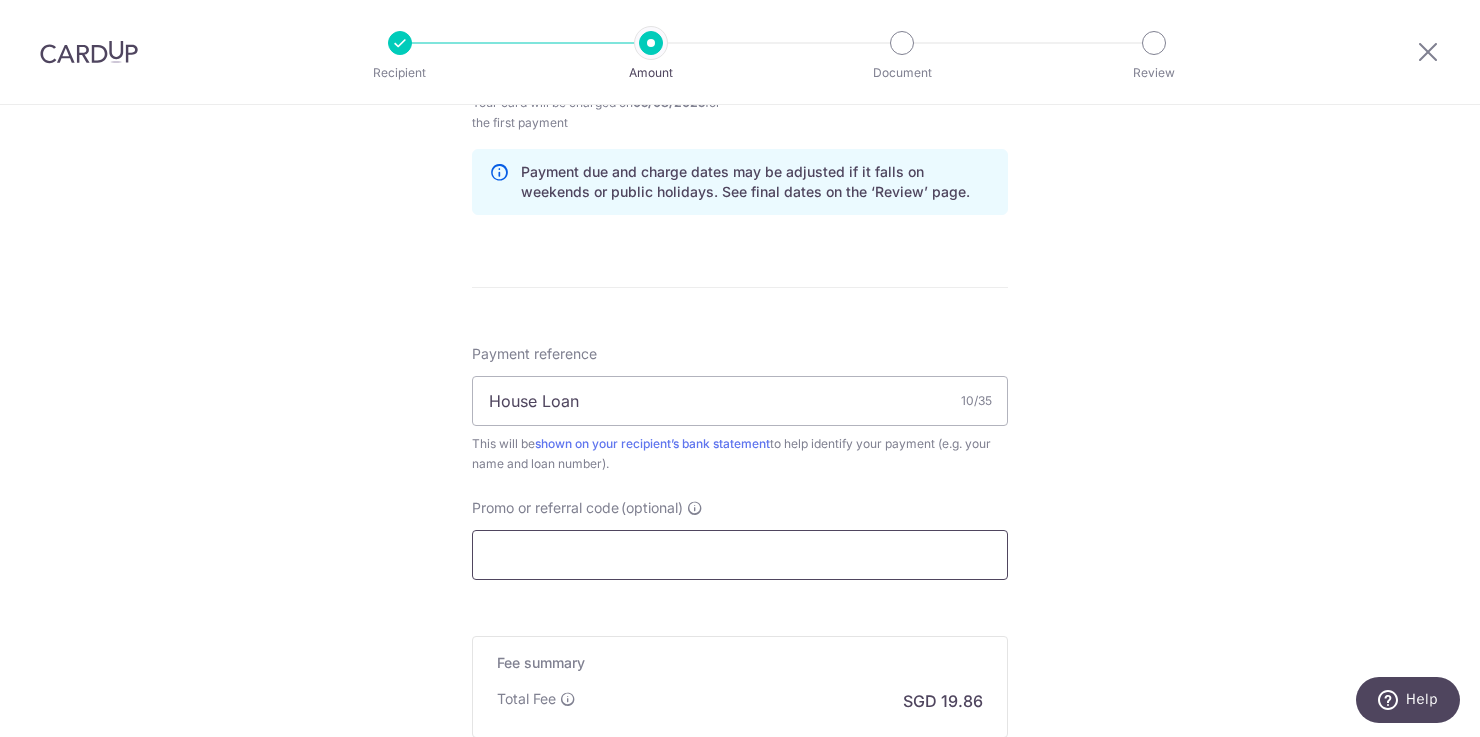 click on "Promo or referral code
(optional)" at bounding box center [740, 555] 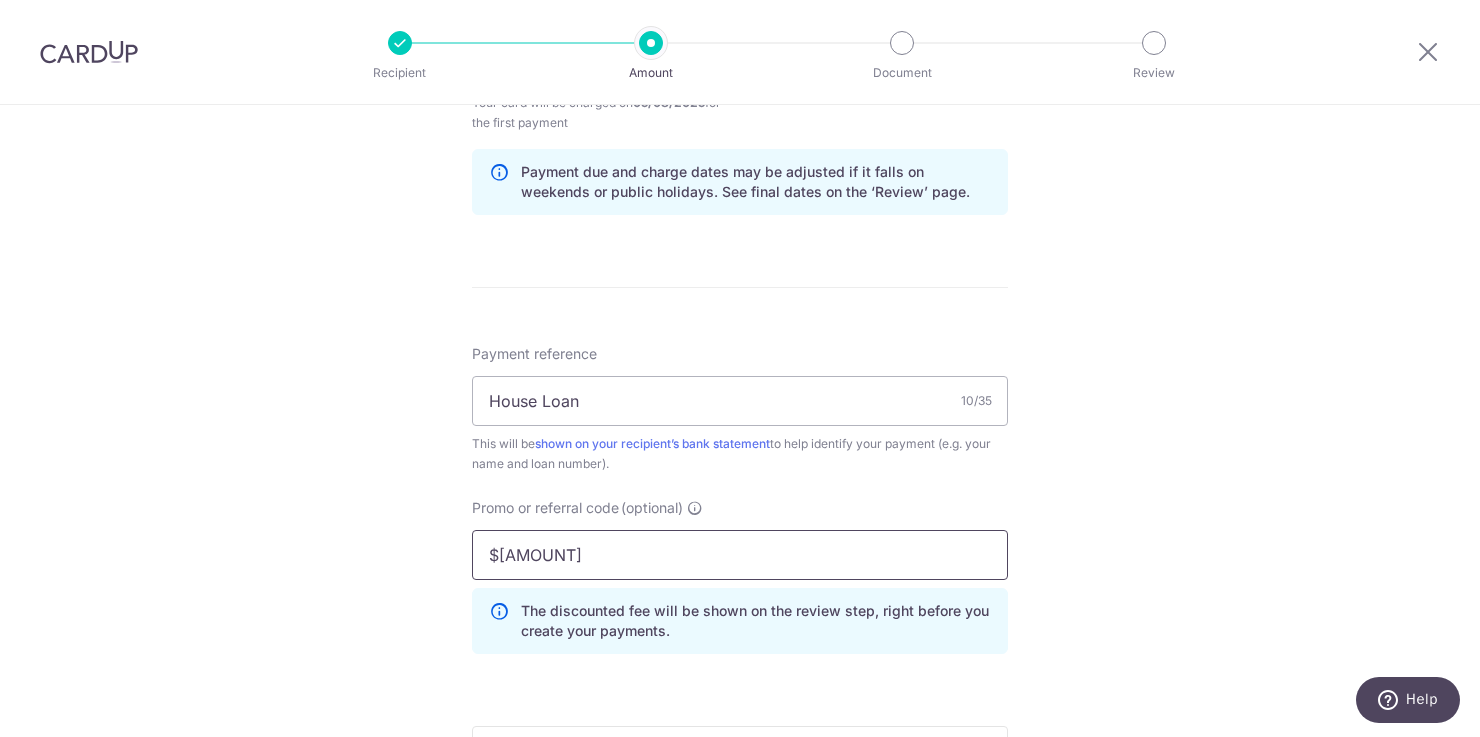 drag, startPoint x: 595, startPoint y: 558, endPoint x: 473, endPoint y: 550, distance: 122.26202 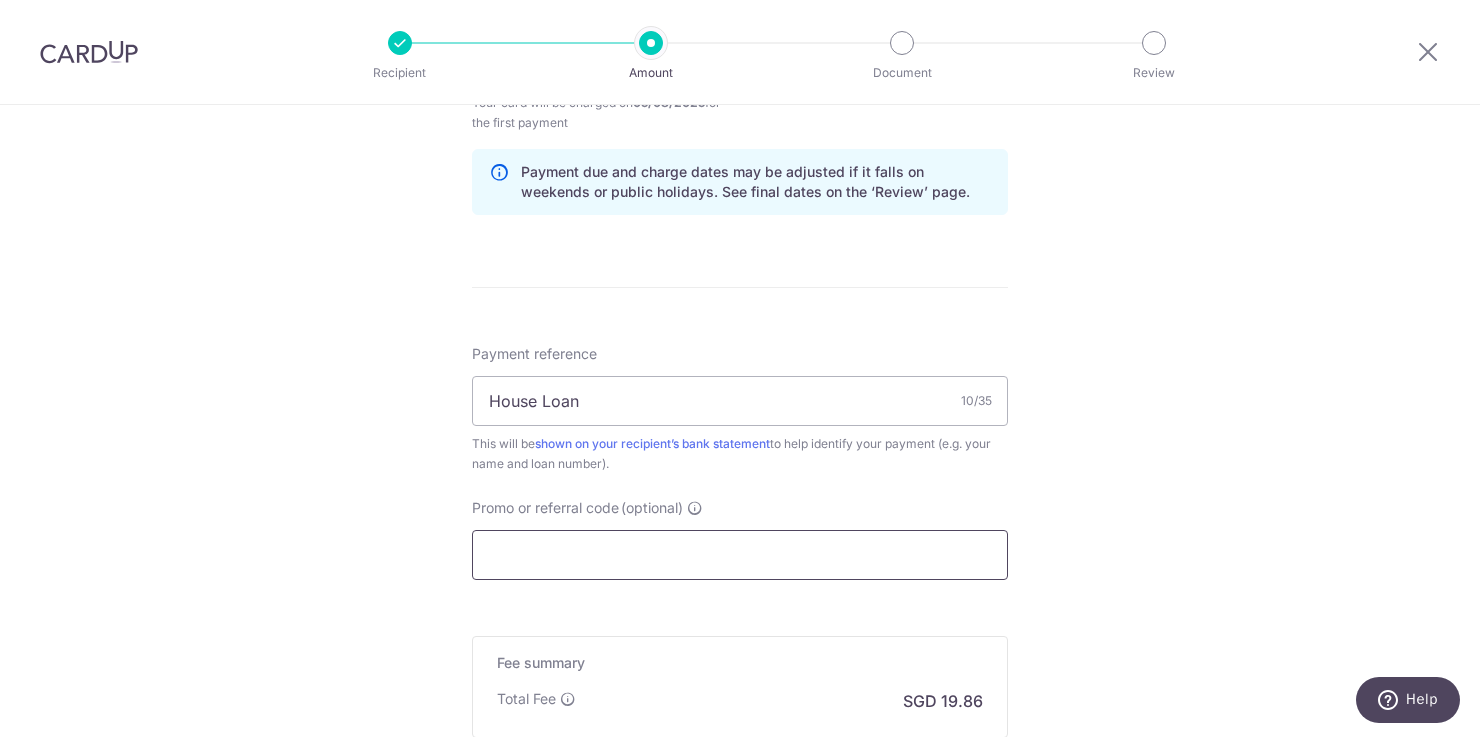 click on "Promo or referral code
(optional)" at bounding box center (740, 555) 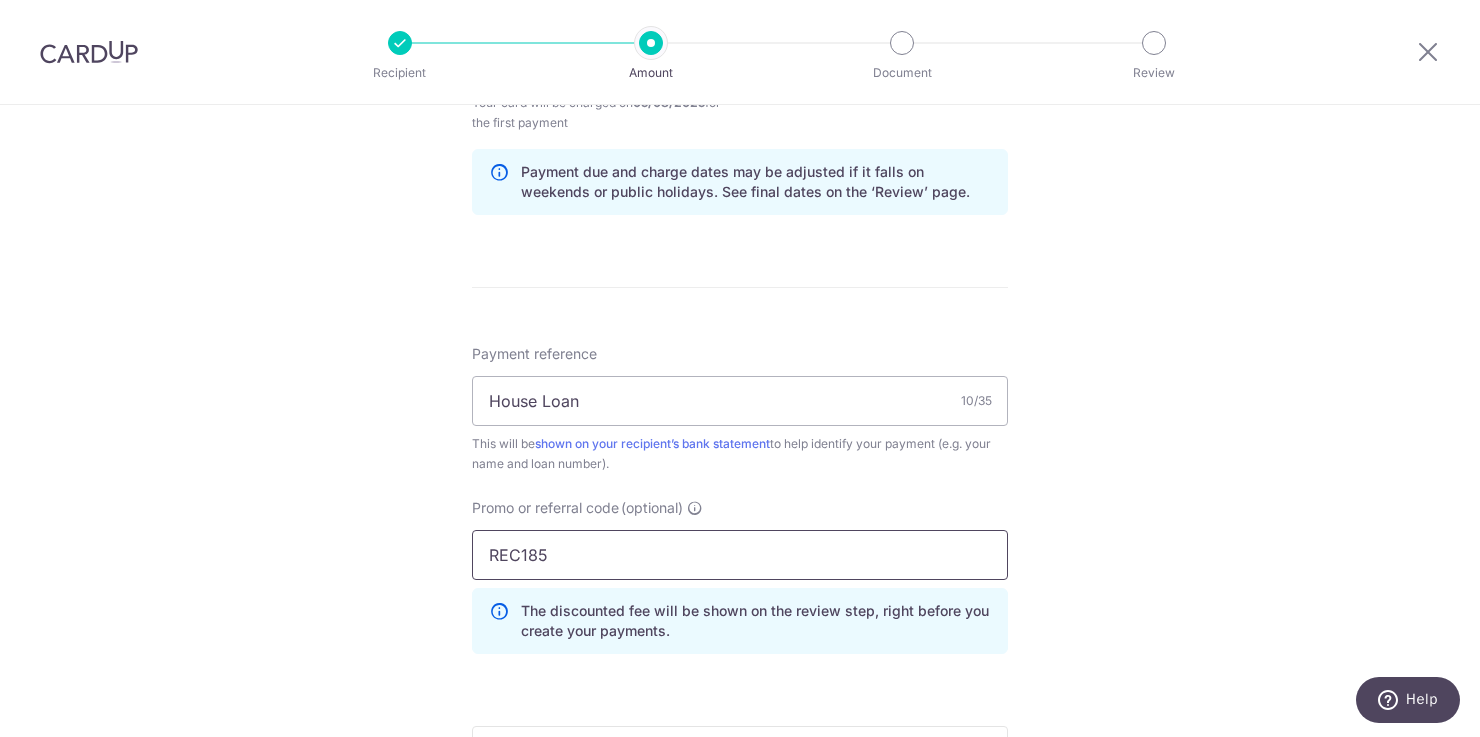 type on "REC185" 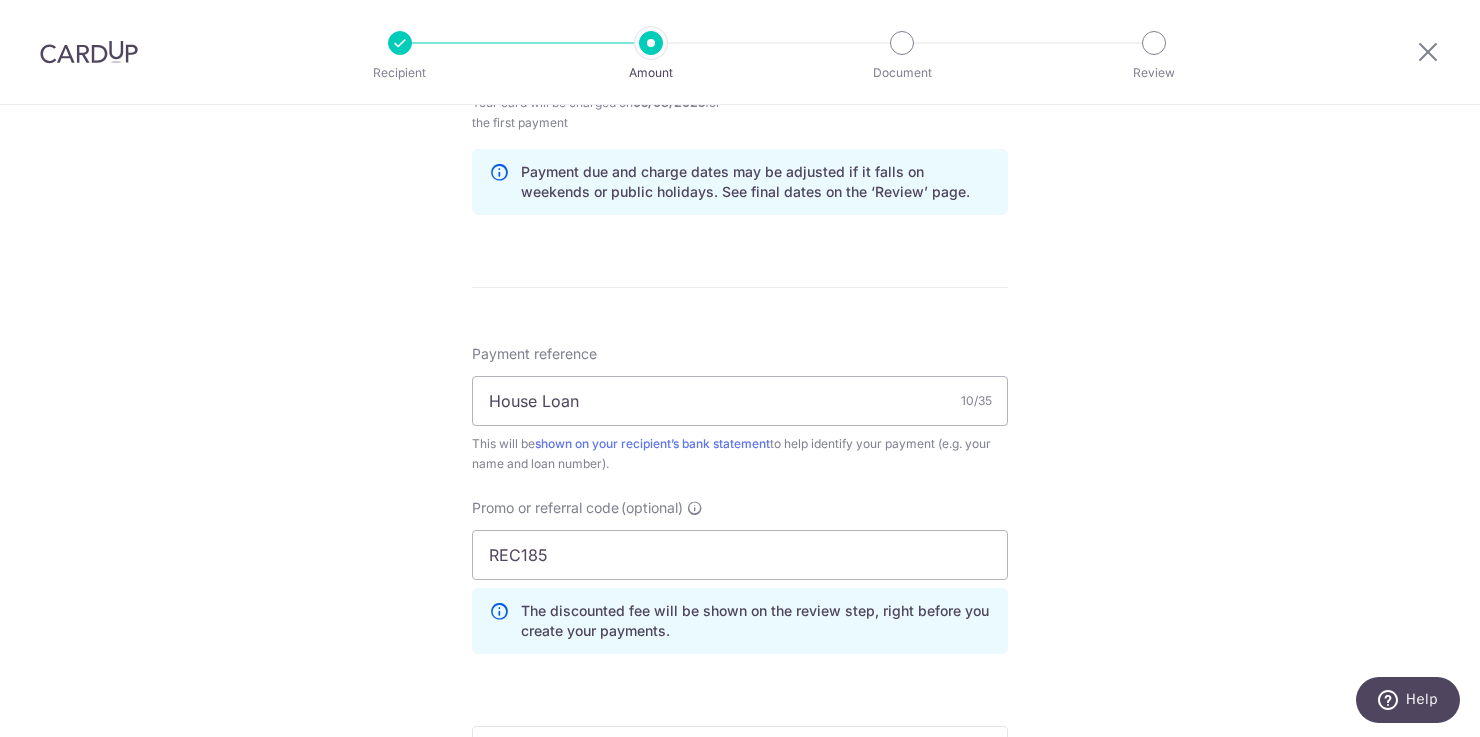 click on "Tell us more about your payment
Enter payment amount
SGD
763.69
763.69
Select Card
**** 0849
Add credit card
Your Cards
**** 7417
**** 4945
**** 4019
**** 0849
**** 4572
**** 4320
Secure 256-bit SSL
Text" at bounding box center [740, 83] 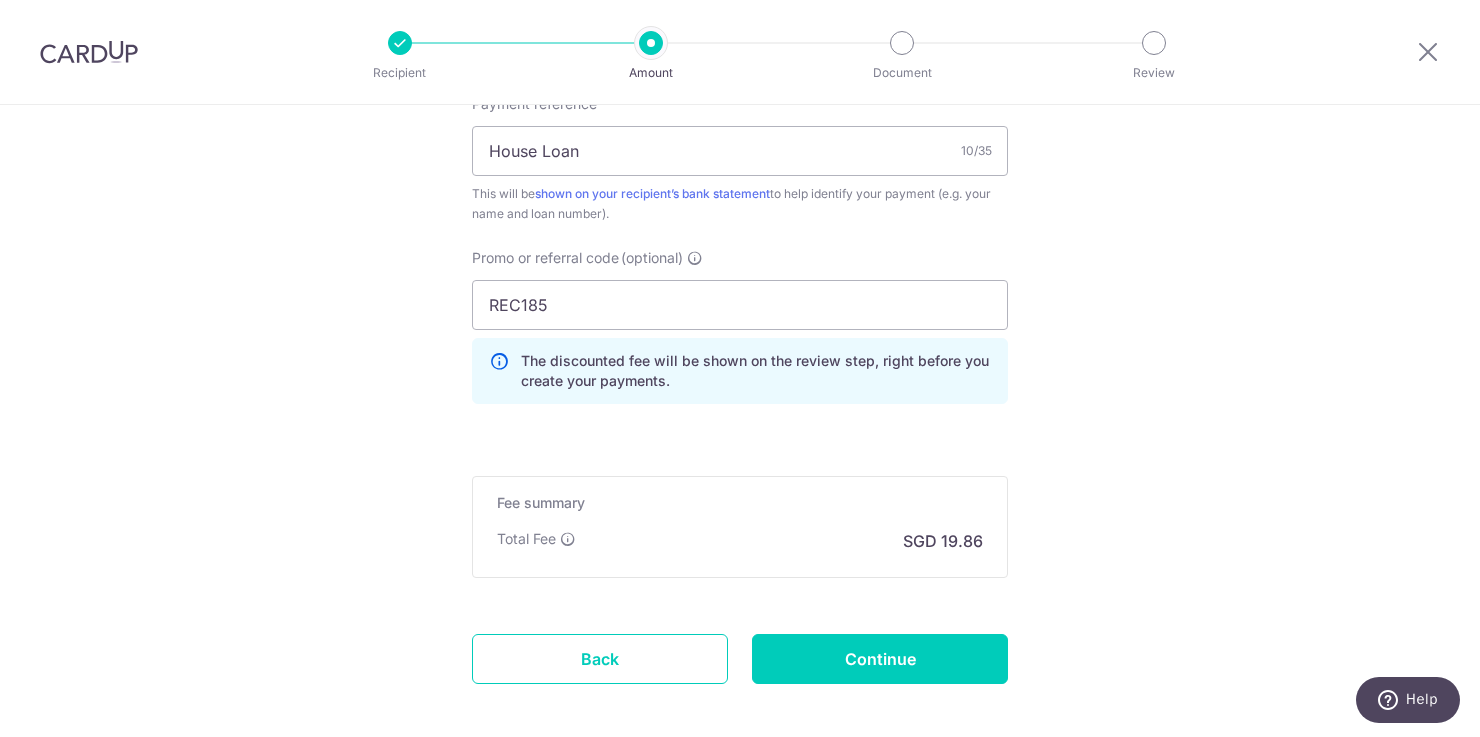scroll, scrollTop: 1278, scrollLeft: 0, axis: vertical 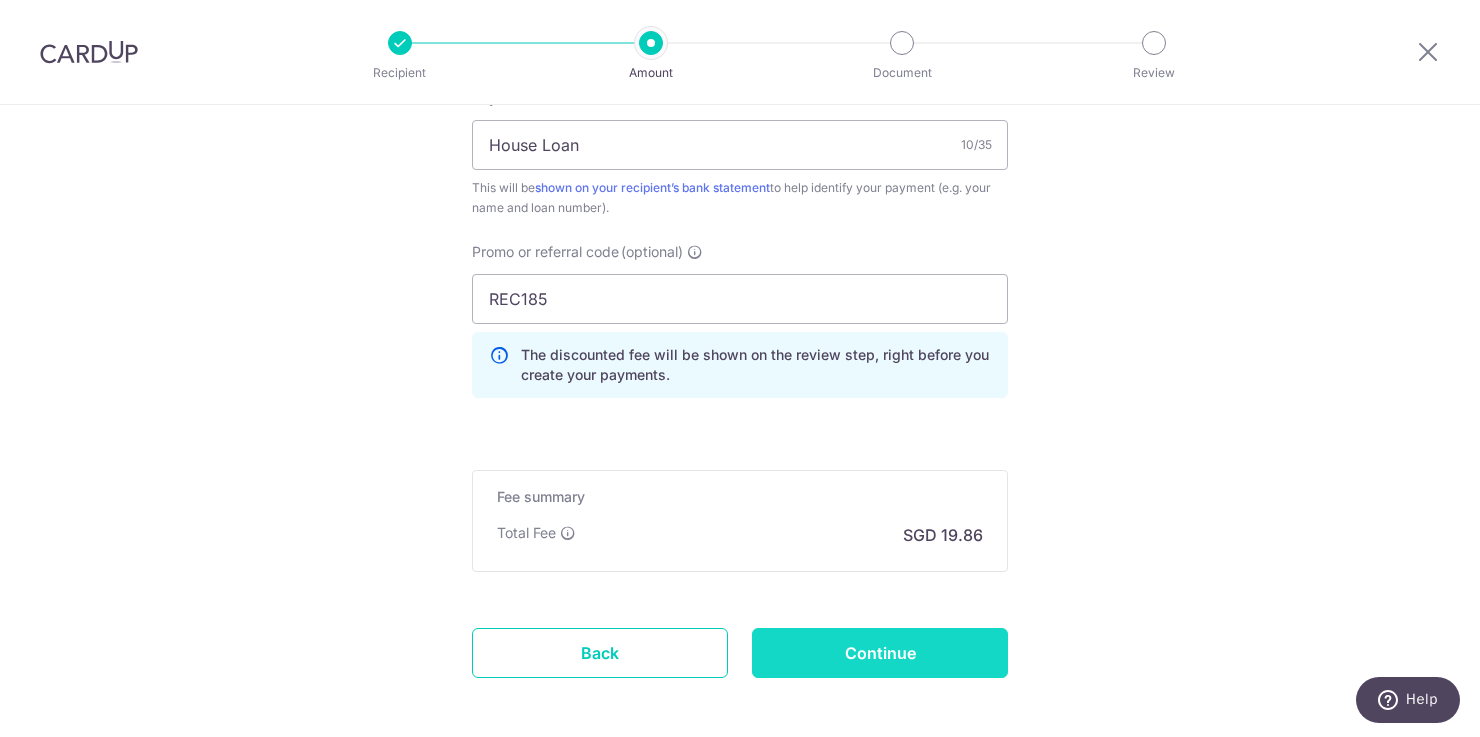 click on "Continue" at bounding box center (880, 653) 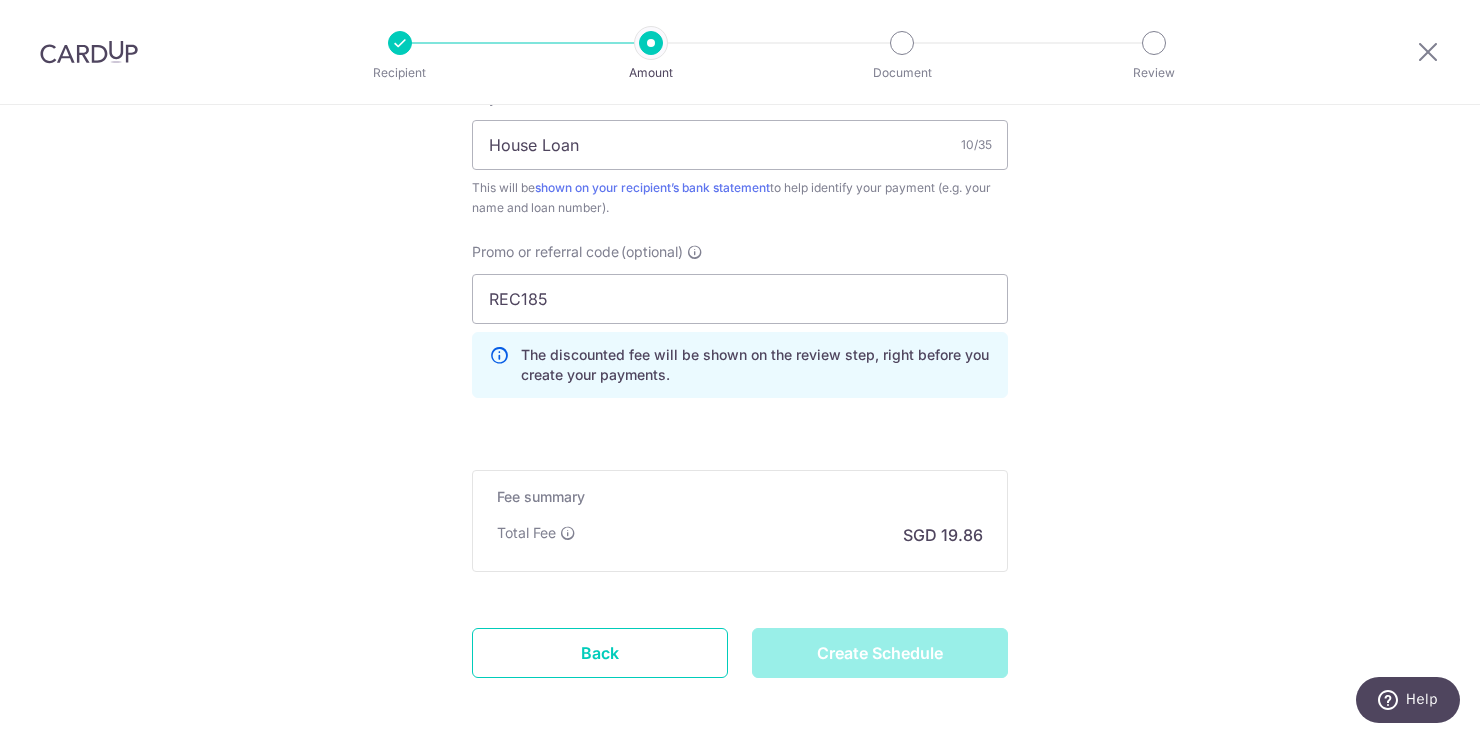type on "Create Schedule" 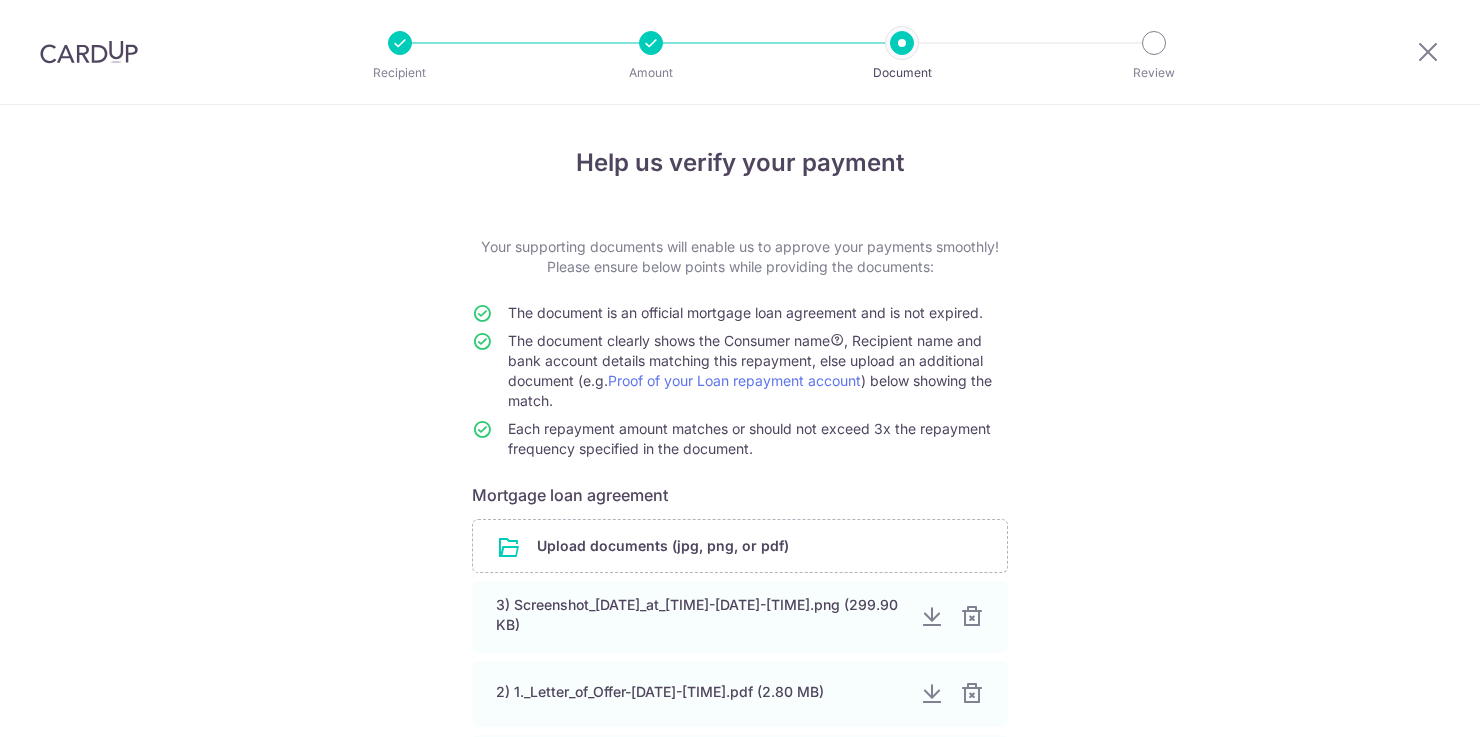 scroll, scrollTop: 0, scrollLeft: 0, axis: both 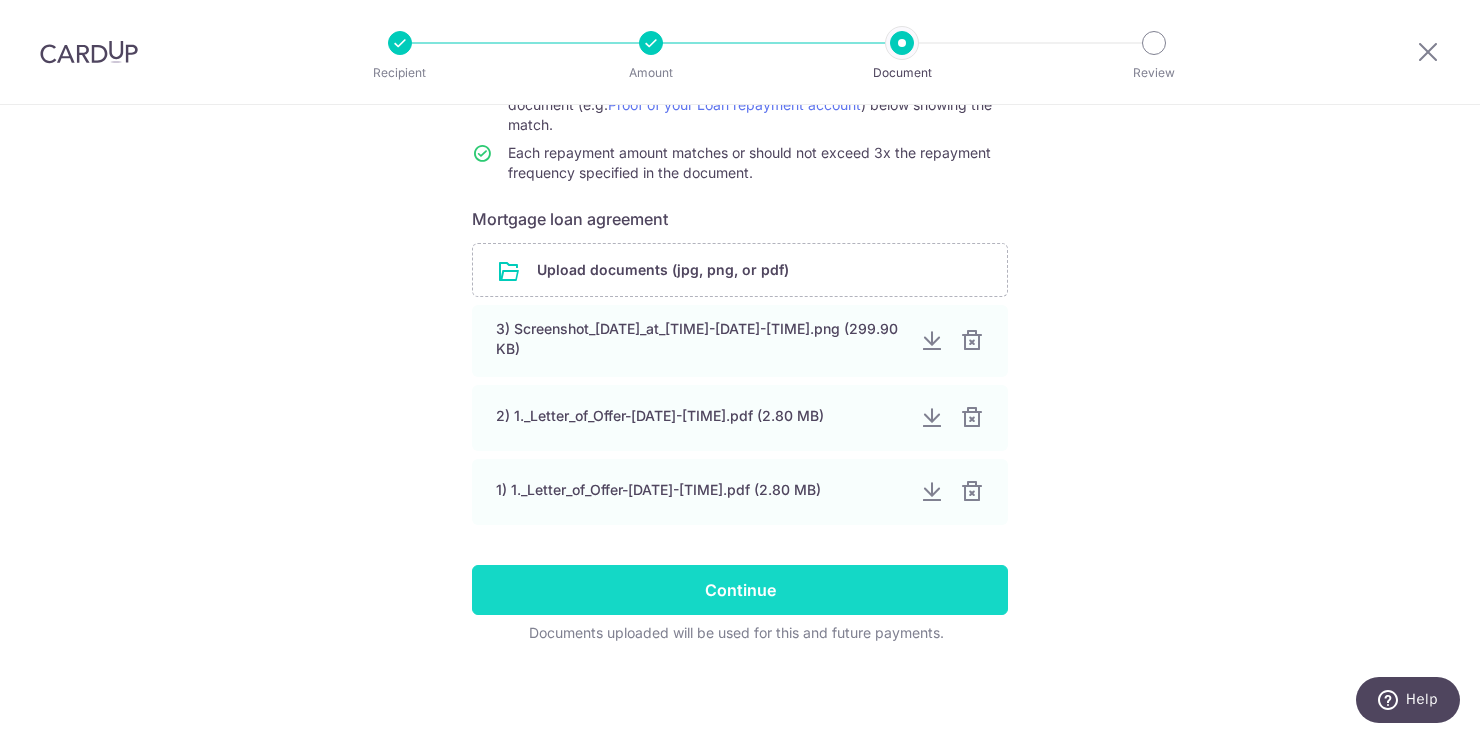click on "Continue" at bounding box center [740, 590] 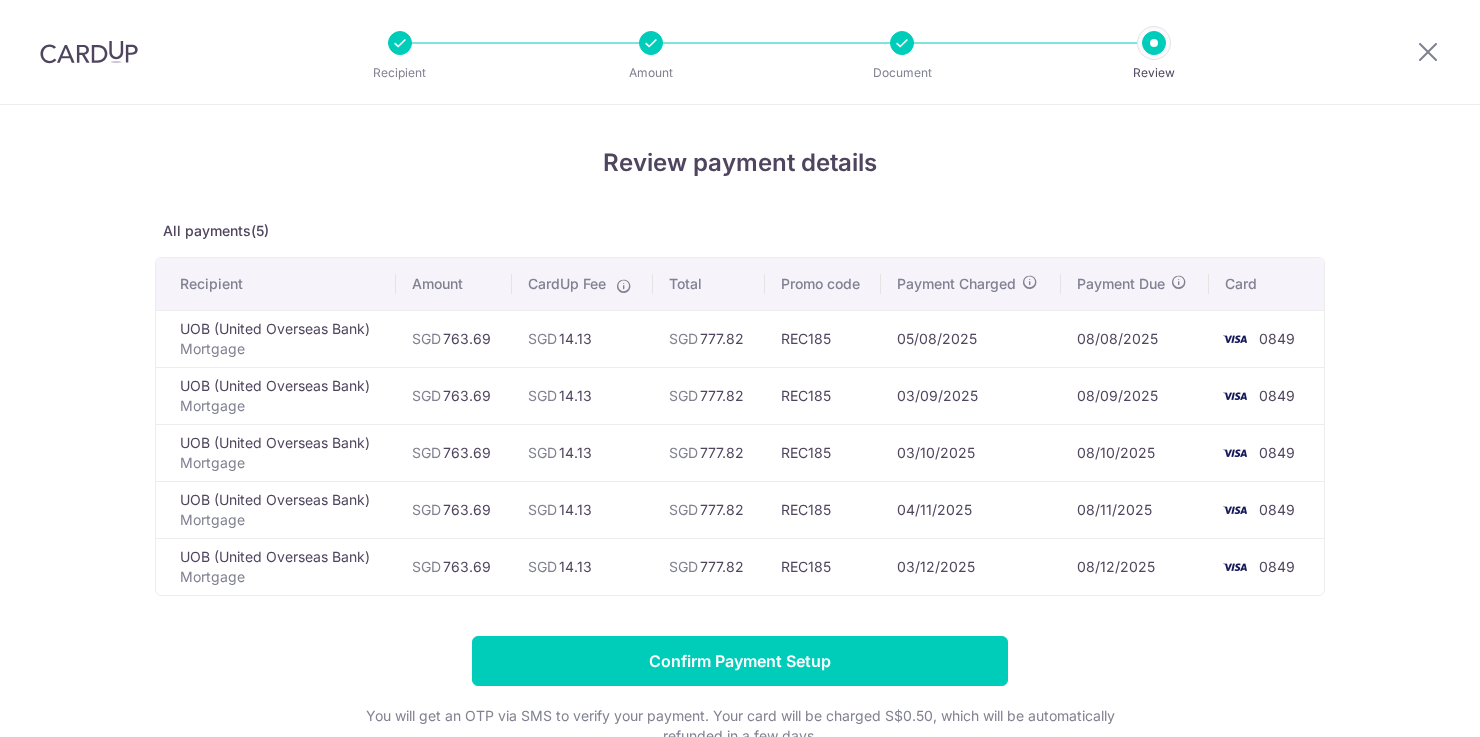 scroll, scrollTop: 0, scrollLeft: 0, axis: both 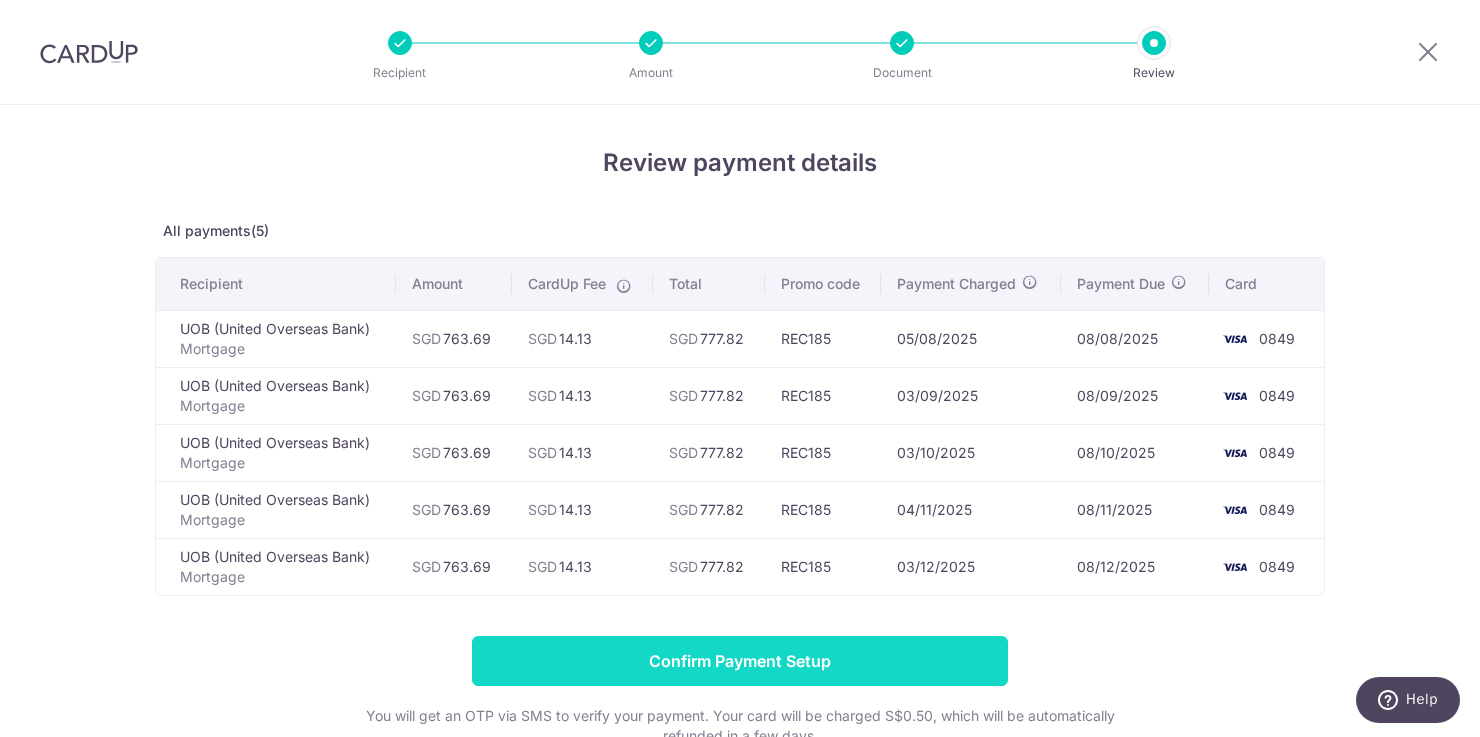 click on "Confirm Payment Setup" at bounding box center [740, 661] 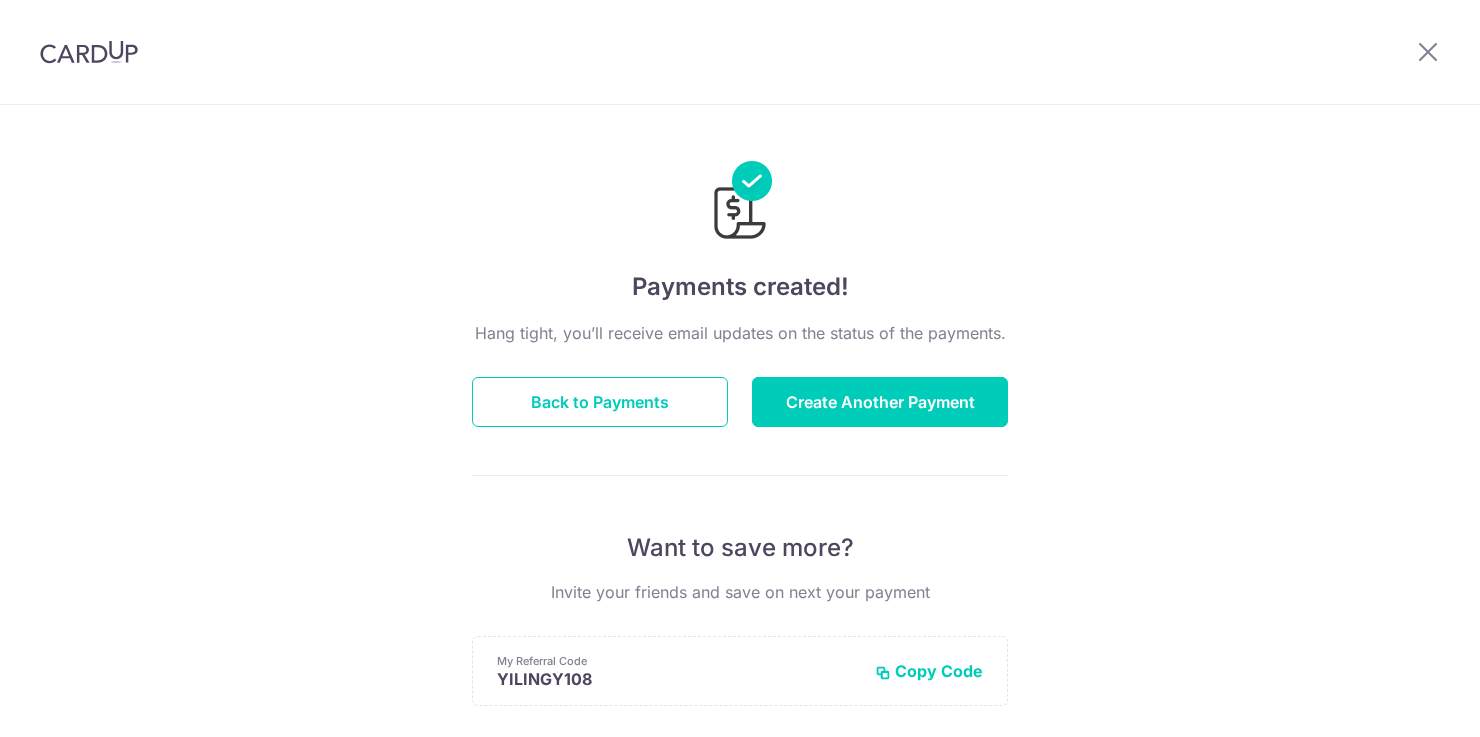 scroll, scrollTop: 0, scrollLeft: 0, axis: both 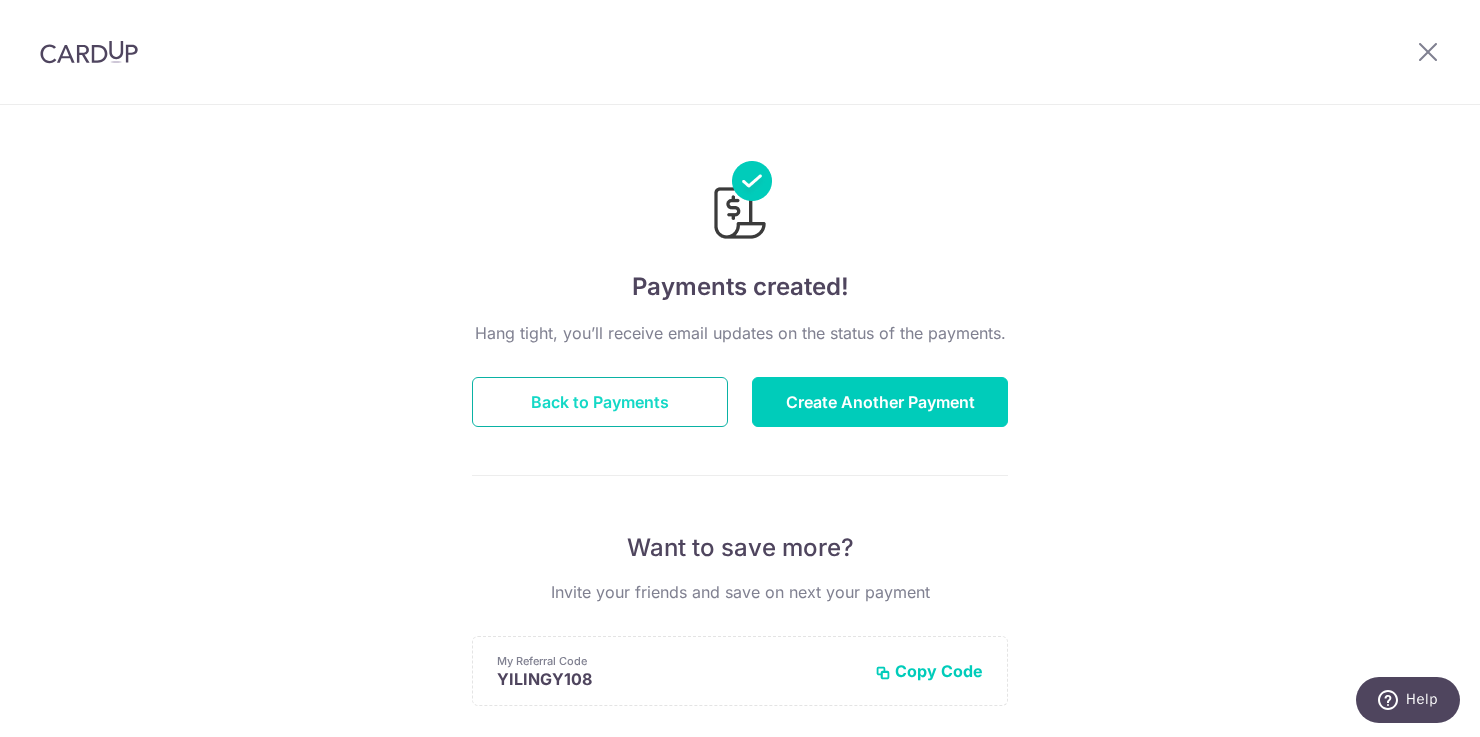 click on "Back to Payments" at bounding box center (600, 402) 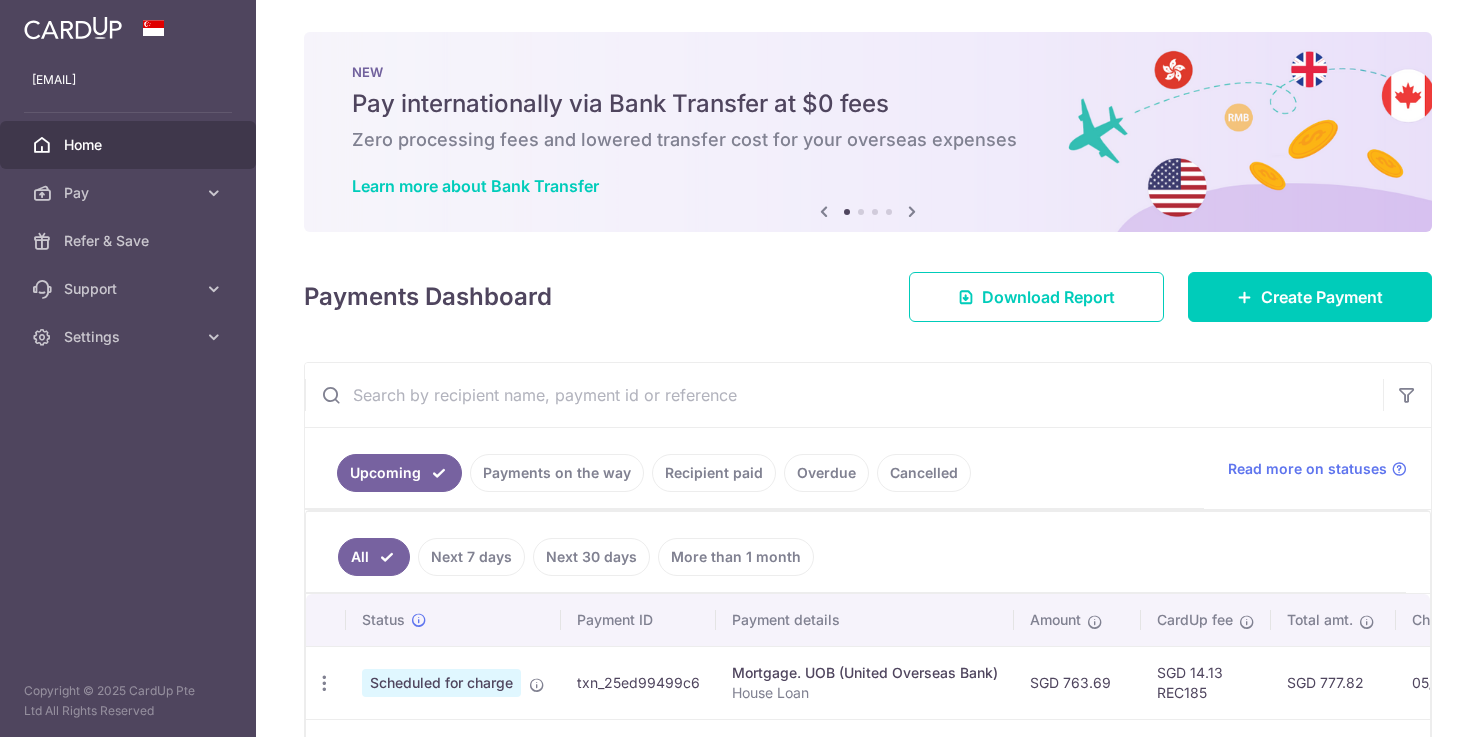 scroll, scrollTop: 0, scrollLeft: 0, axis: both 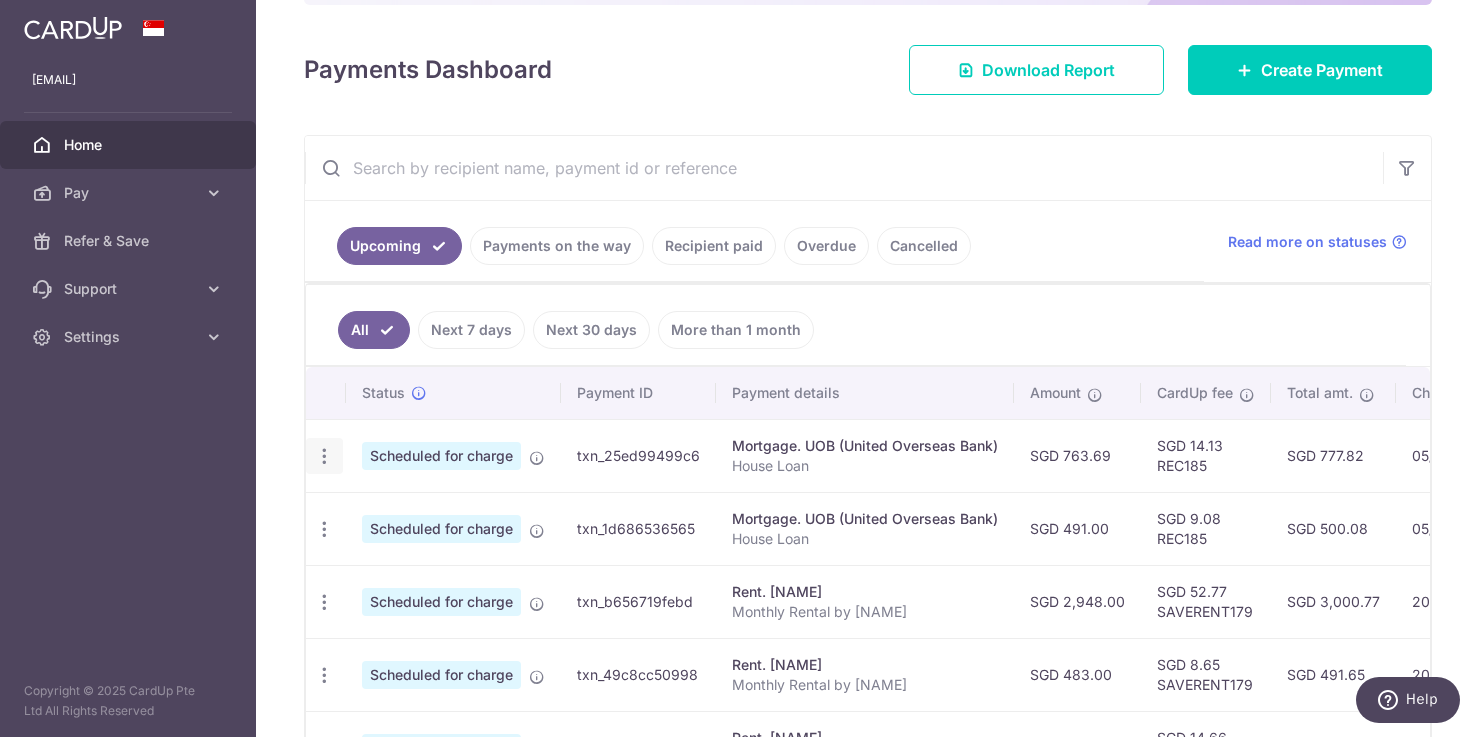 click at bounding box center (324, 456) 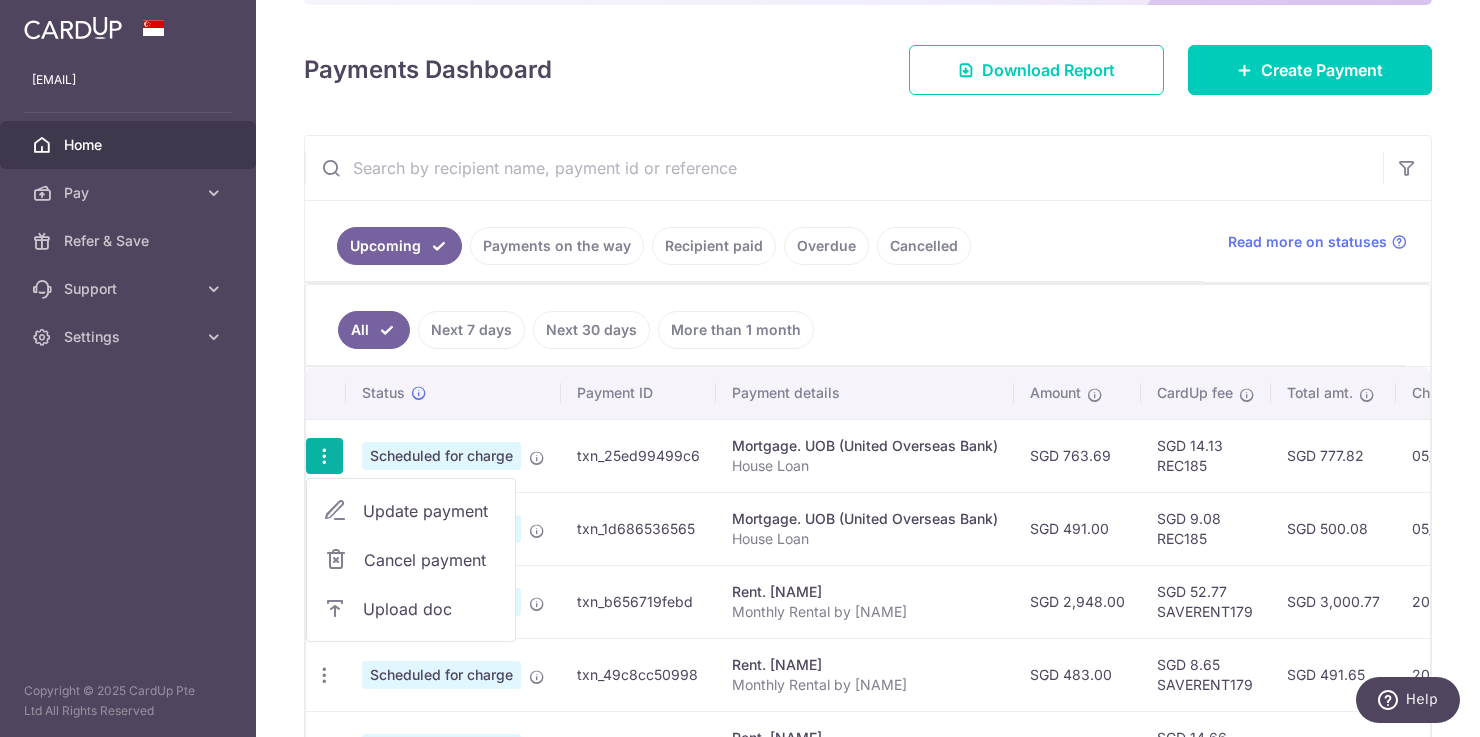 click on "Update payment" at bounding box center (431, 511) 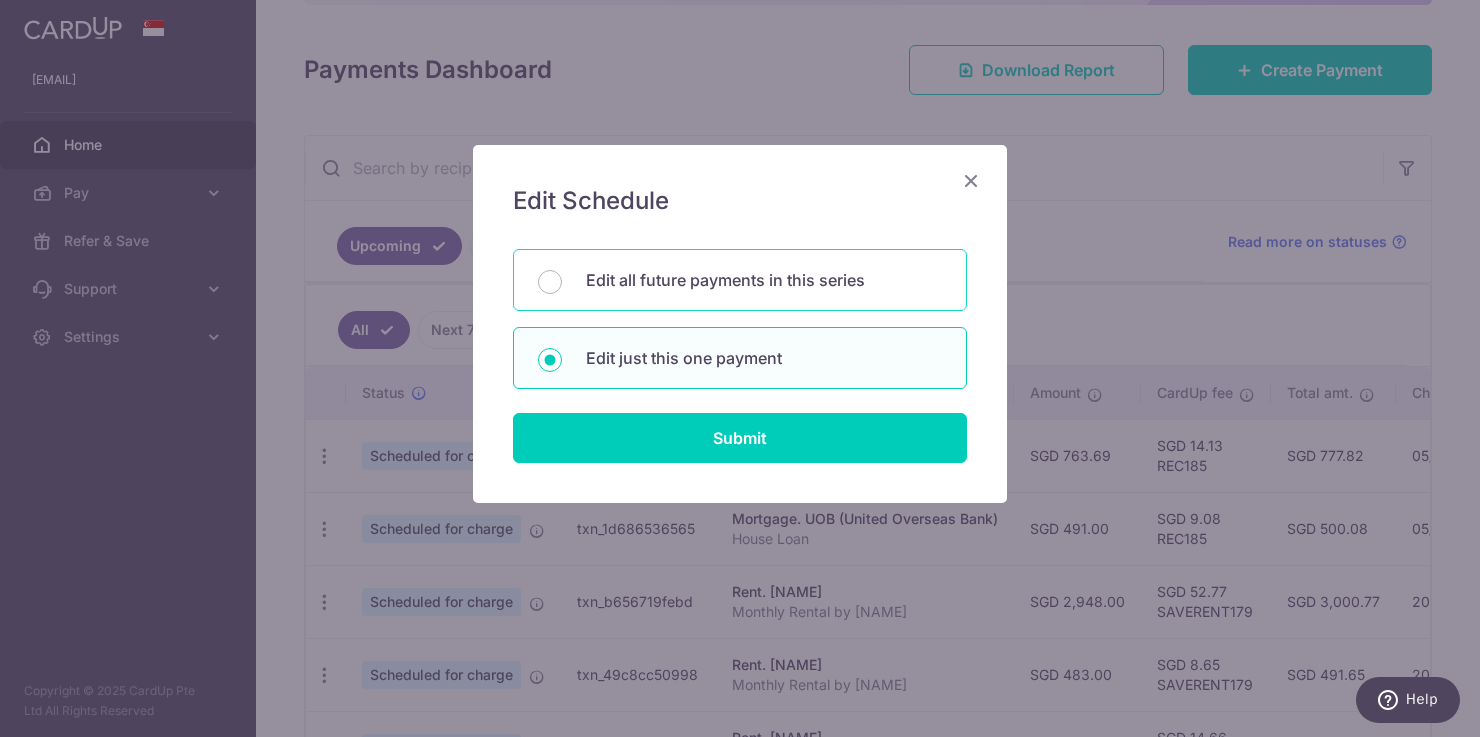 click on "Edit all future payments in this series" at bounding box center (764, 280) 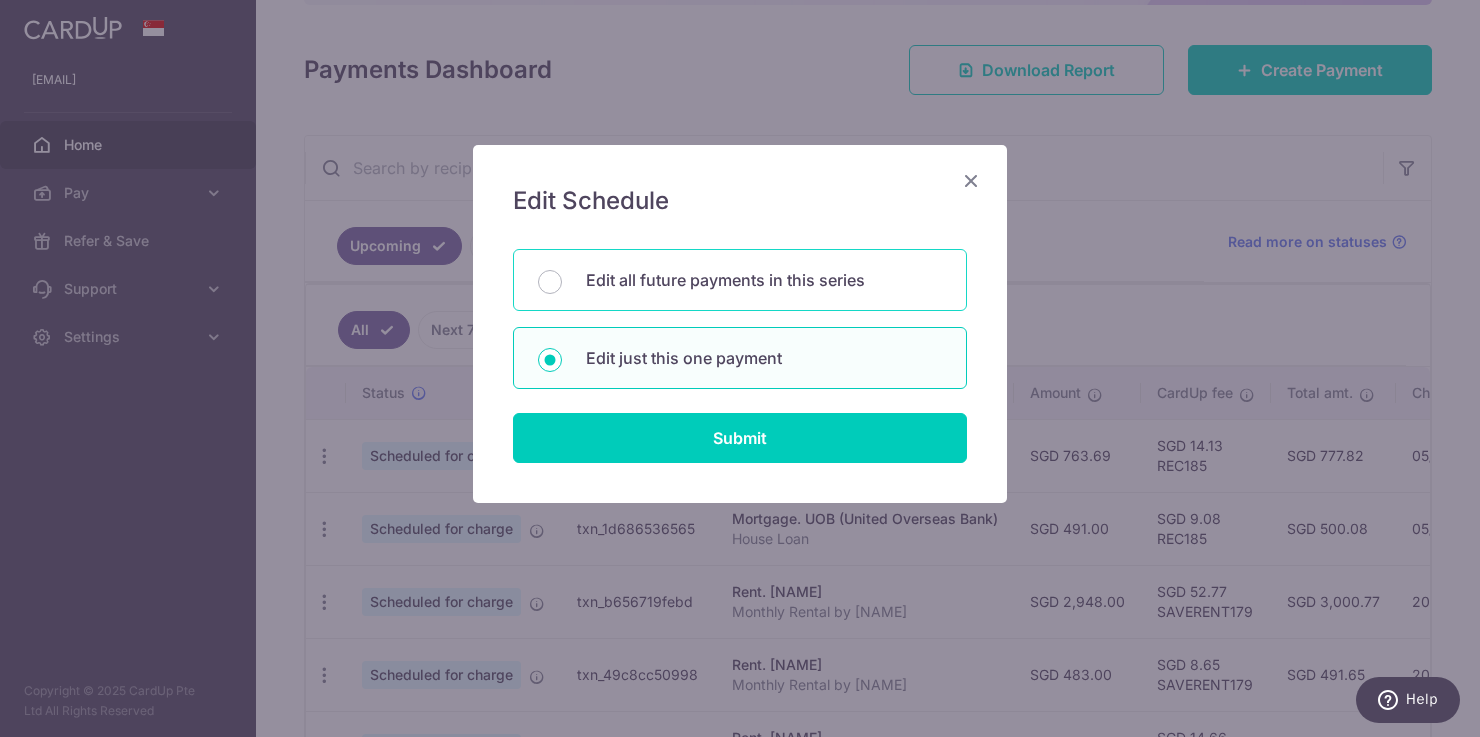 click on "Edit all future payments in this series" at bounding box center [550, 282] 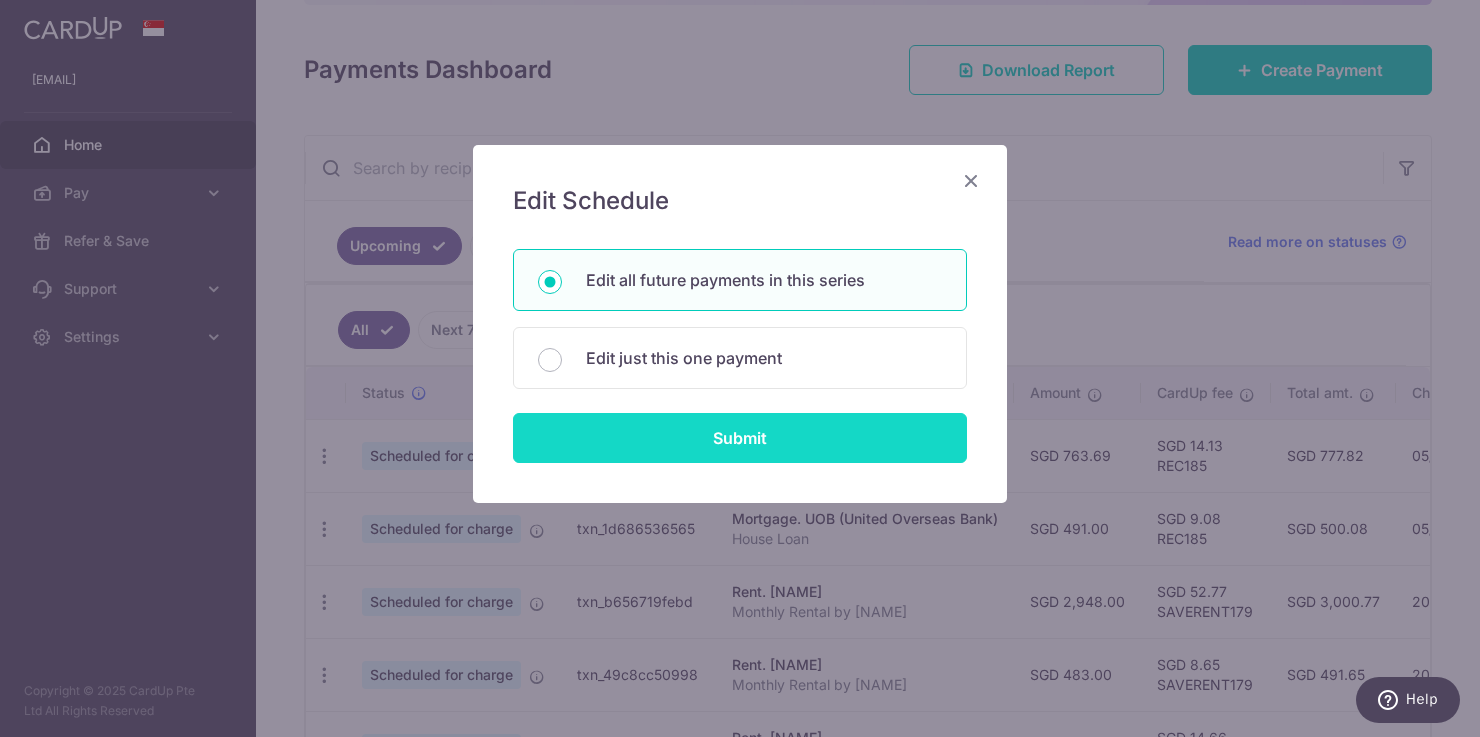 click on "Submit" at bounding box center [740, 438] 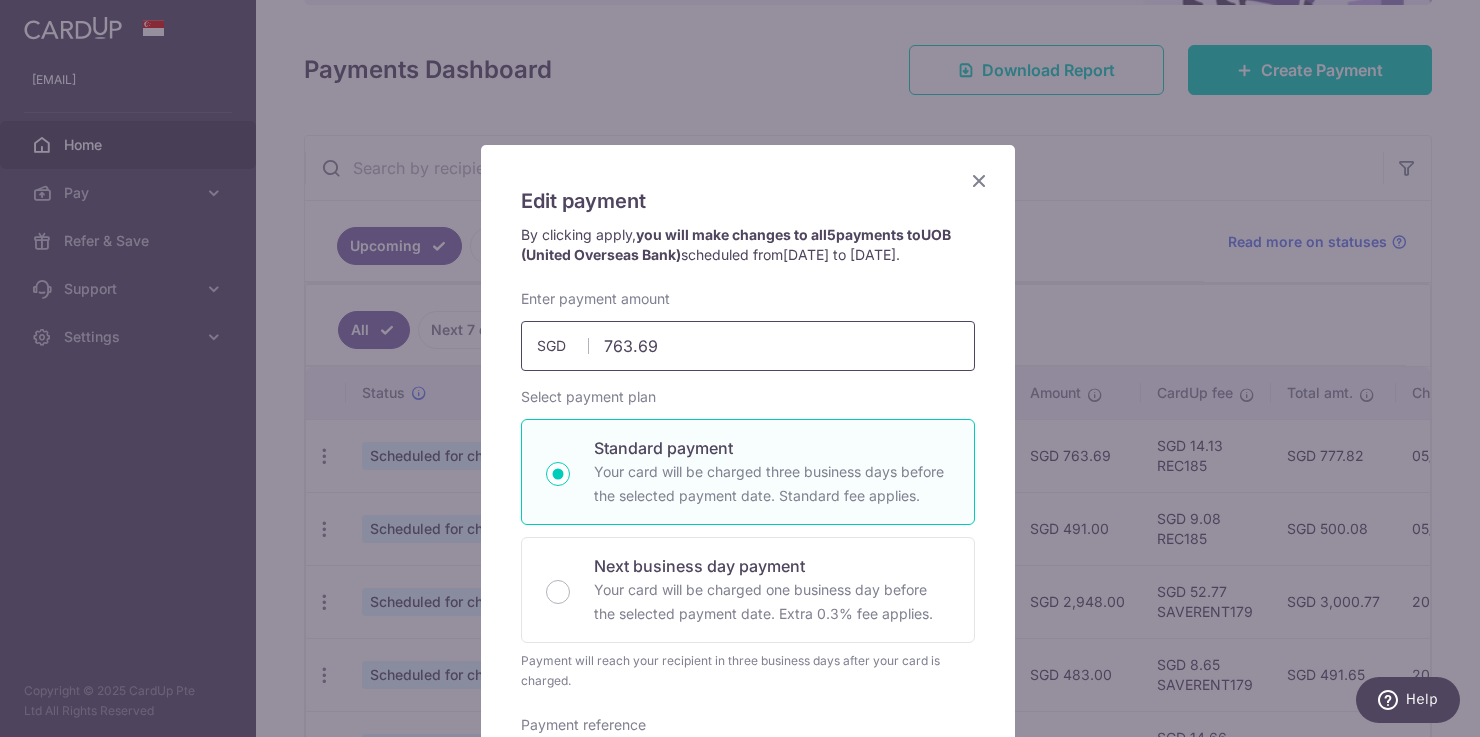 click on "763.69" at bounding box center (748, 346) 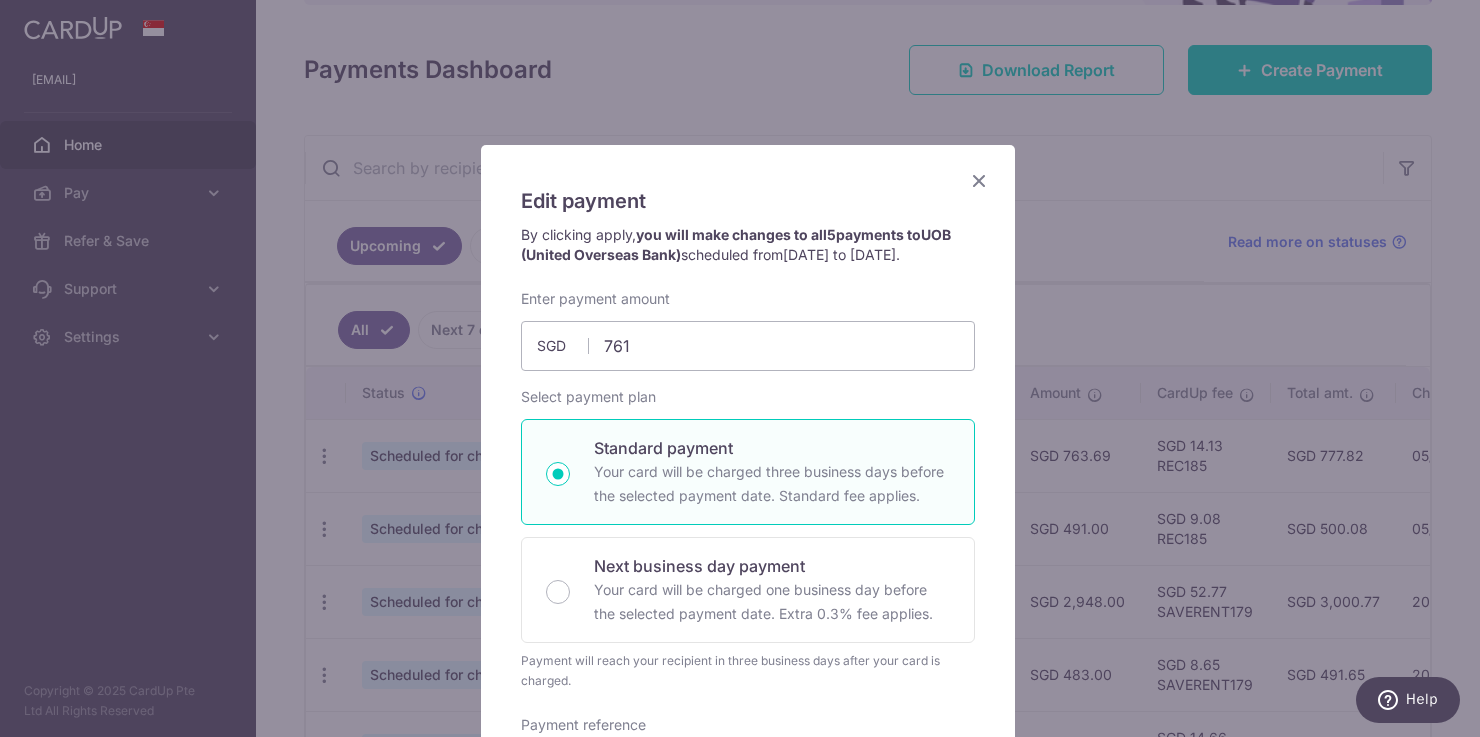type on "761.00" 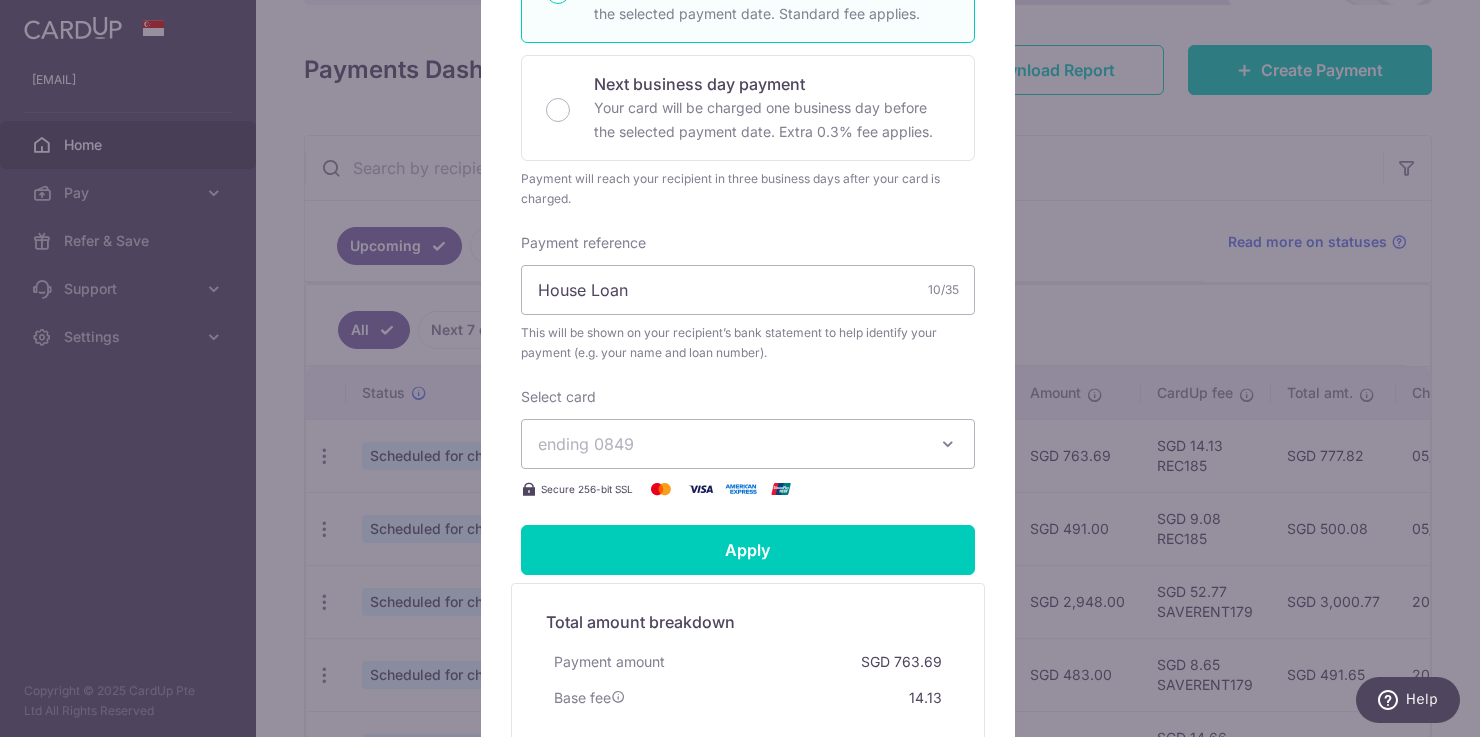 scroll, scrollTop: 505, scrollLeft: 0, axis: vertical 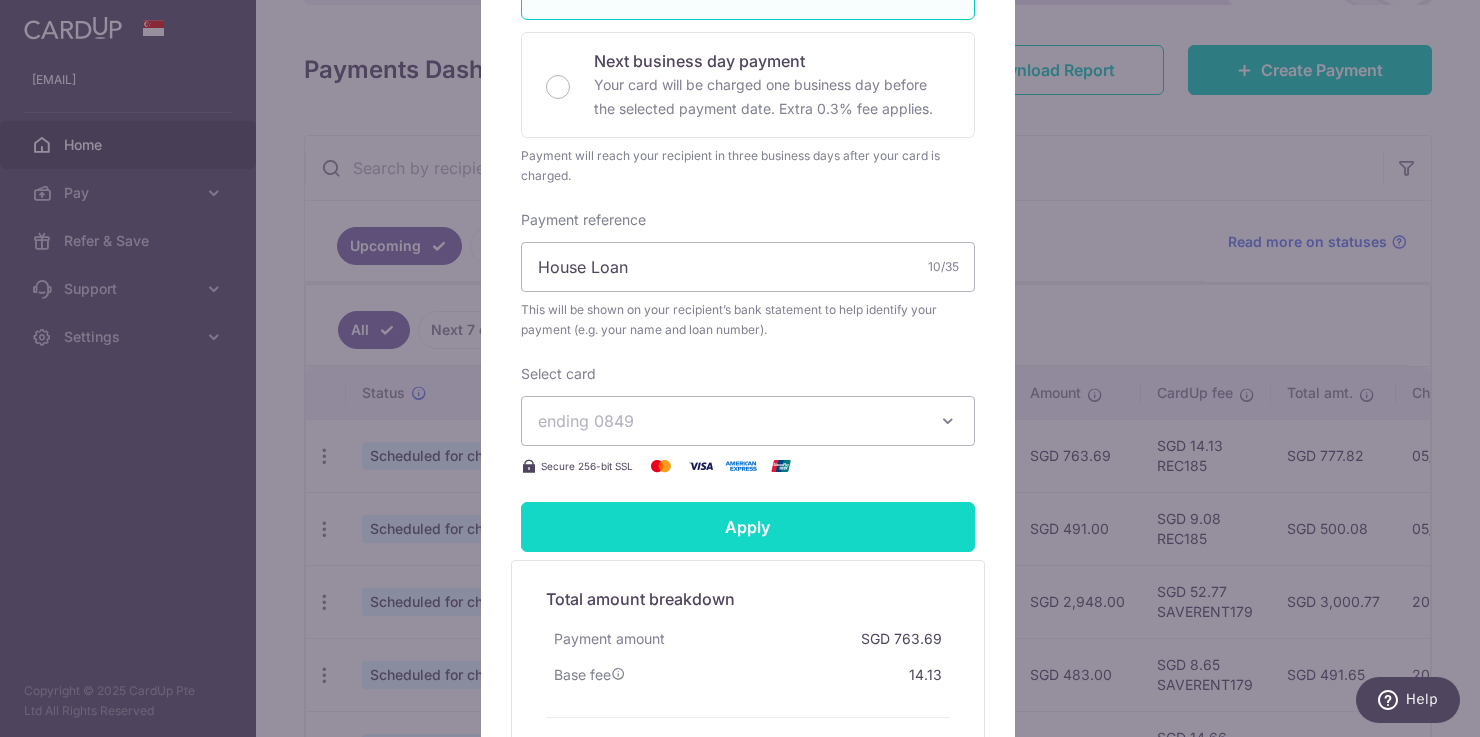 click on "Apply" at bounding box center [748, 527] 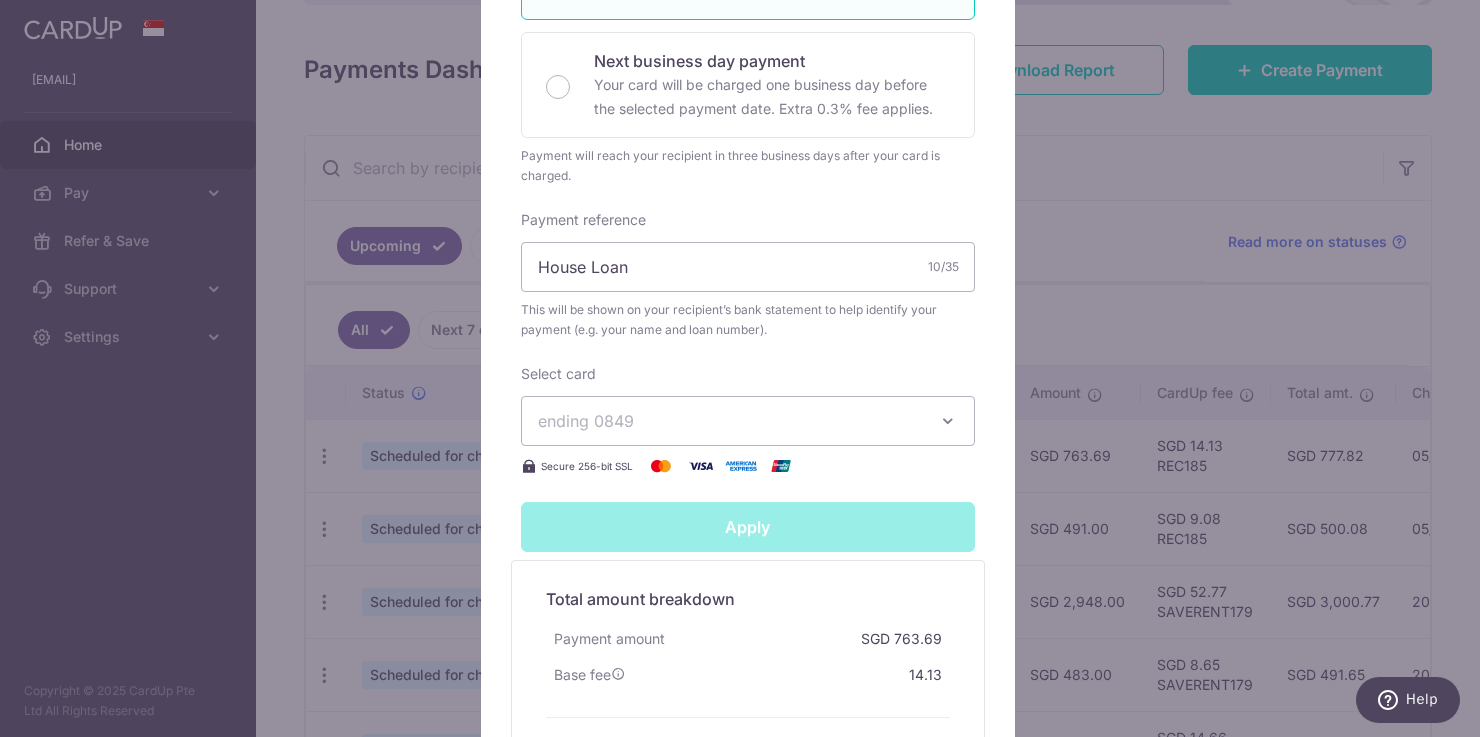 type on "Successfully Applied" 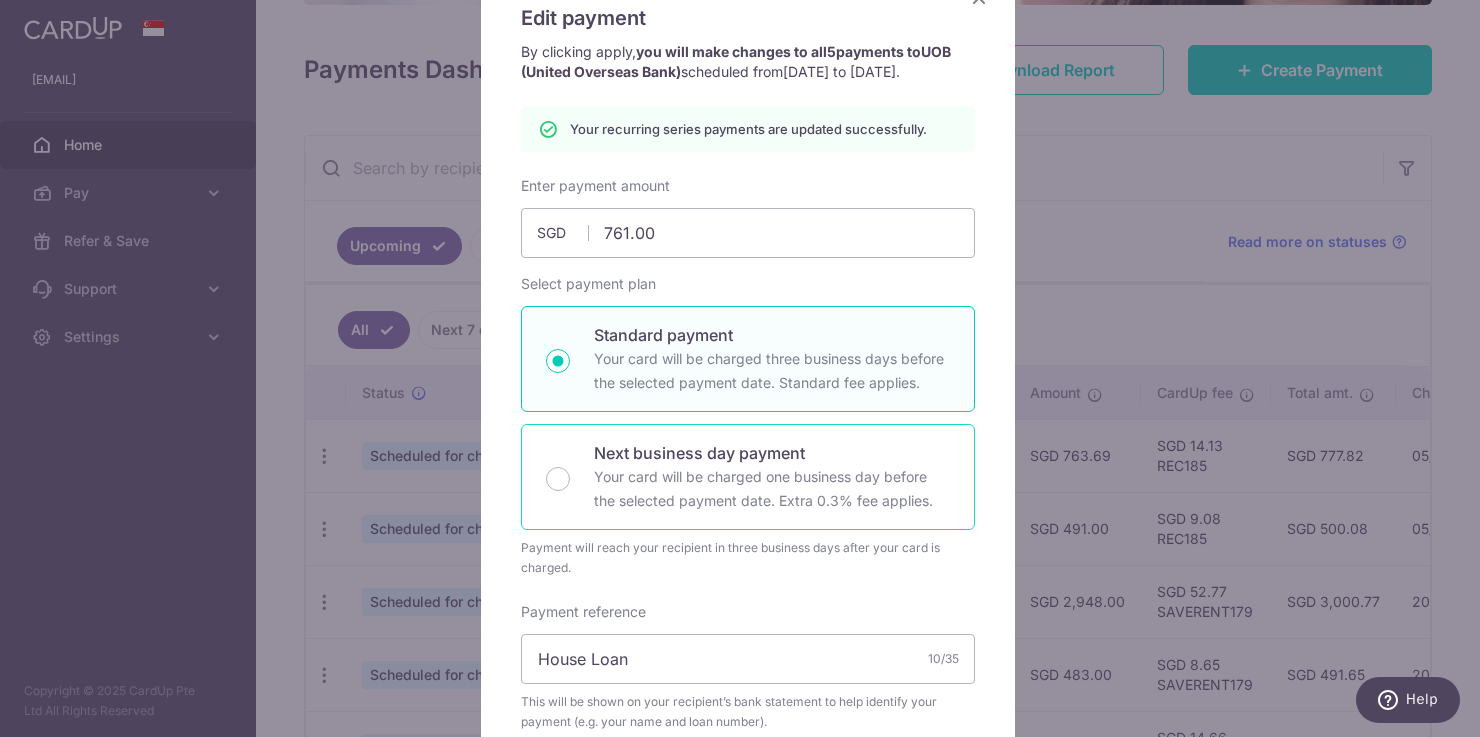 scroll, scrollTop: 4, scrollLeft: 0, axis: vertical 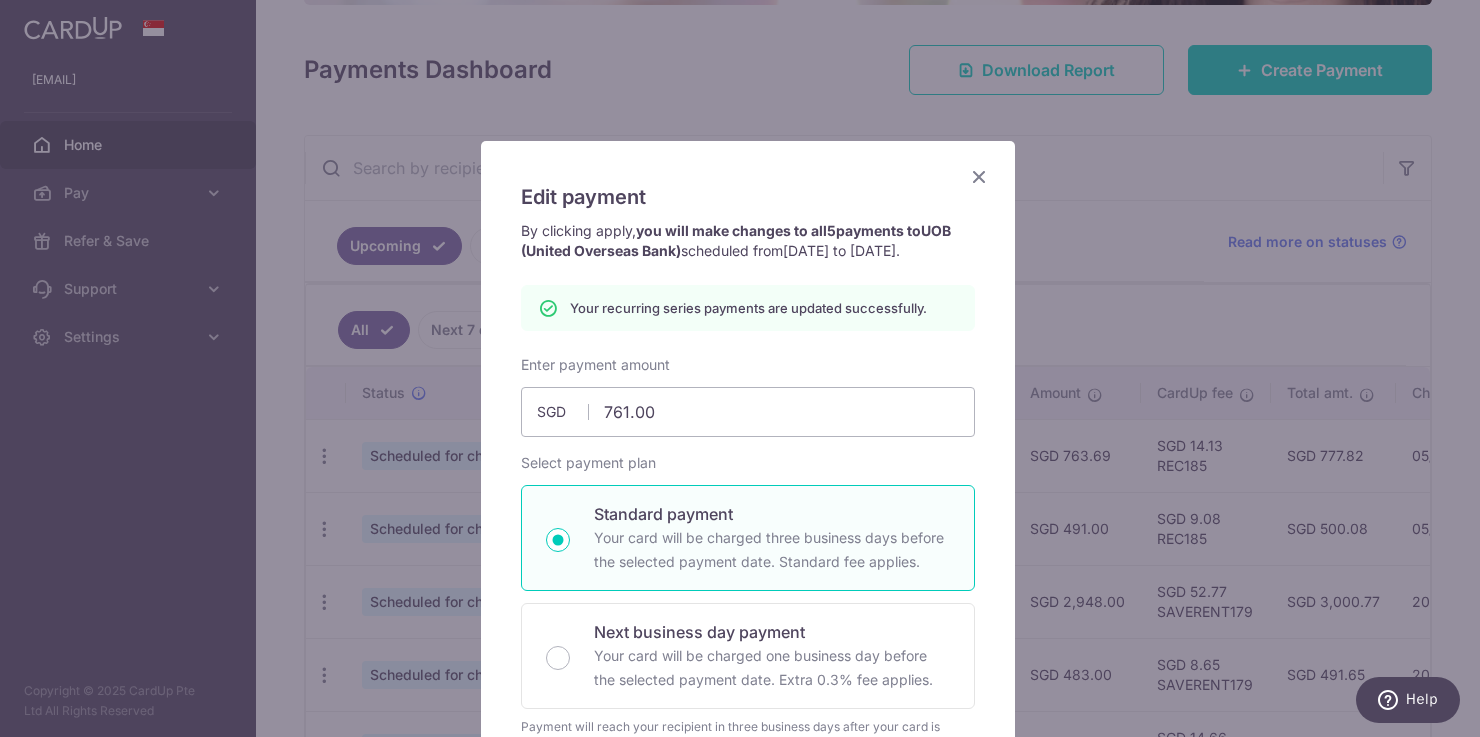 click at bounding box center (979, 176) 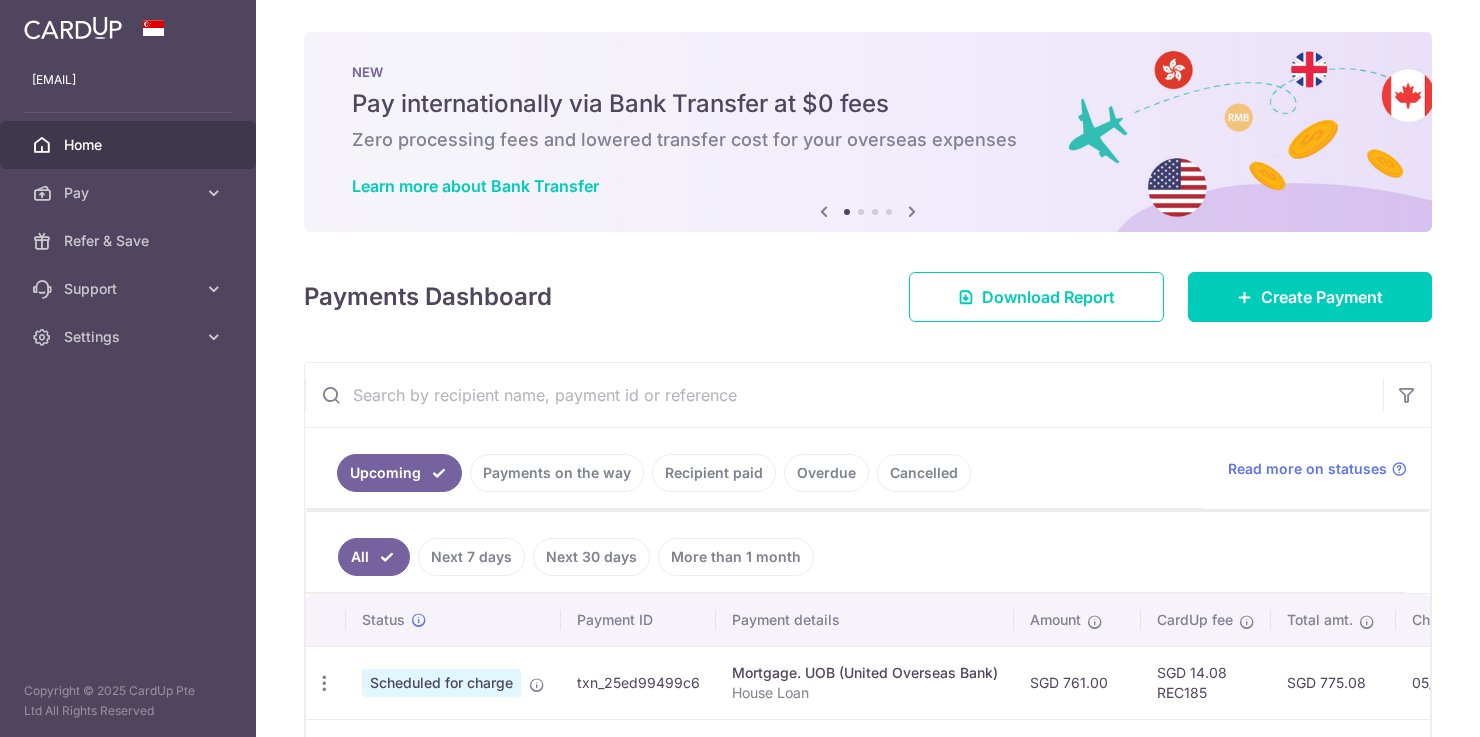 scroll, scrollTop: 0, scrollLeft: 0, axis: both 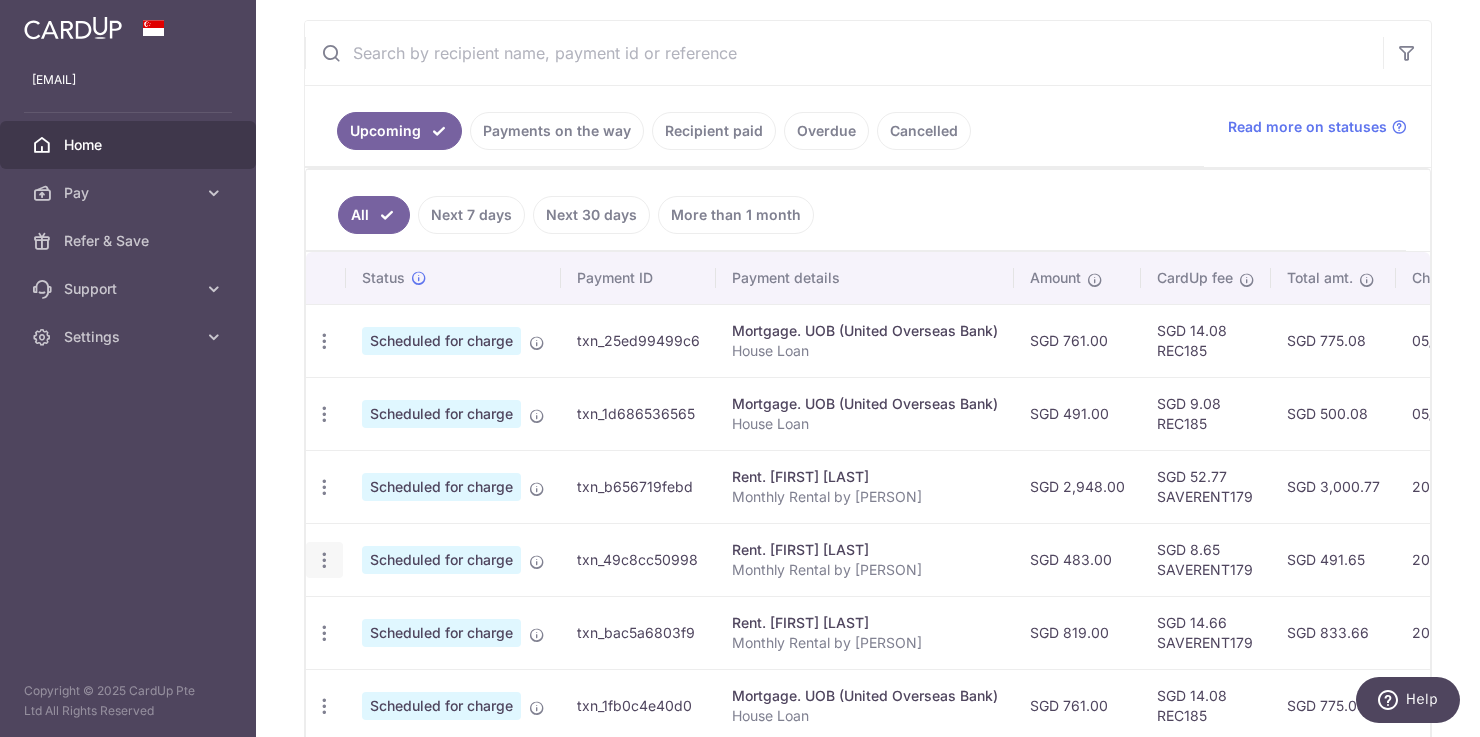 click at bounding box center (324, 341) 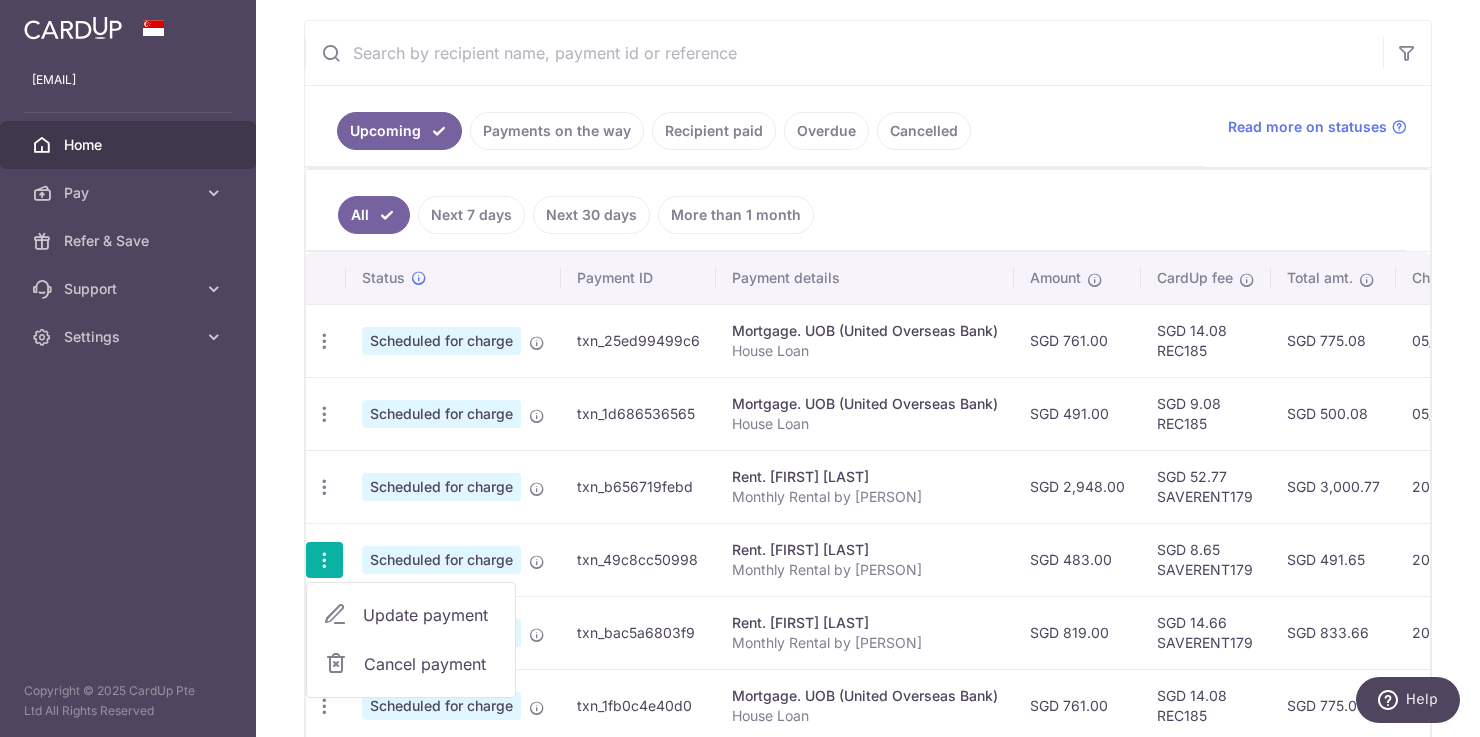 click on "Update payment" at bounding box center (431, 615) 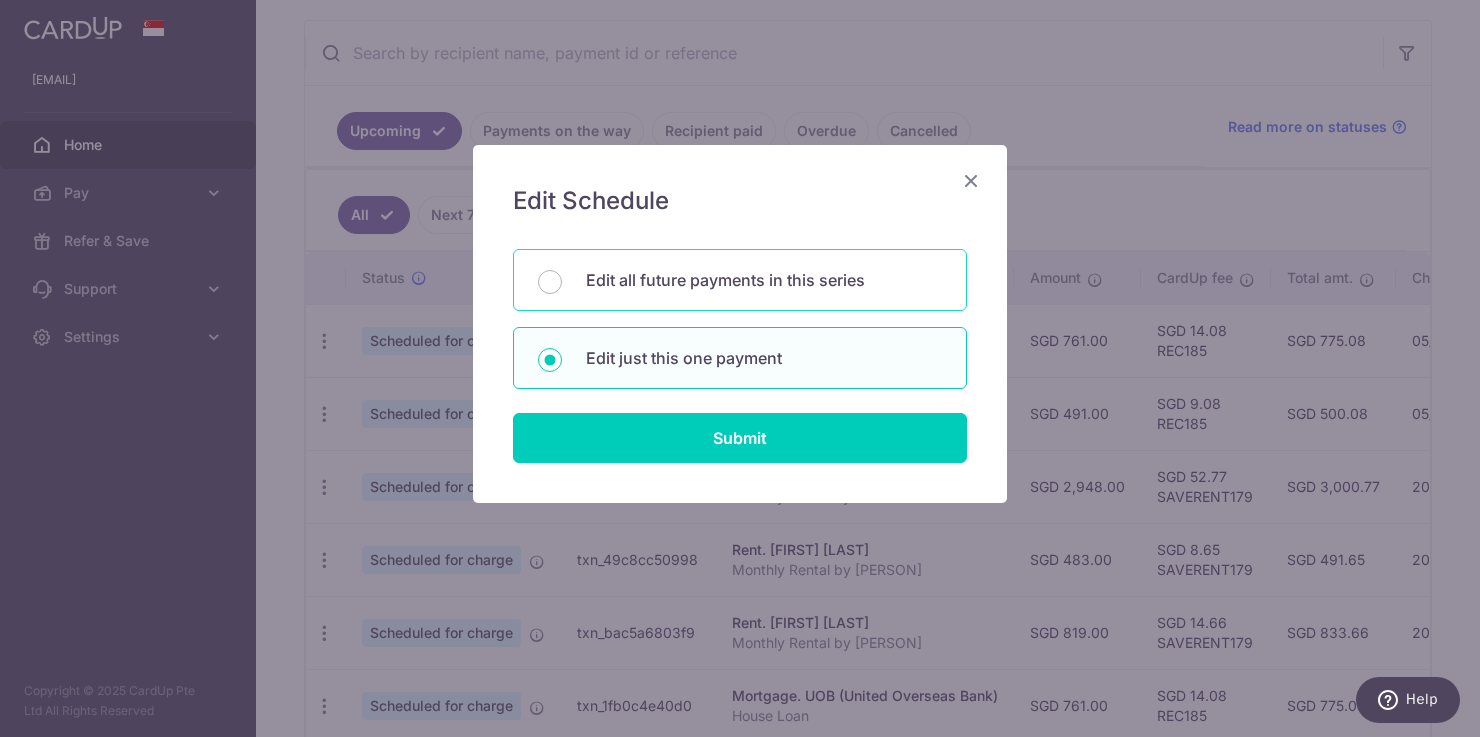 click on "Edit all future payments in this series" at bounding box center [764, 280] 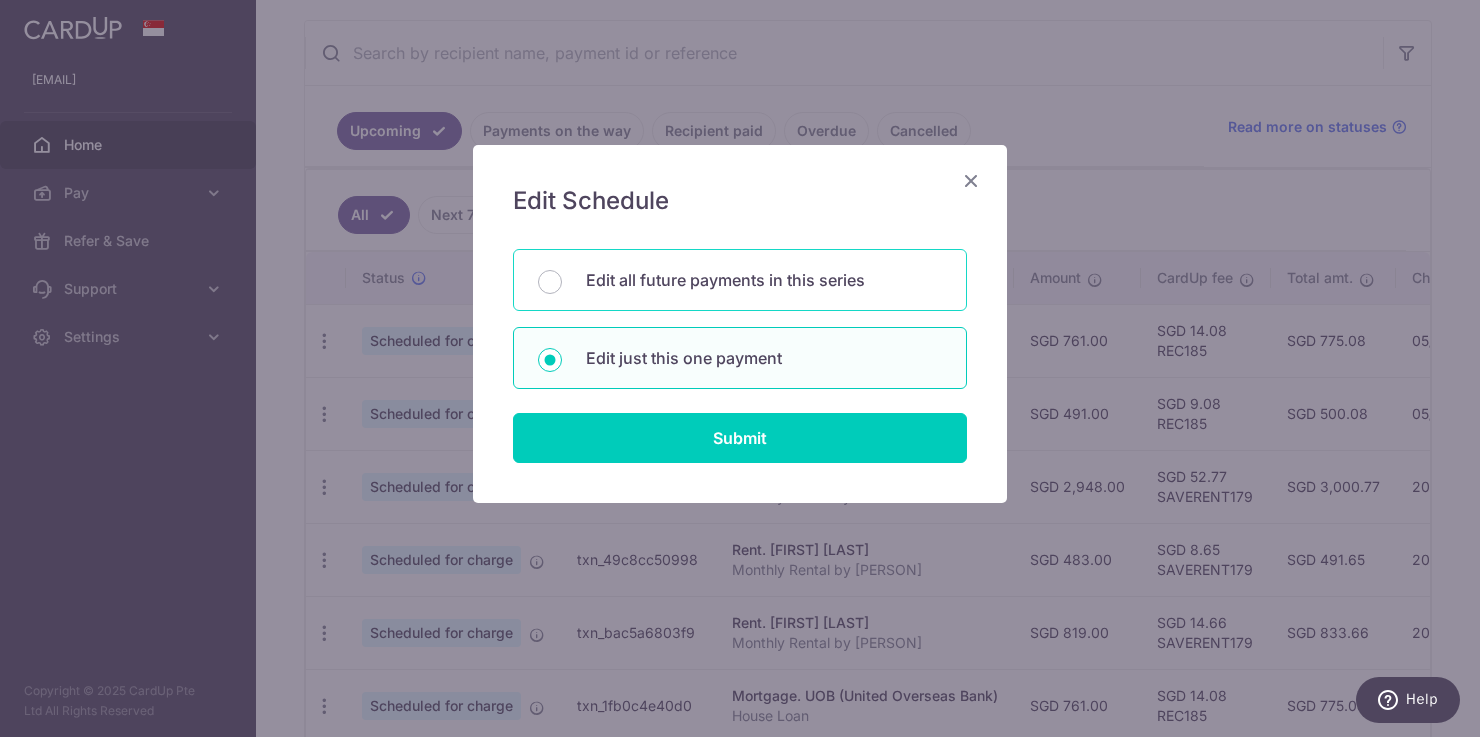 click on "Edit all future payments in this series" at bounding box center (550, 282) 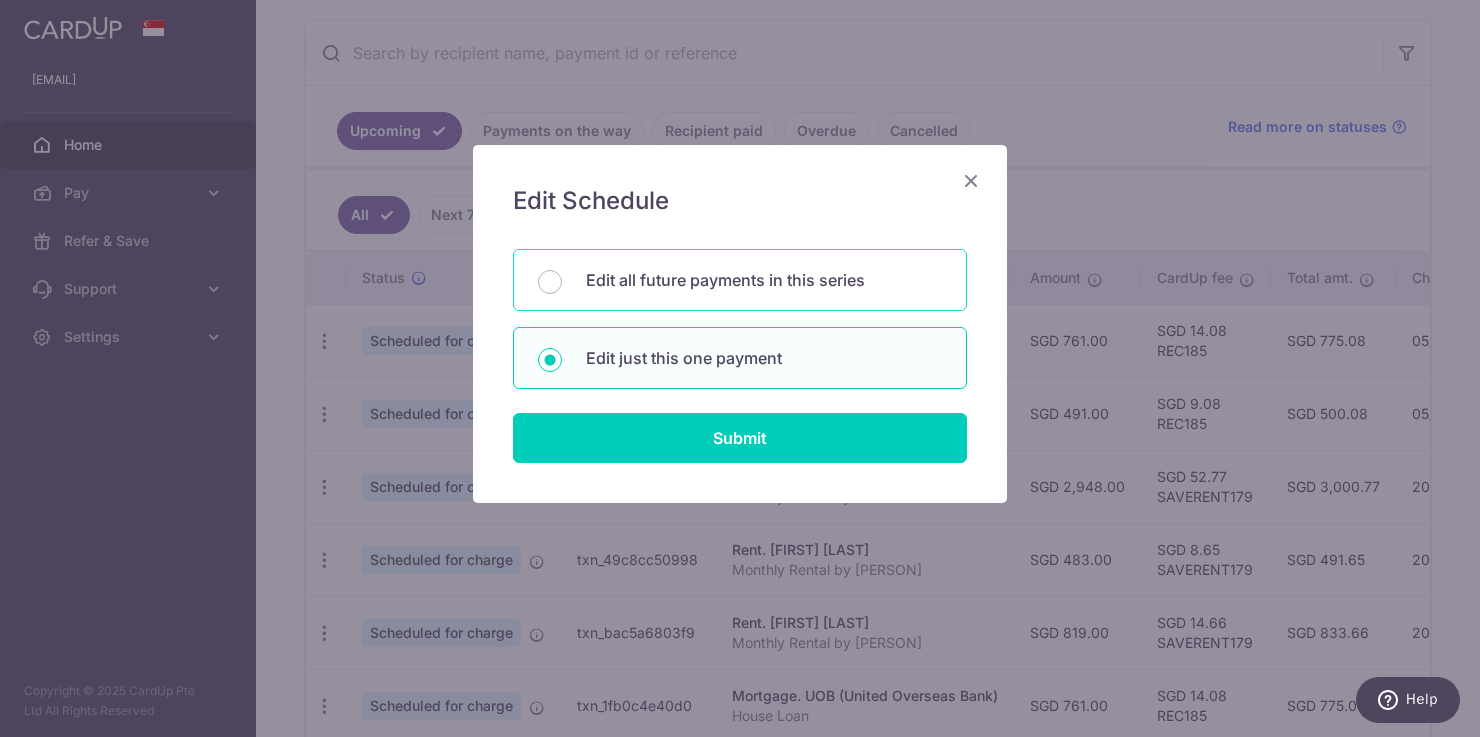 radio on "true" 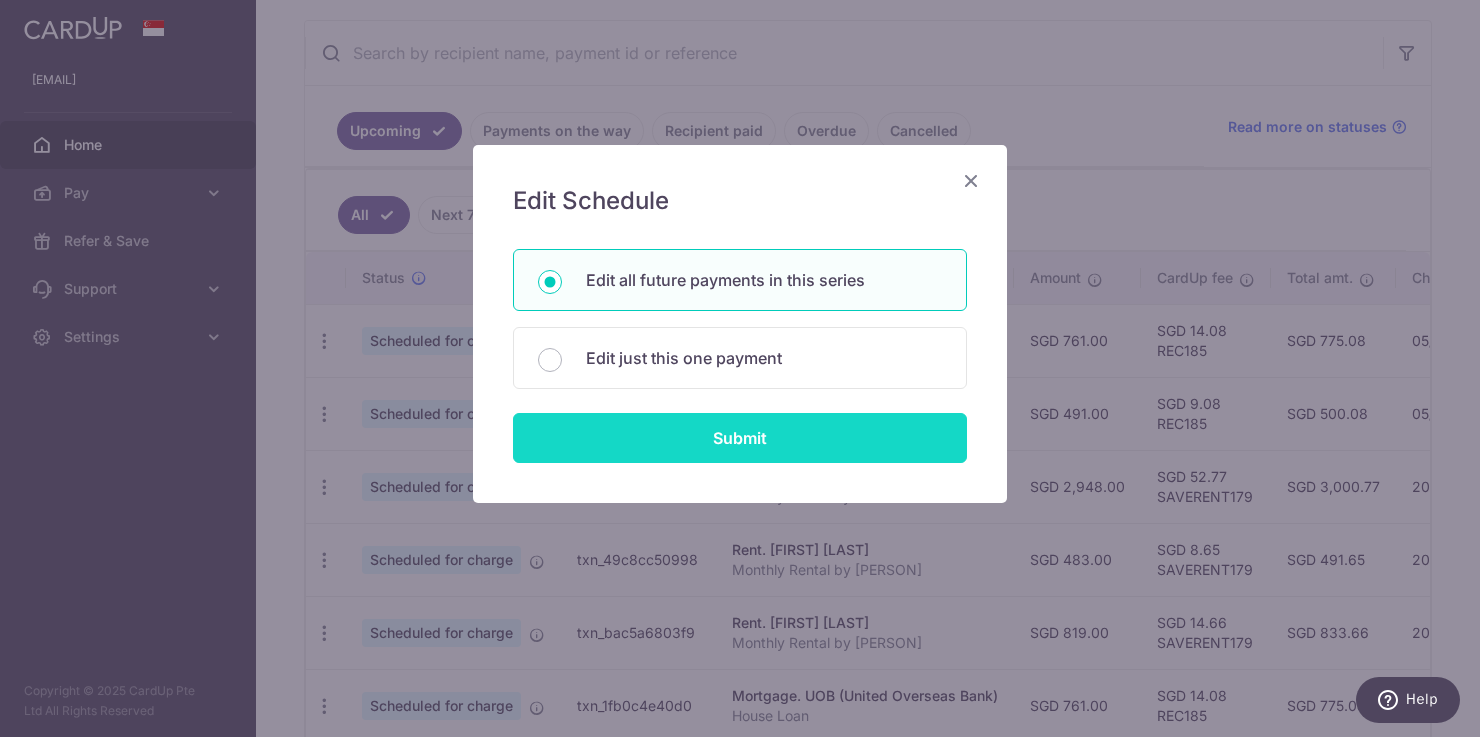 click on "Submit" at bounding box center [740, 438] 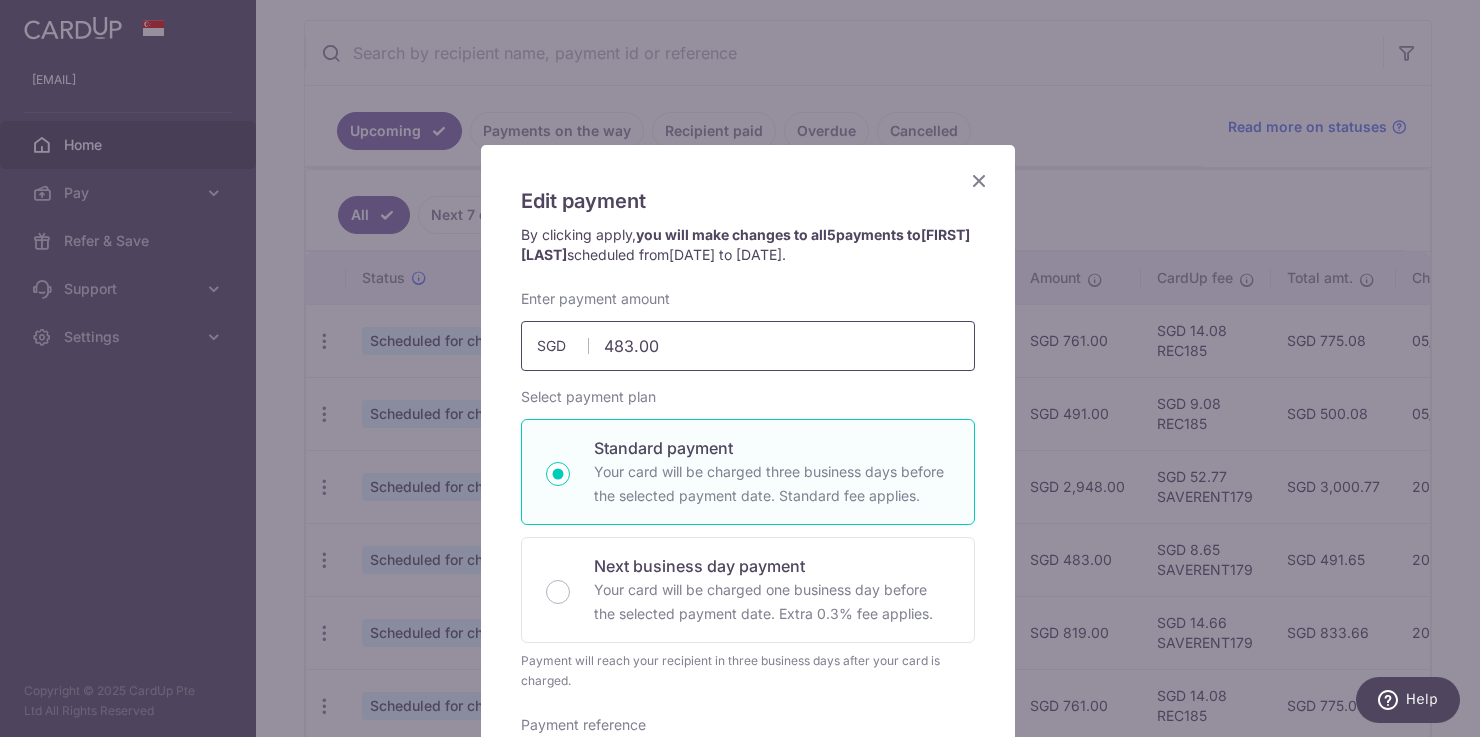 click on "483.00" at bounding box center [748, 346] 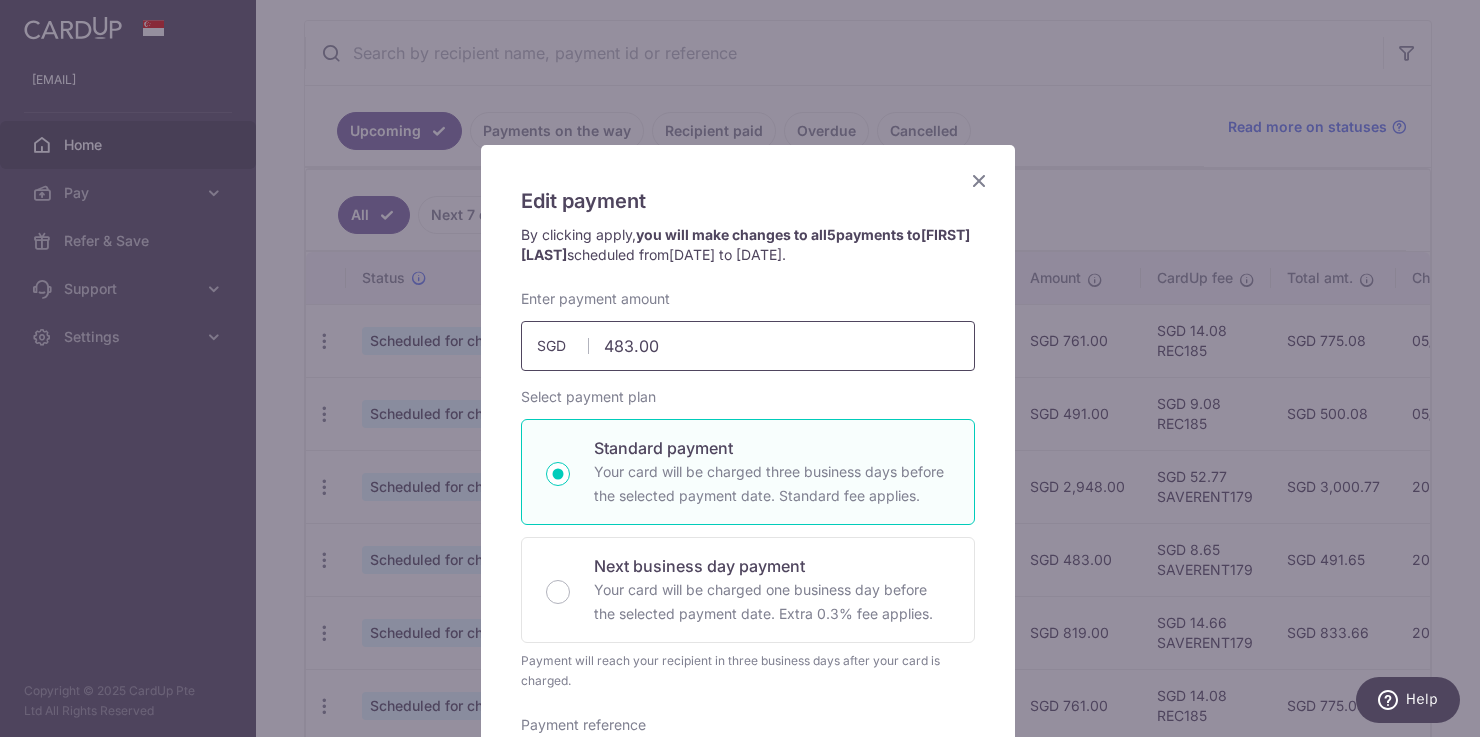 click on "483.00" at bounding box center [748, 346] 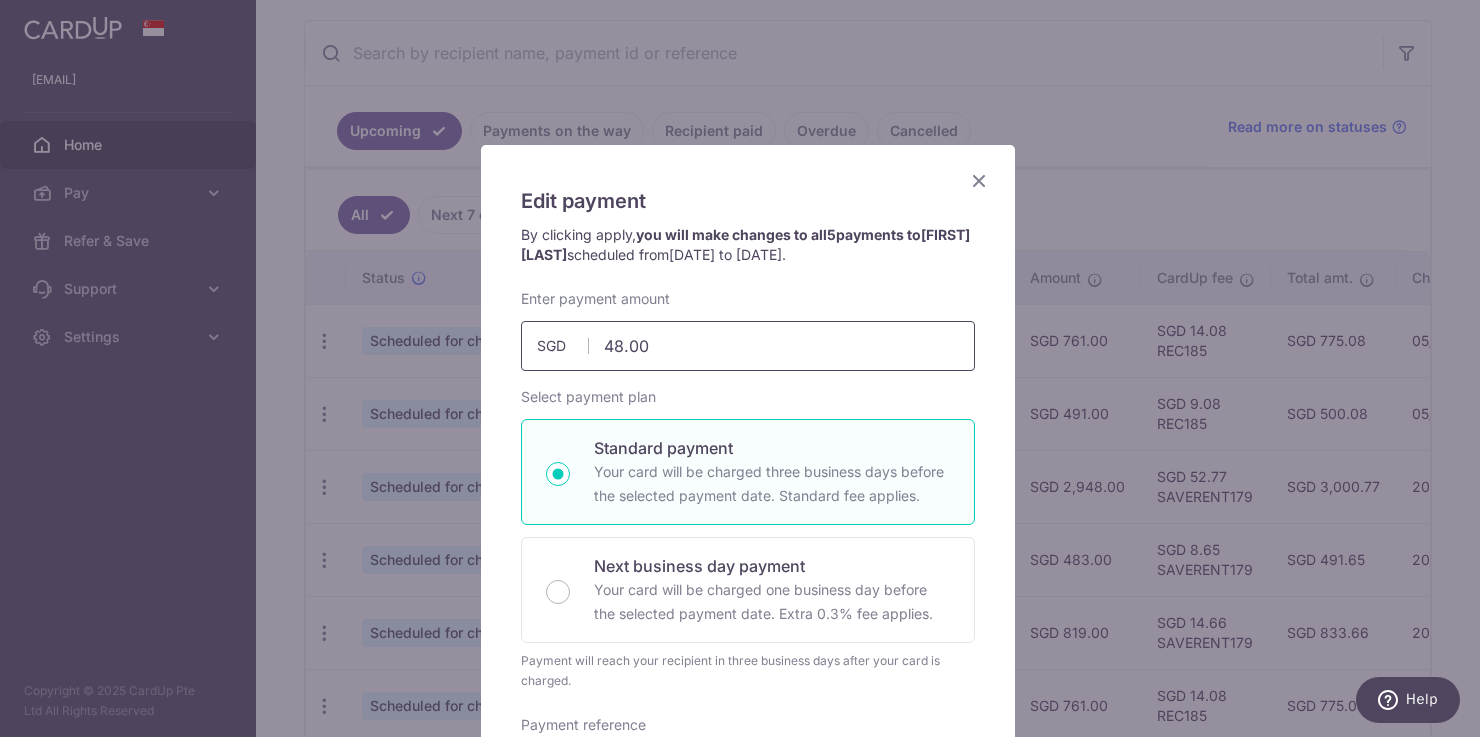type on "482.00" 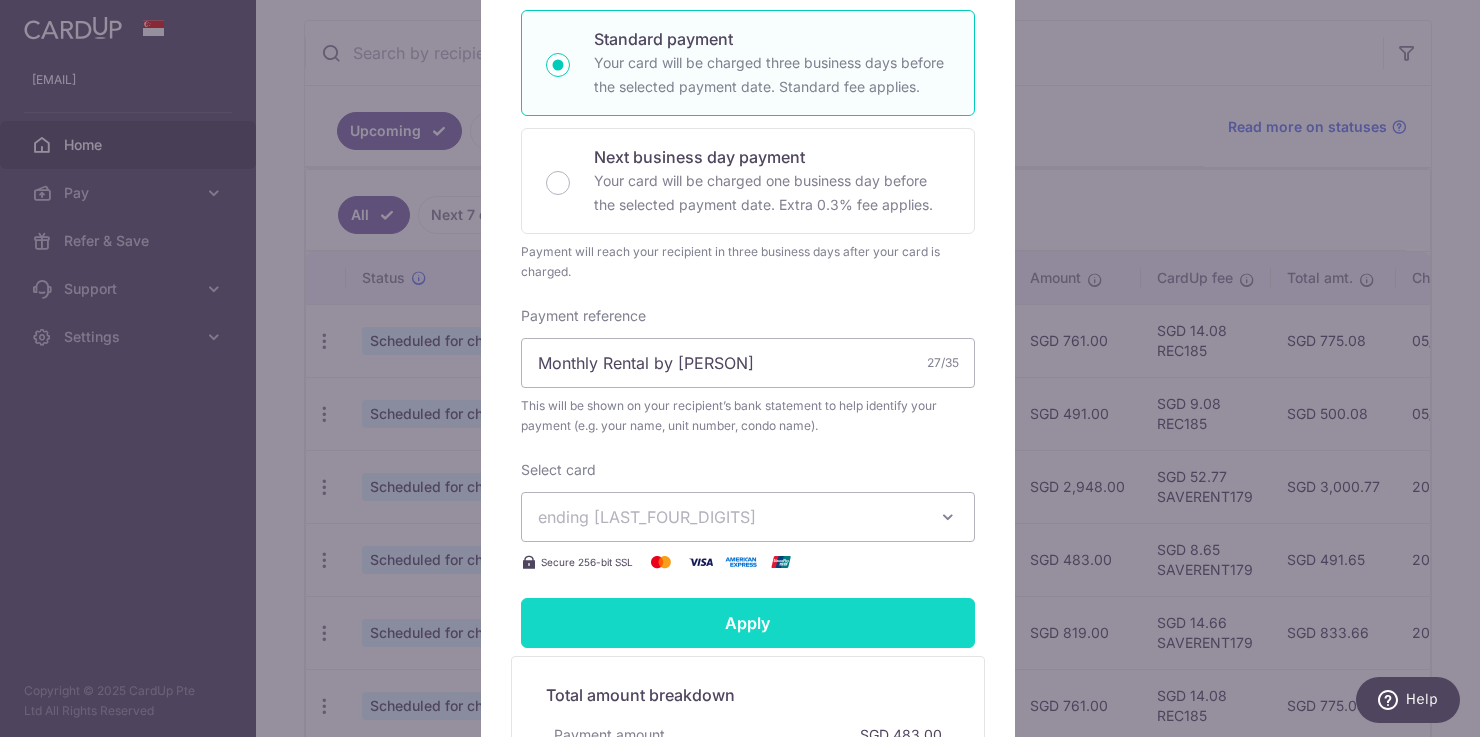 scroll, scrollTop: 410, scrollLeft: 0, axis: vertical 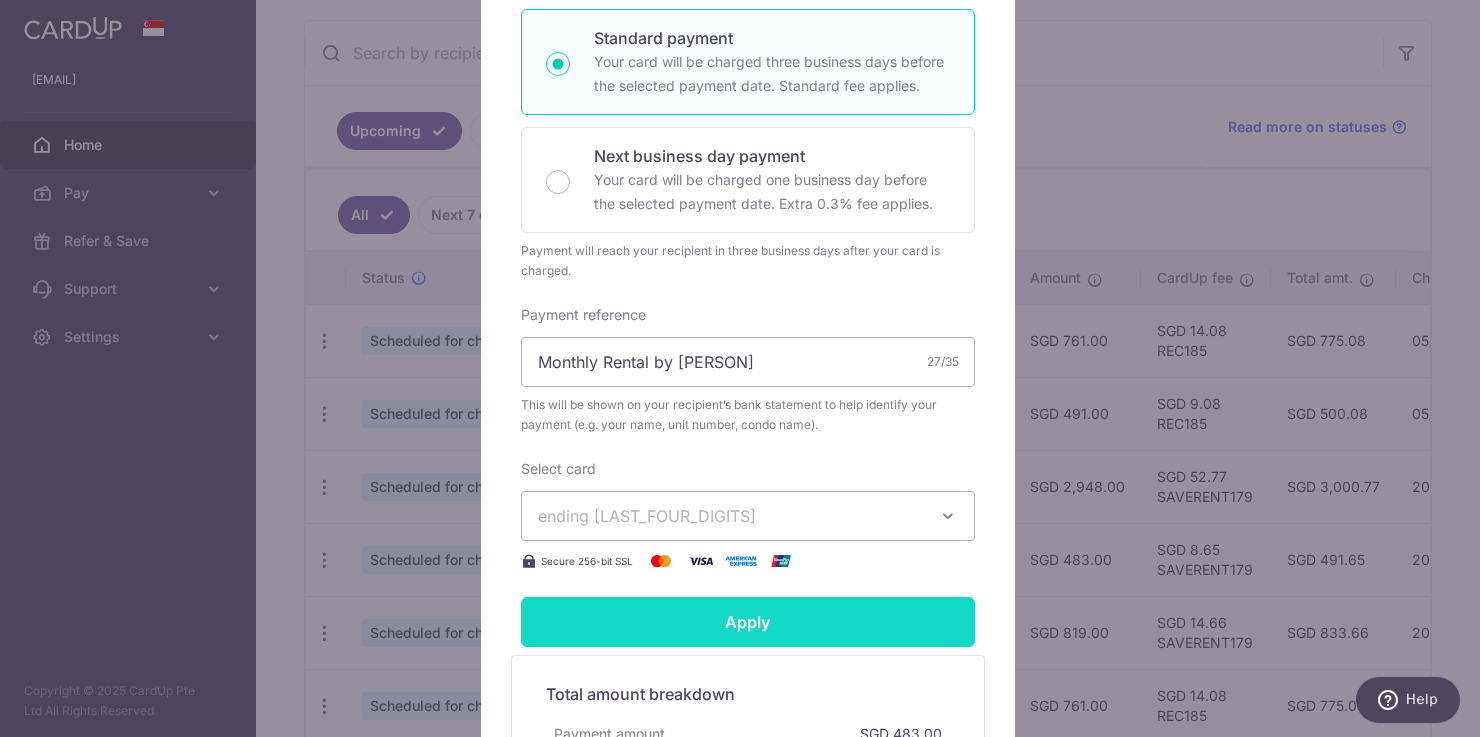 click on "Apply" at bounding box center [748, 622] 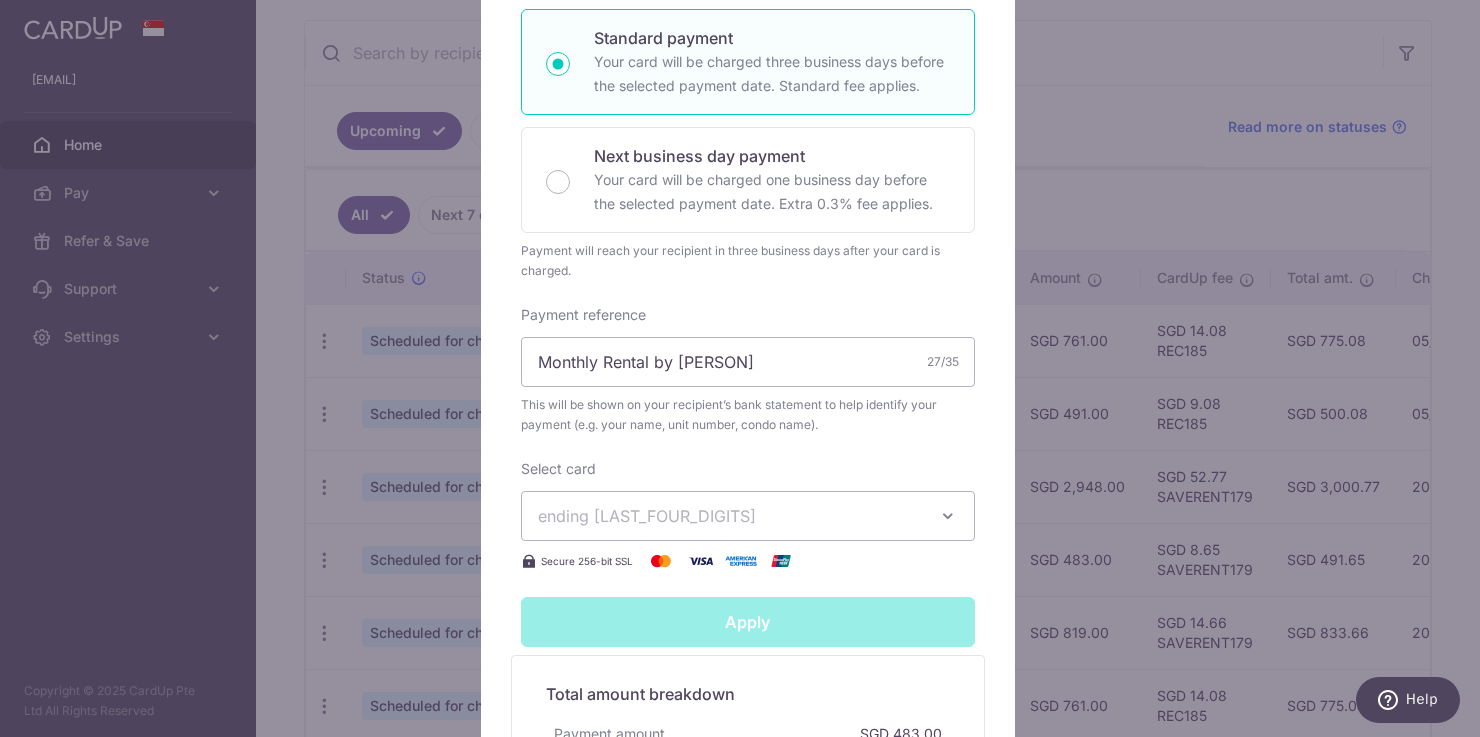 type on "Successfully Applied" 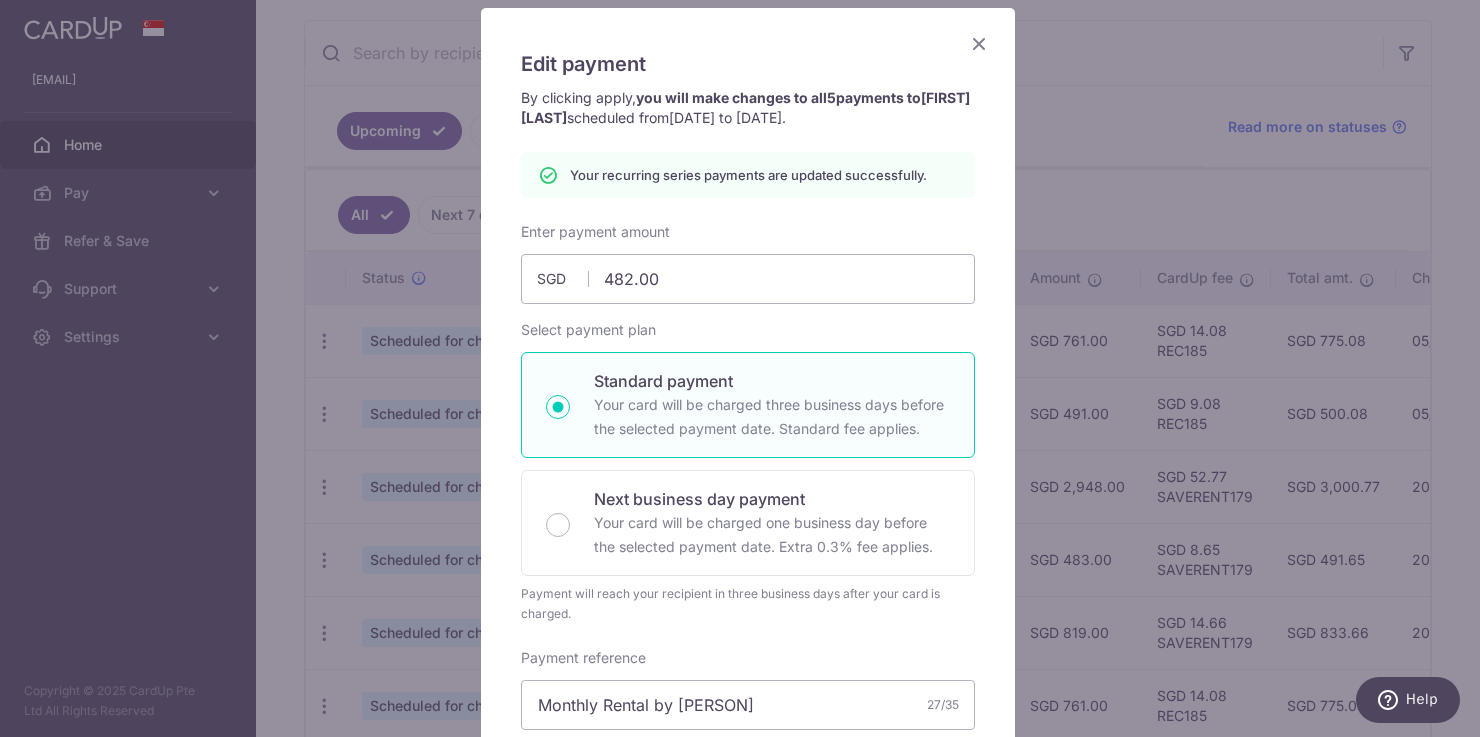 scroll, scrollTop: 0, scrollLeft: 0, axis: both 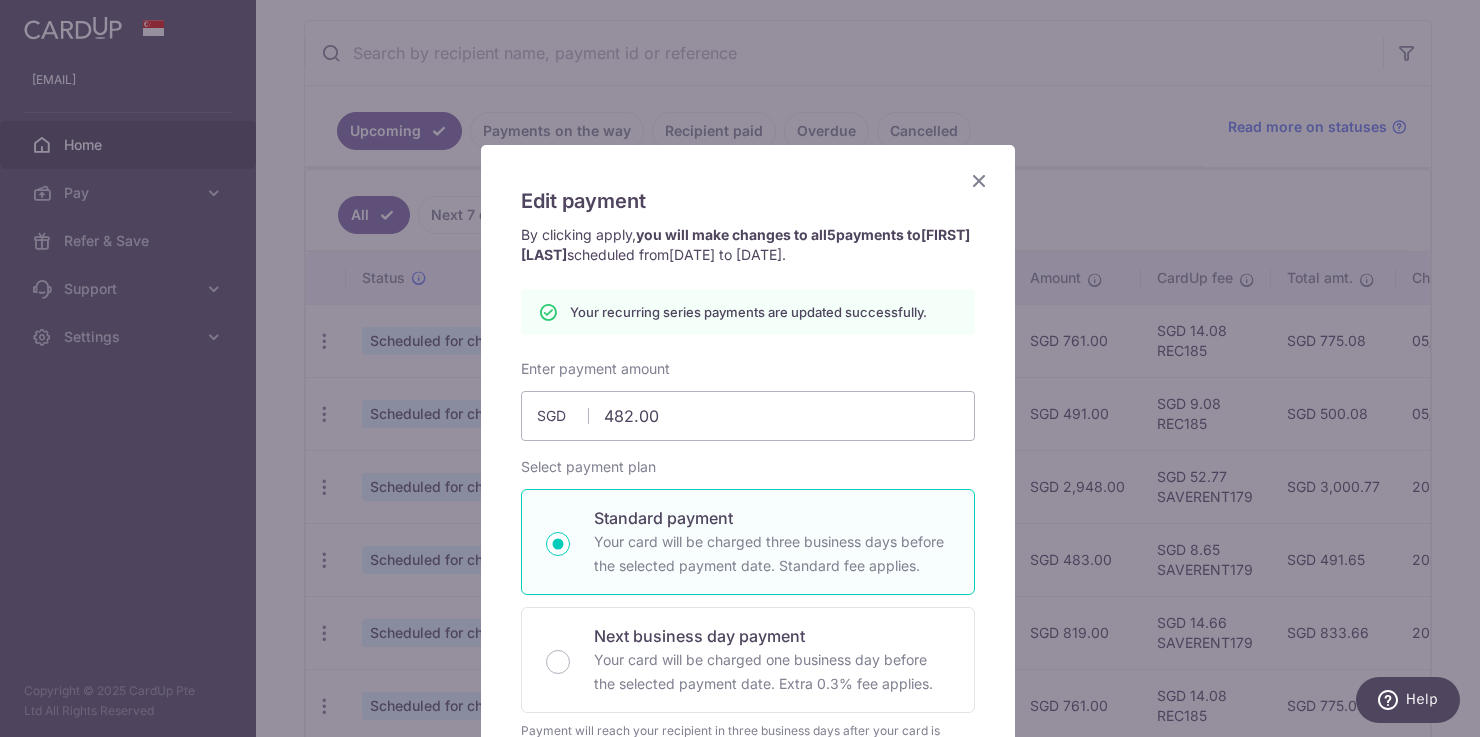 click at bounding box center [979, 180] 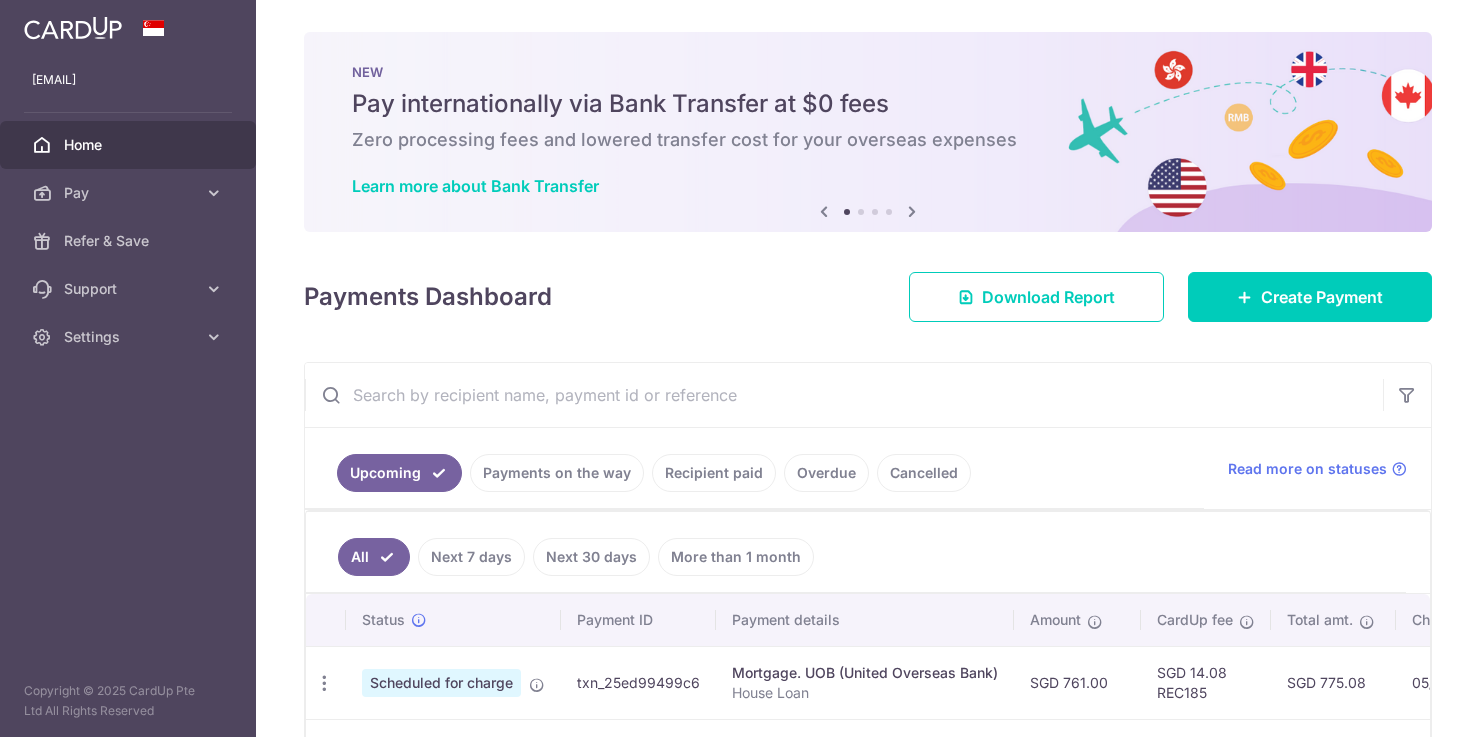 scroll, scrollTop: 0, scrollLeft: 0, axis: both 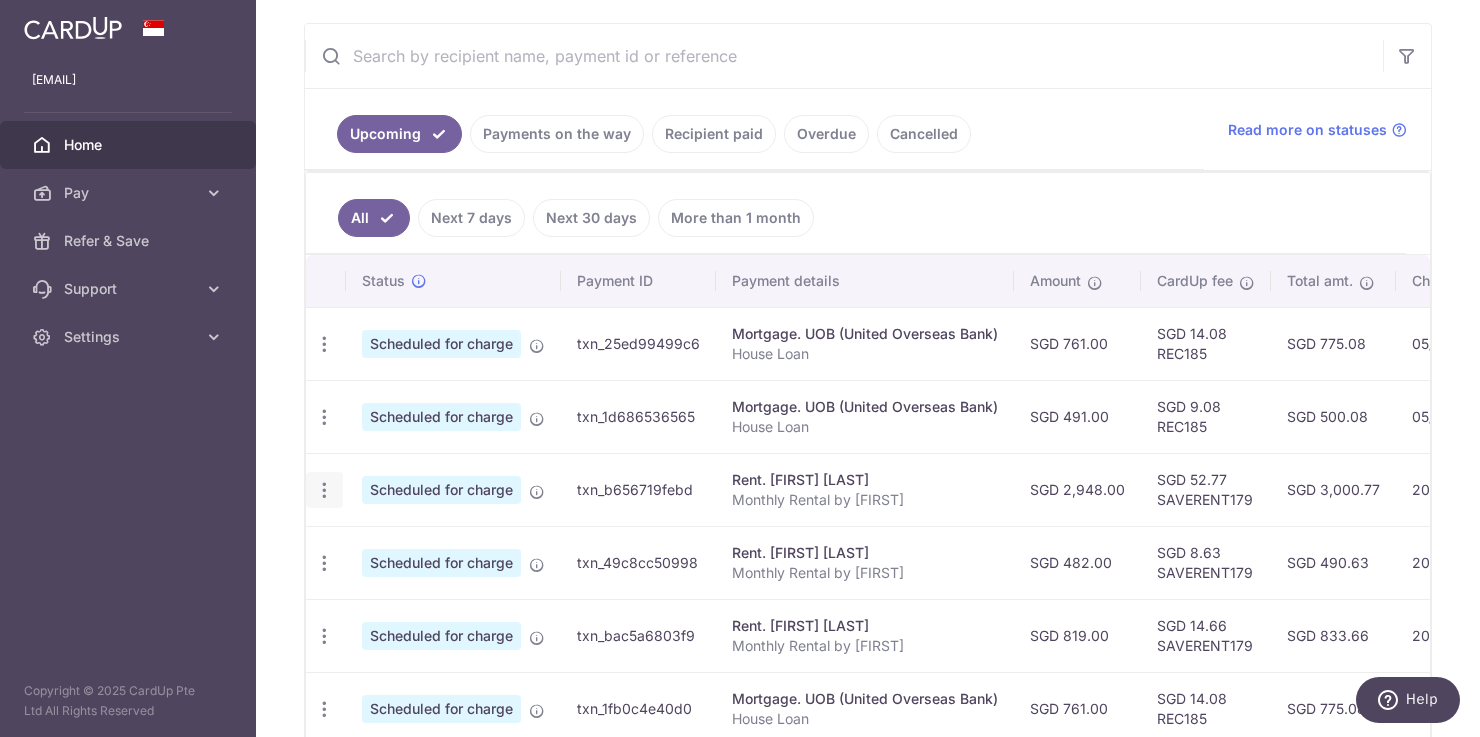 click at bounding box center [324, 344] 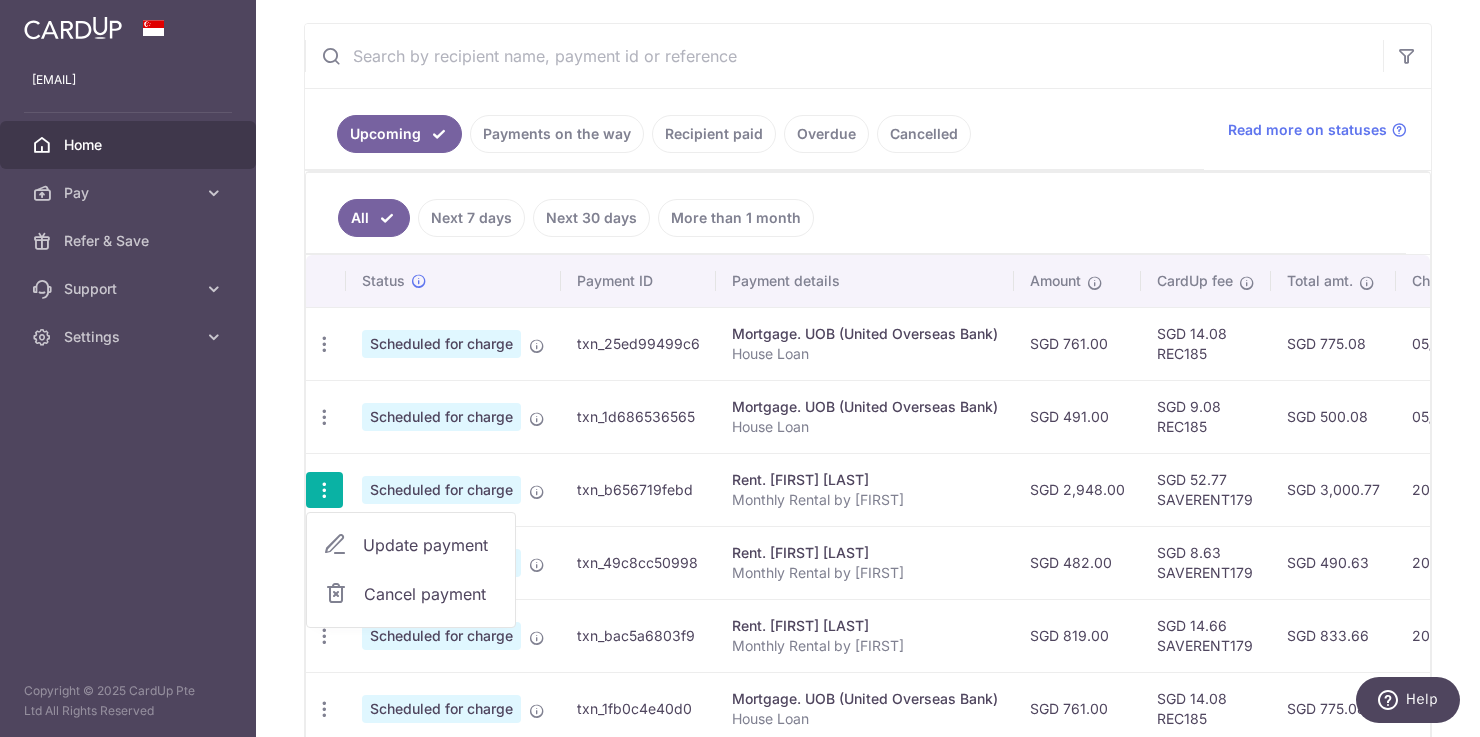 click on "Update payment" at bounding box center [431, 545] 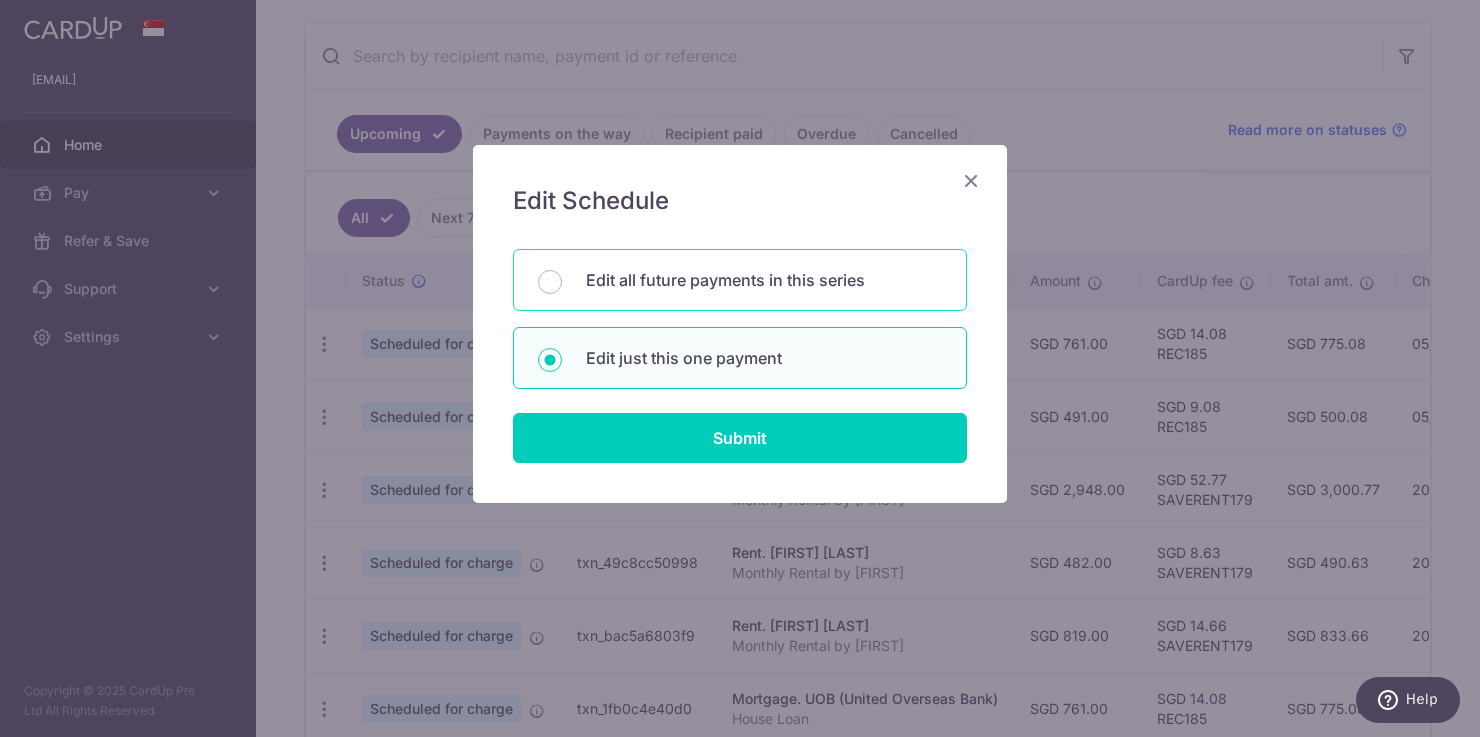 click on "Edit all future payments in this series" at bounding box center [764, 280] 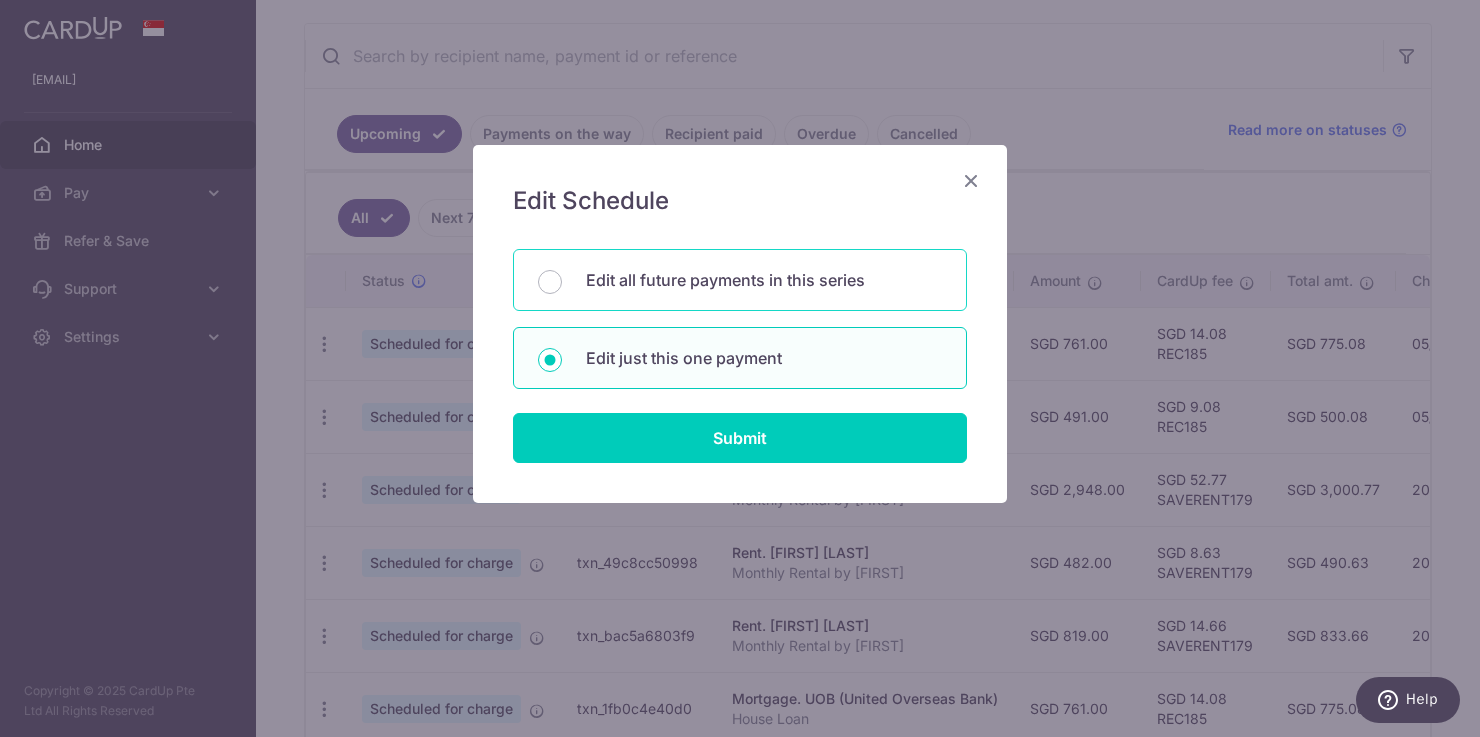 click on "Edit all future payments in this series" at bounding box center (550, 282) 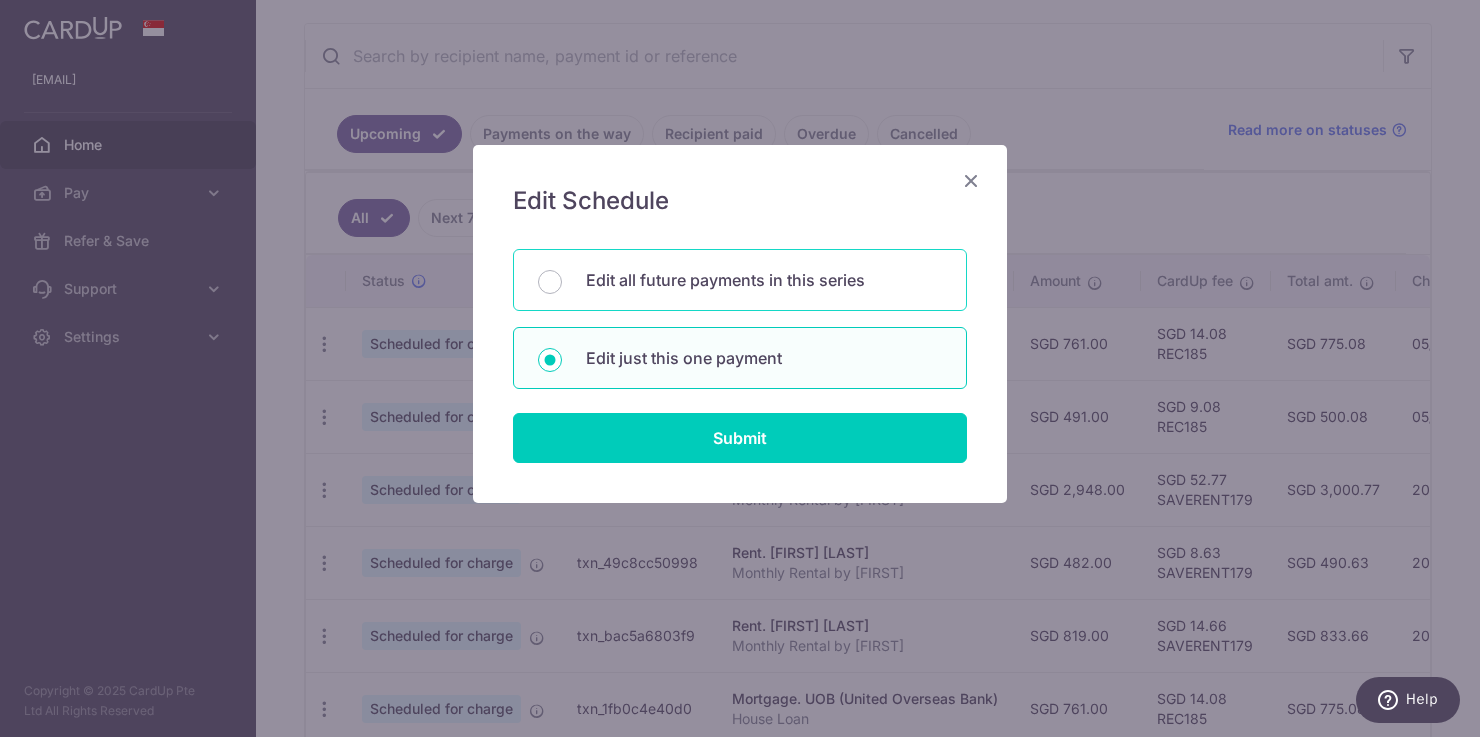 radio on "true" 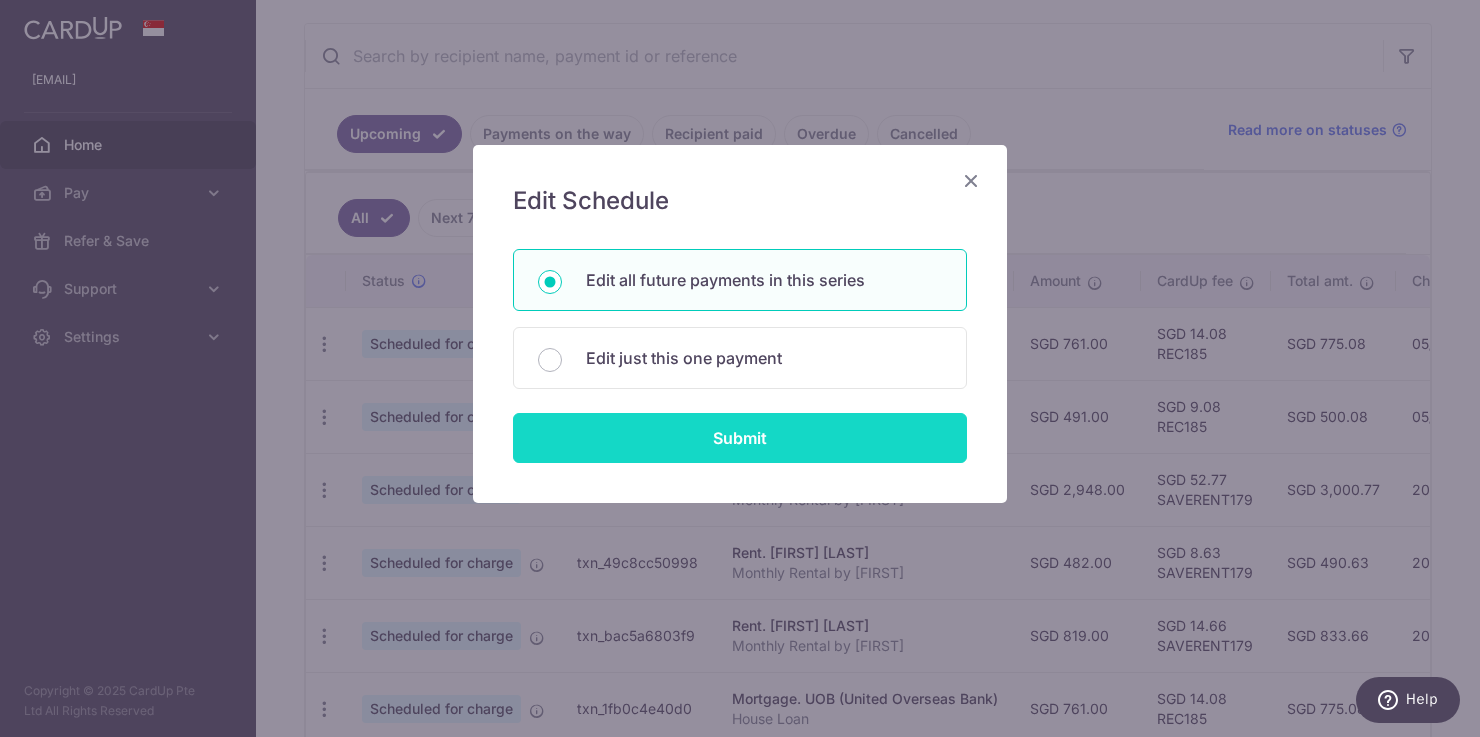 click on "Submit" at bounding box center [740, 438] 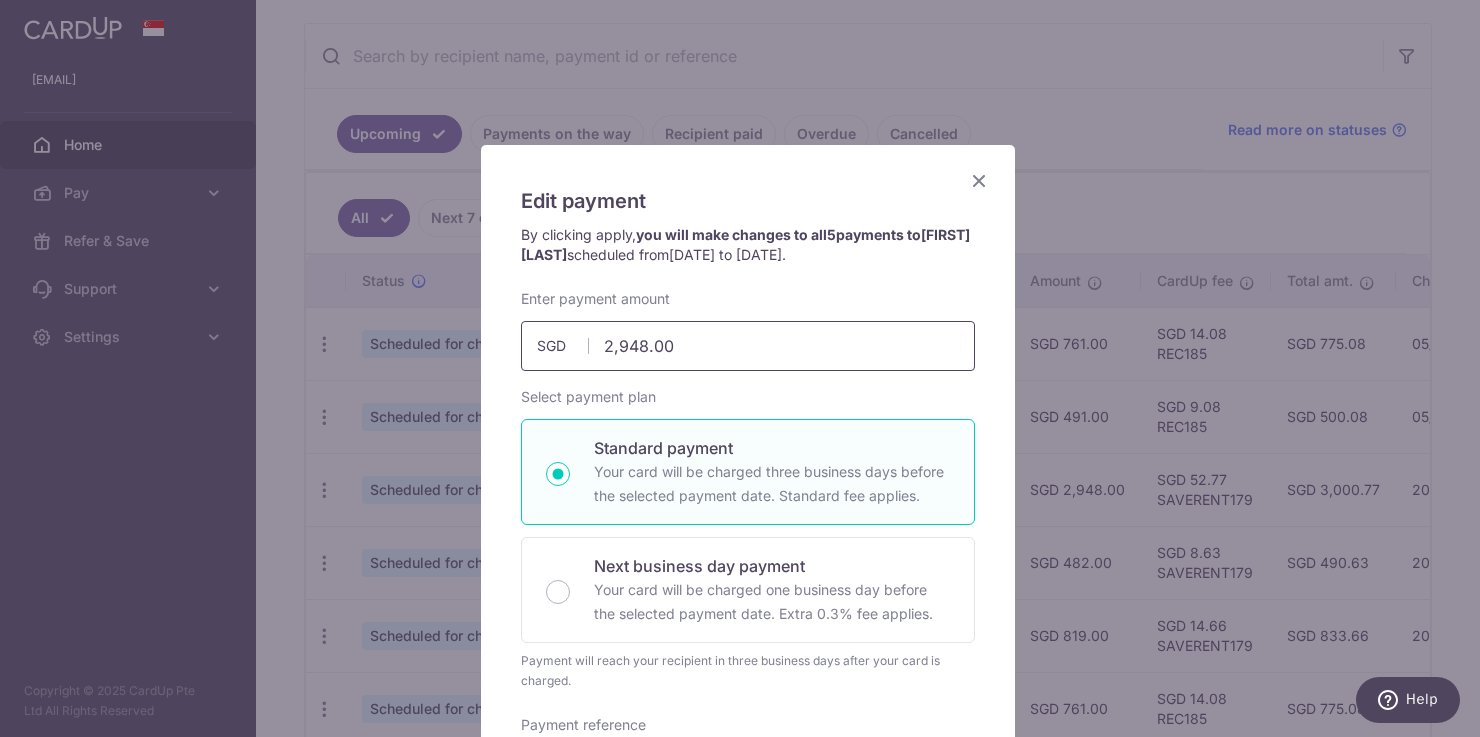 click on "2,948.00" at bounding box center [748, 346] 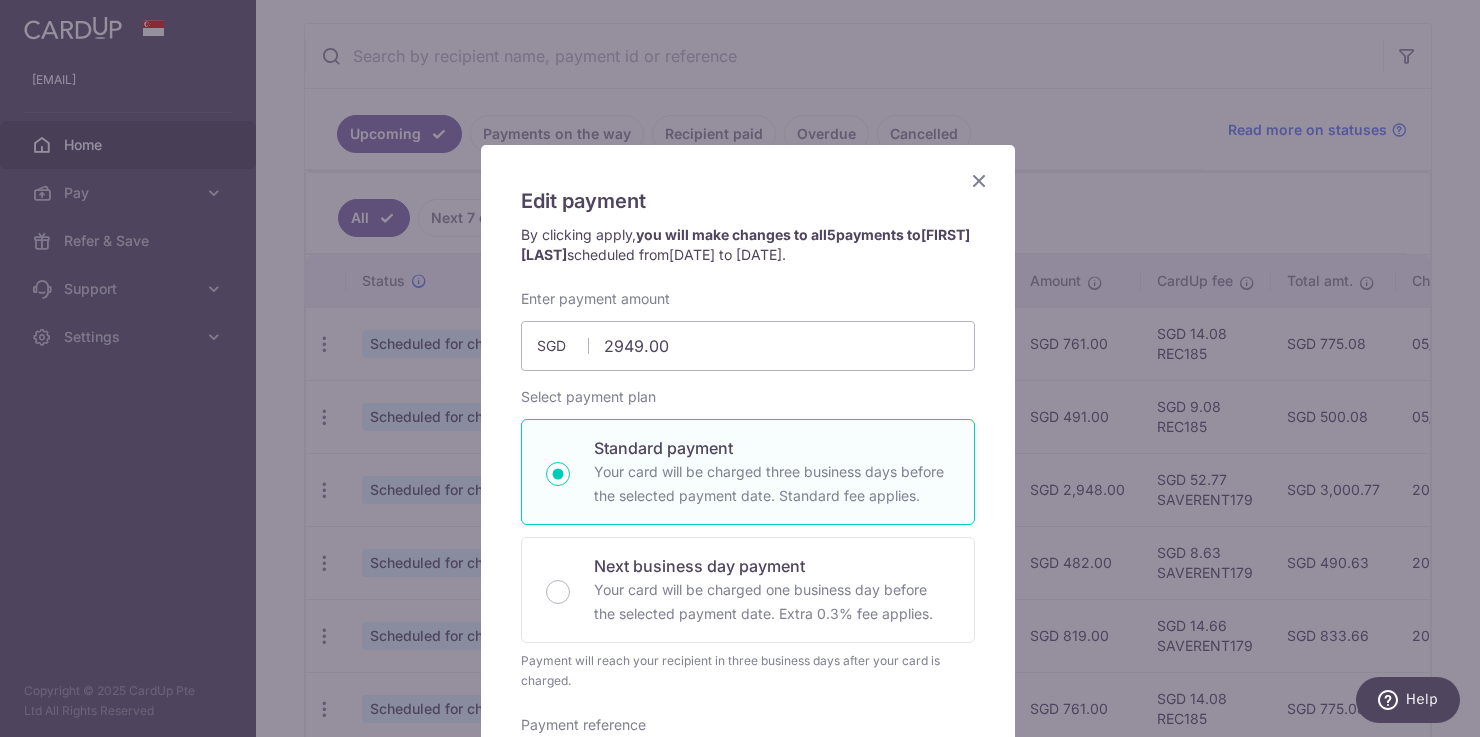 type on "2,949.00" 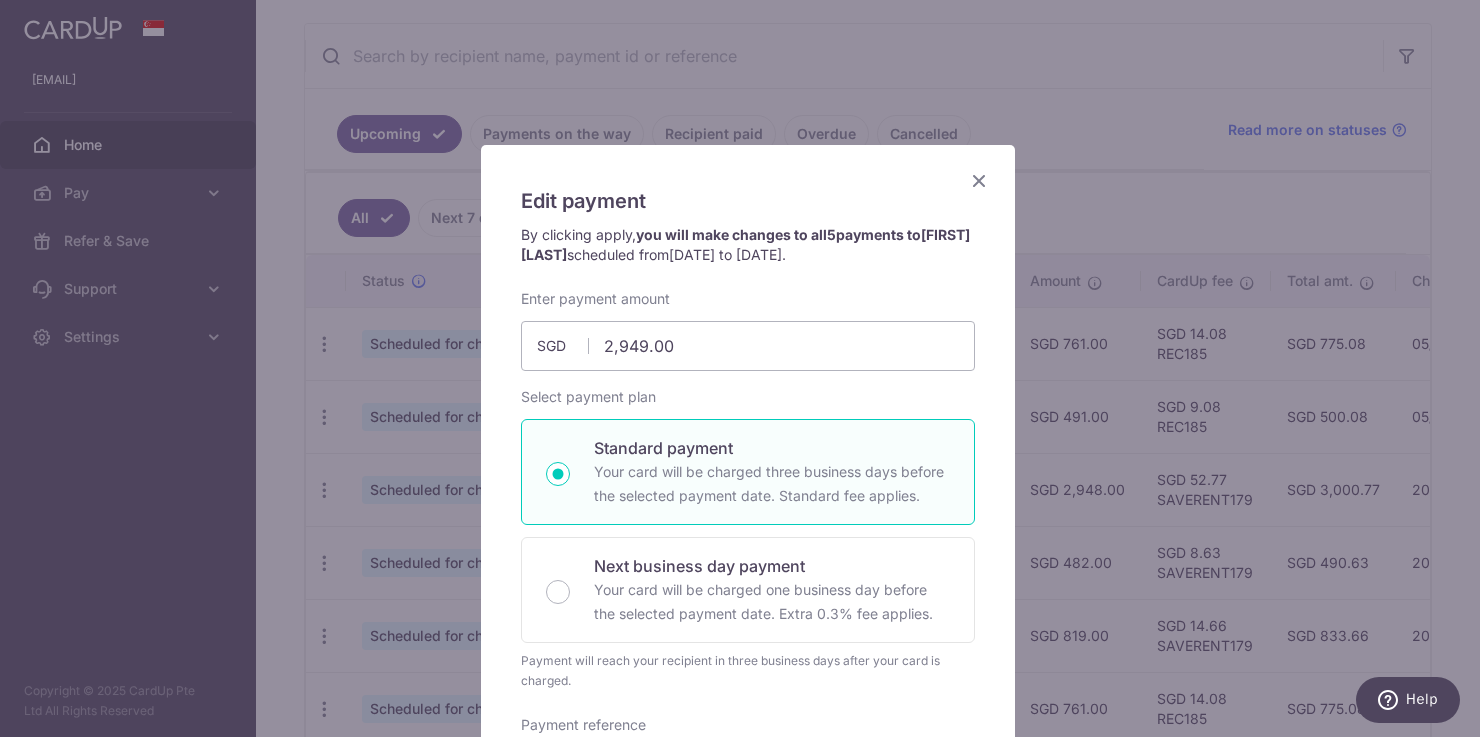 click on "Enter payment amount
2,949.00
2949.00
SGD
To change the payment amount, please cancel this payment and create a new payment with updated supporting documents.
As the payment amount is large, for your account security we will send you a notification via SMS and email on the payment charge date requiring your response to confirm the charge.
Select payment plan
Standard payment" at bounding box center [748, 636] 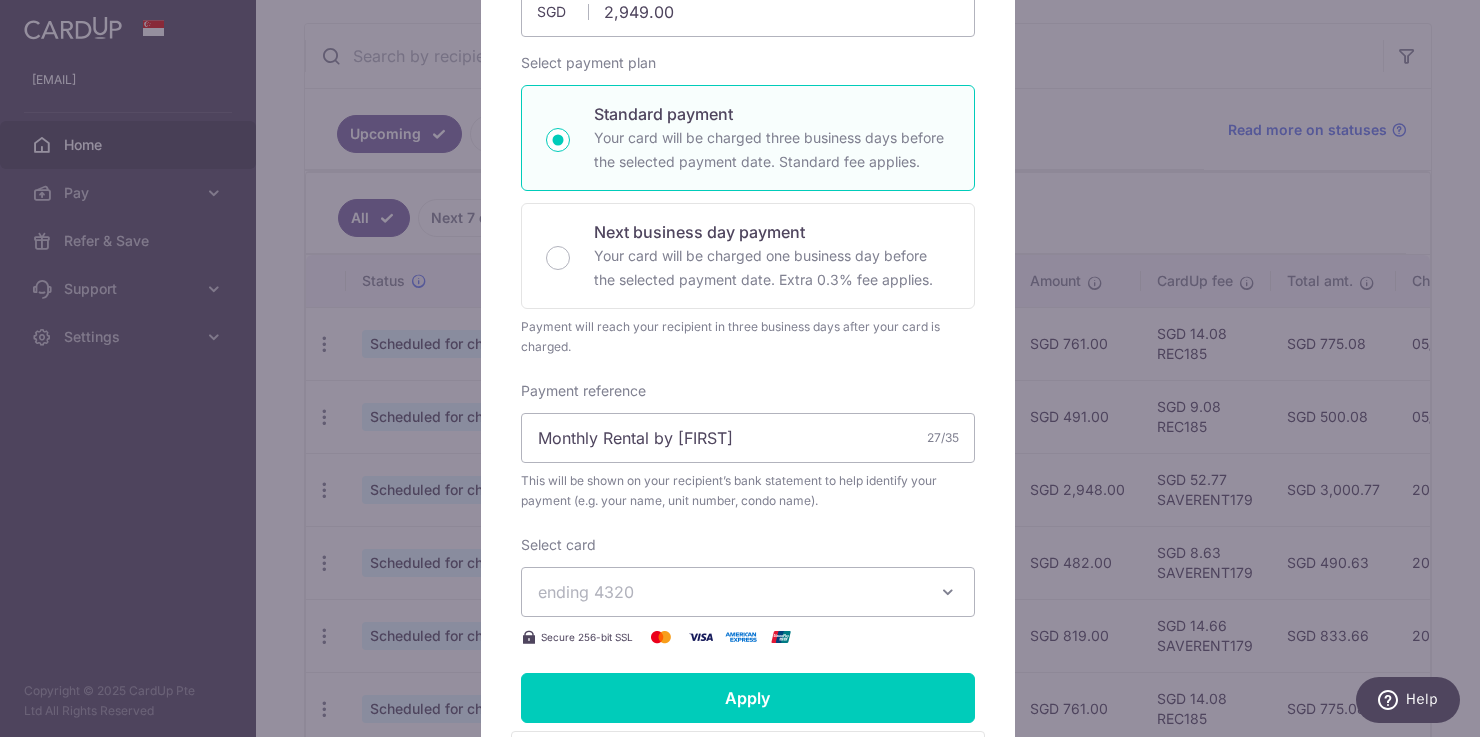 scroll, scrollTop: 337, scrollLeft: 0, axis: vertical 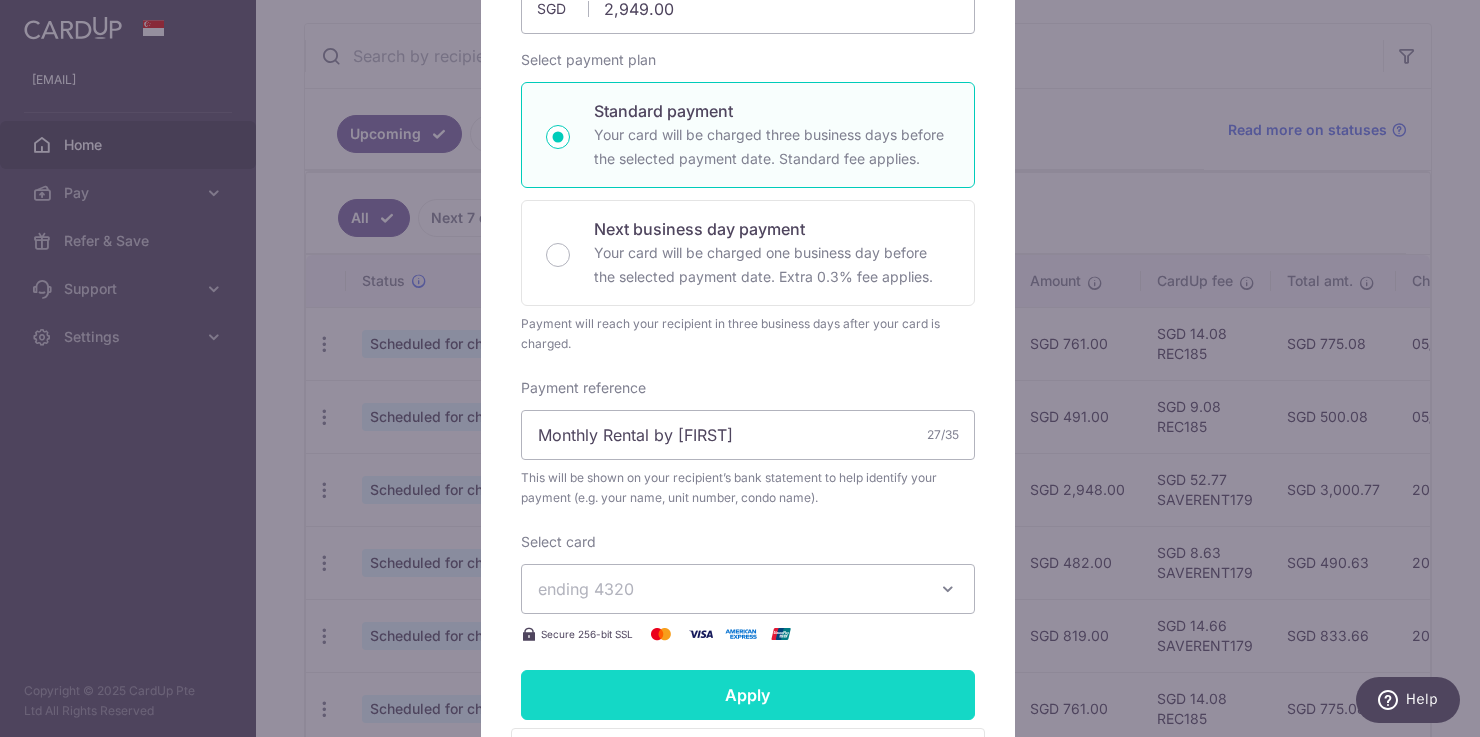 click on "Apply" at bounding box center [748, 695] 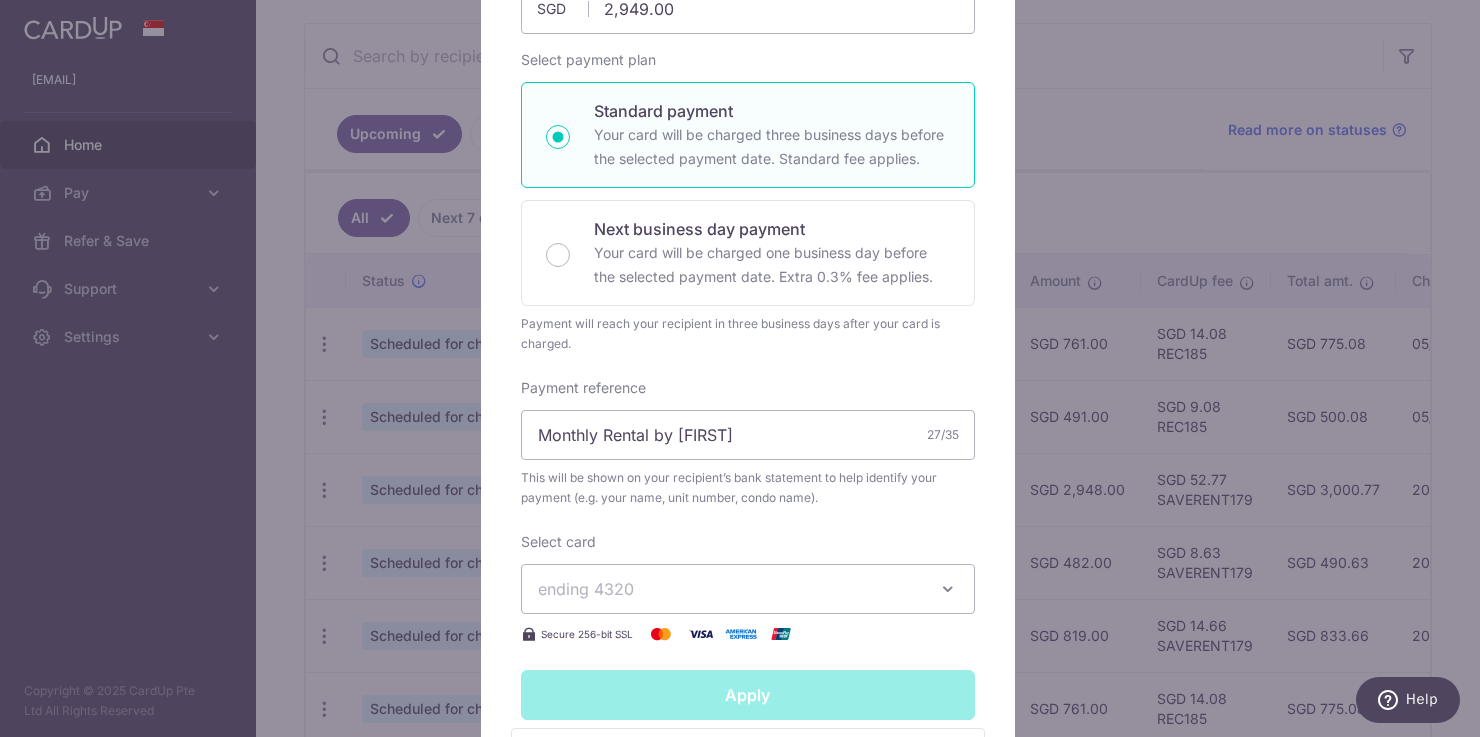type on "Successfully Applied" 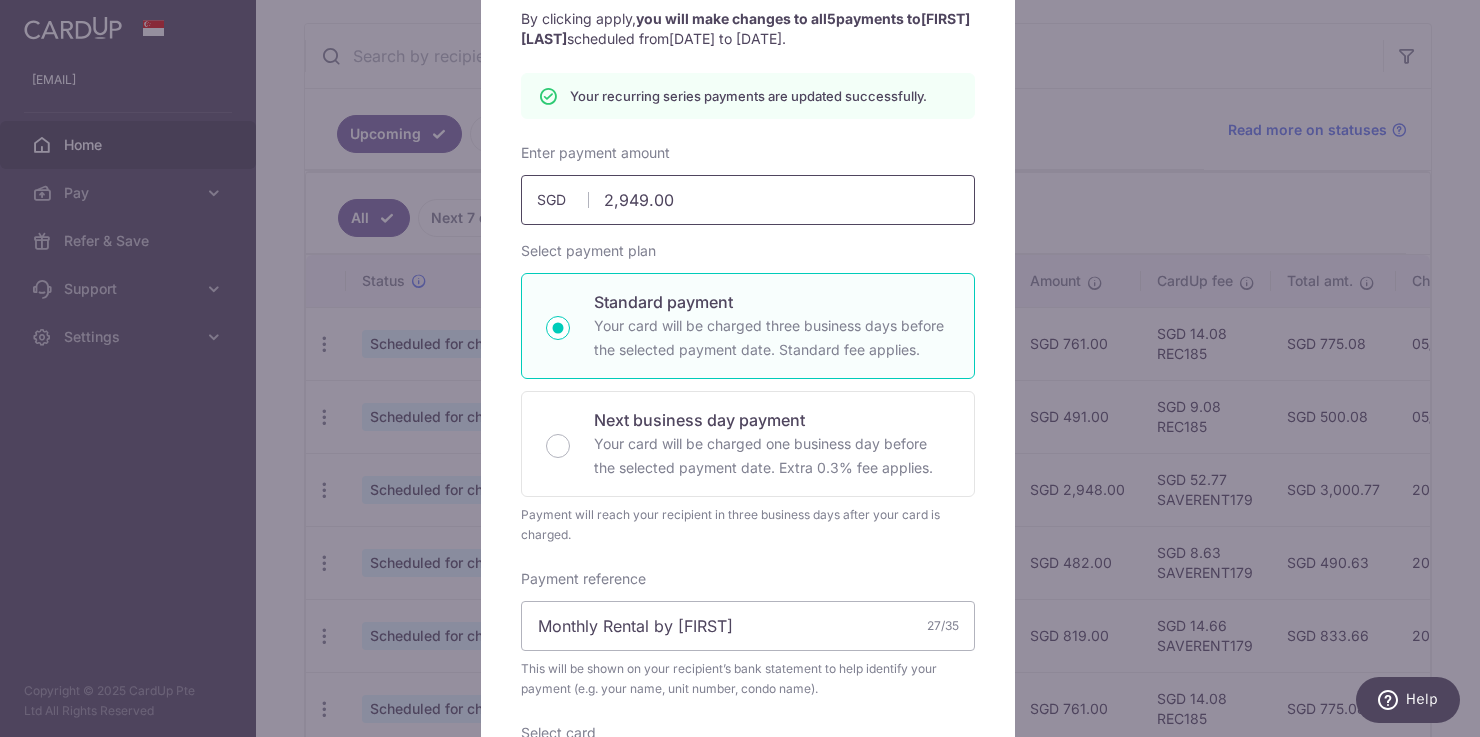 scroll, scrollTop: 0, scrollLeft: 0, axis: both 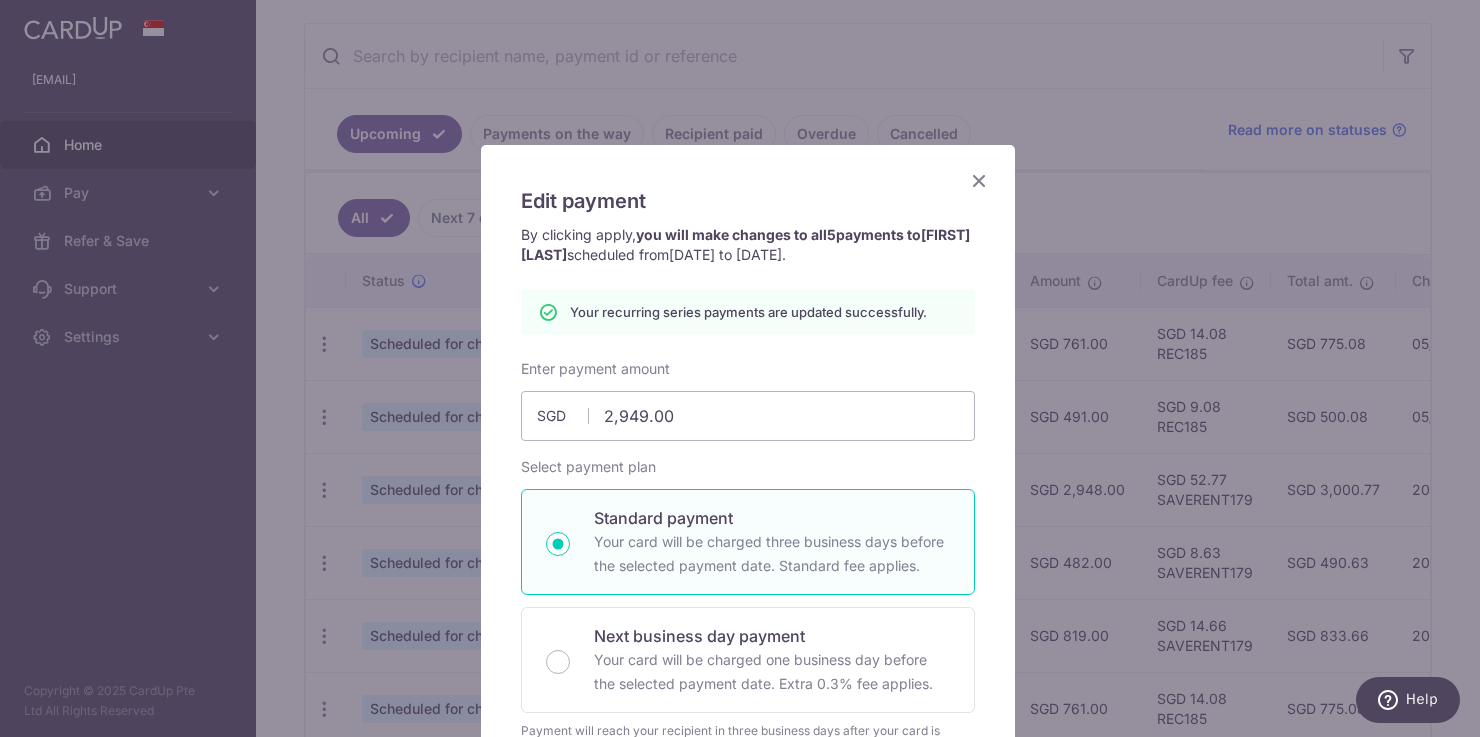 click at bounding box center [979, 180] 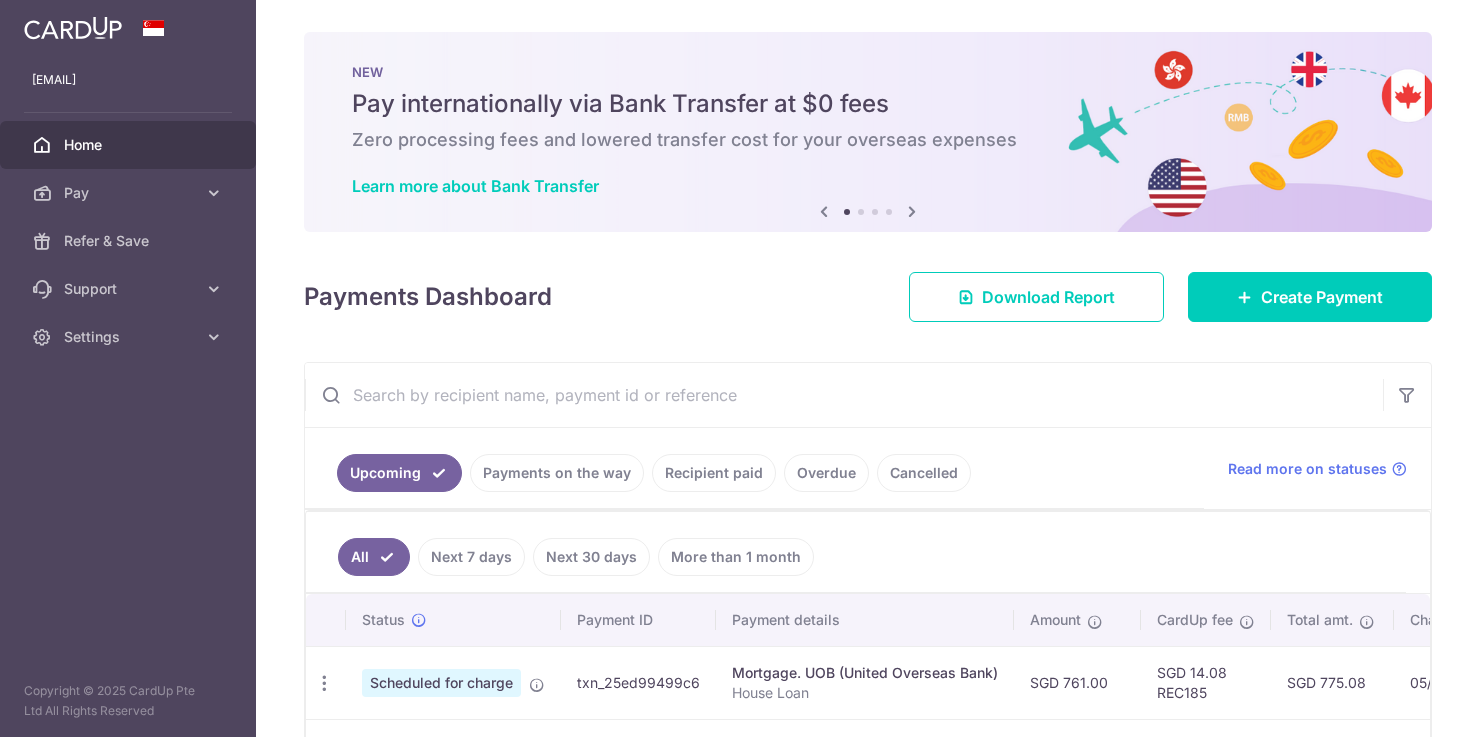 scroll, scrollTop: 0, scrollLeft: 0, axis: both 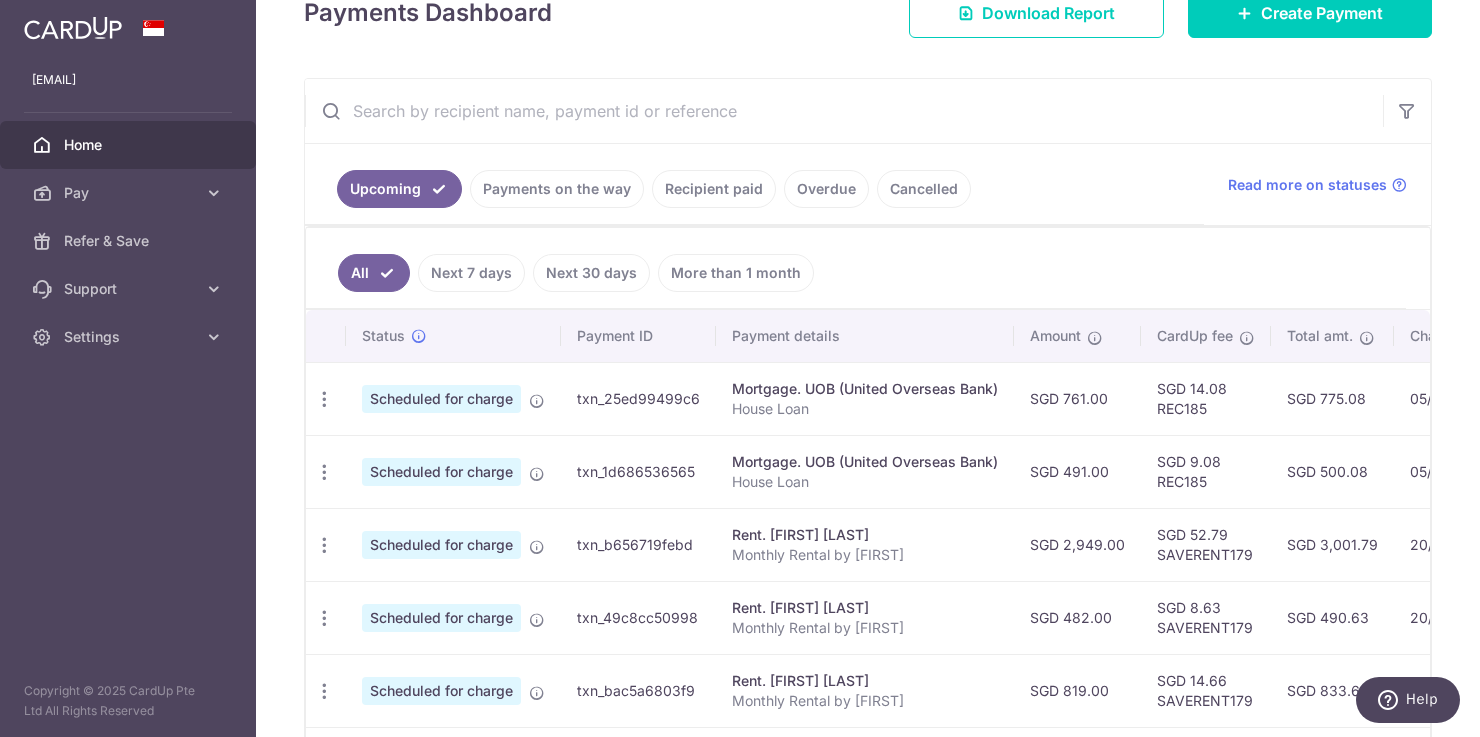 click on "Upcoming
Payments on the way
Recipient paid
Overdue
Cancelled" at bounding box center [754, 184] 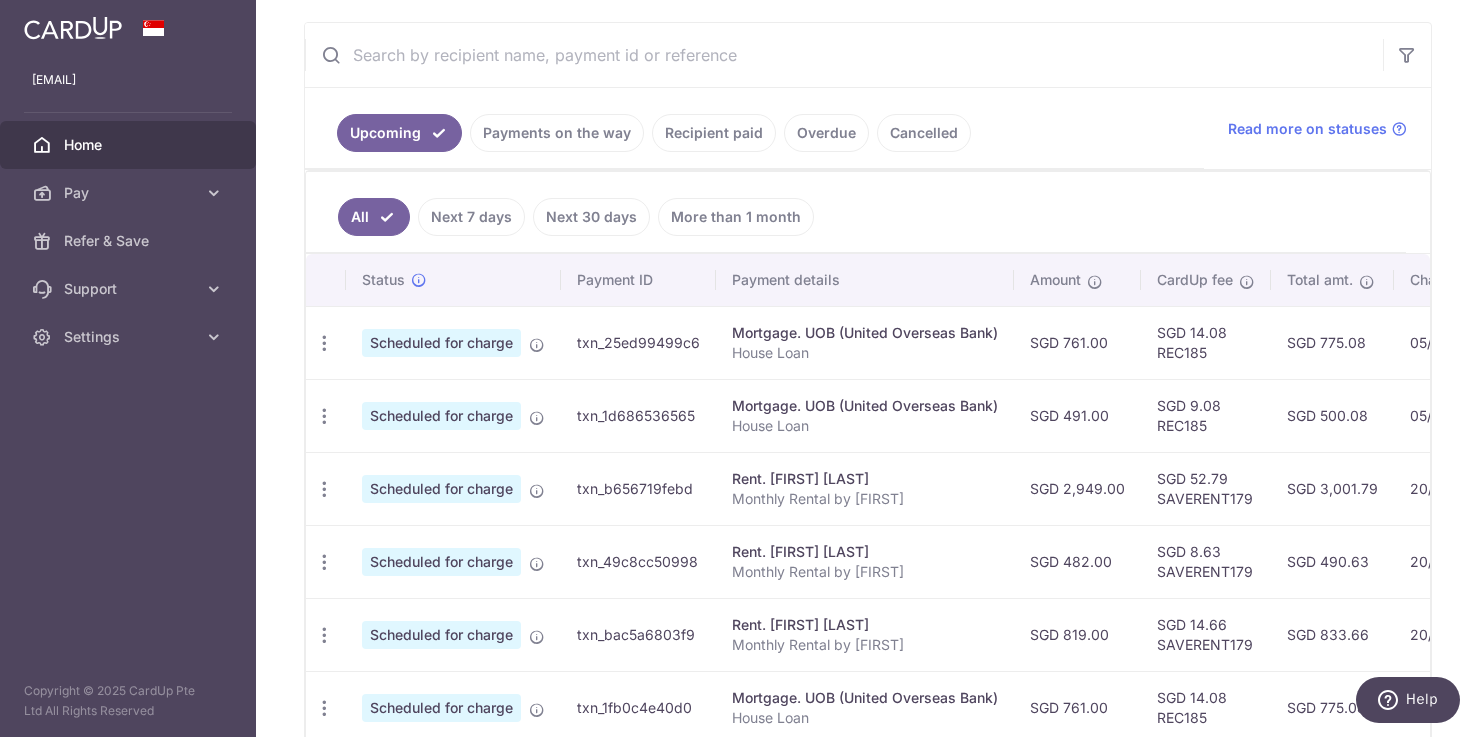 scroll, scrollTop: 371, scrollLeft: 0, axis: vertical 